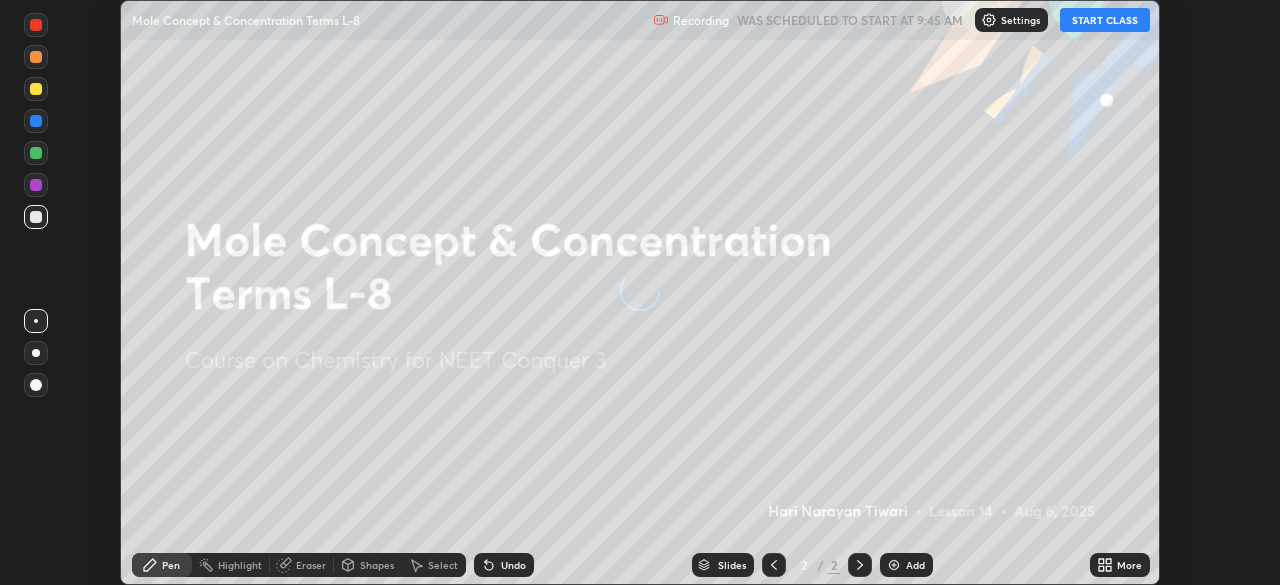 scroll, scrollTop: 0, scrollLeft: 0, axis: both 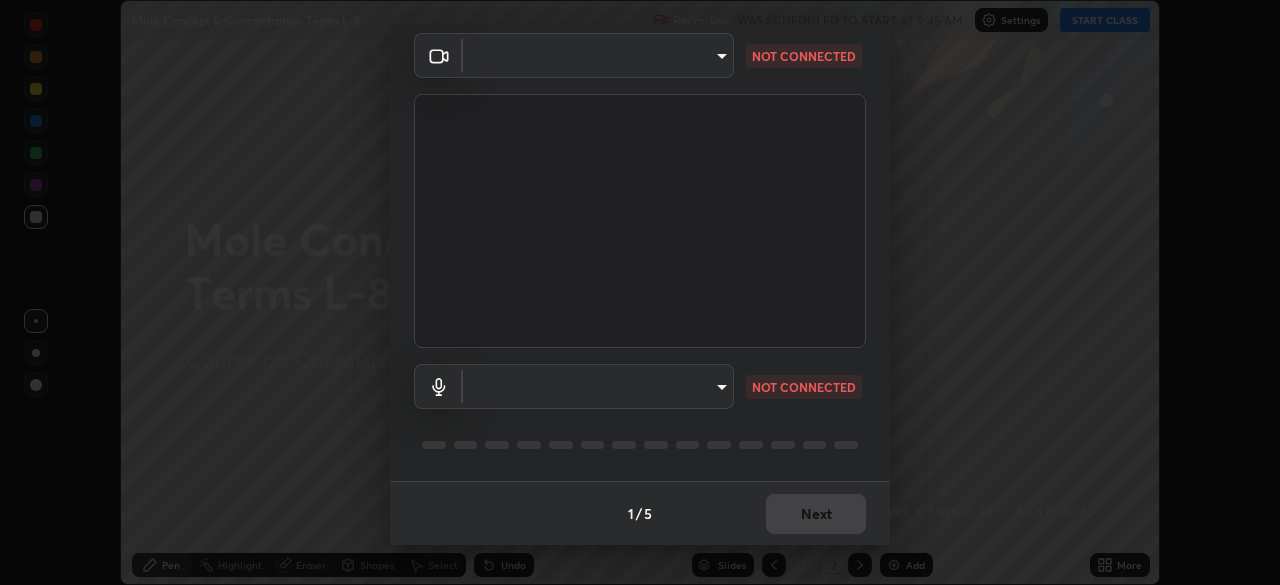 type on "fec30703c8e22cf69a8f77a224c2d994de0da897dc859dbf546555d8622b01d3" 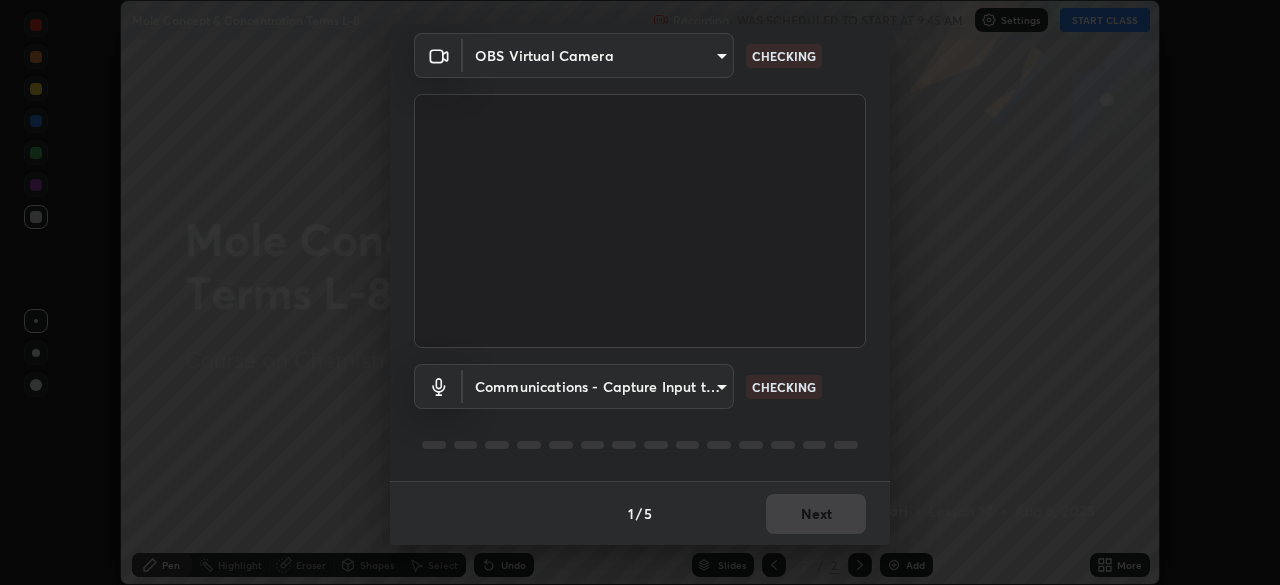 click on "Erase all Mole Concept & Concentration Terms L-8 Recording WAS SCHEDULED TO START AT  9:45 AM Settings START CLASS Setting up your live class Mole Concept & Concentration Terms L-8 • L14 of Course on Chemistry for NEET Conquer 3 [FIRST] [LAST] Pen Highlight Eraser Shapes Select Undo Slides 2 / 2 Add More No doubts shared Encourage your learners to ask a doubt for better clarity Report an issue Reason for reporting Buffering Chat not working Audio - Video sync issue Educator video quality low ​ Attach an image Report Media settings OBS Virtual Camera fec30703c8e22cf69a8f77a224c2d994de0da897dc859dbf546555d8622b01d3 CHECKING Communications - Capture Input terminal (2- Digital Array MIC) communications CHECKING 1 / 5 Next" at bounding box center (640, 292) 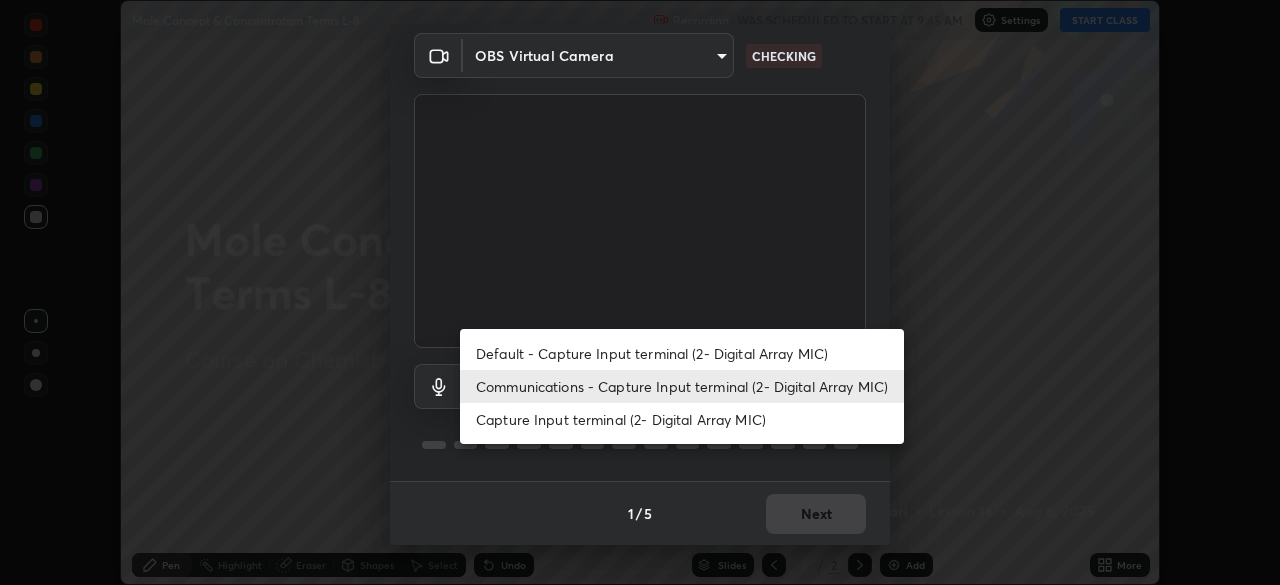 click on "Capture Input terminal (2- Digital Array MIC)" at bounding box center (682, 419) 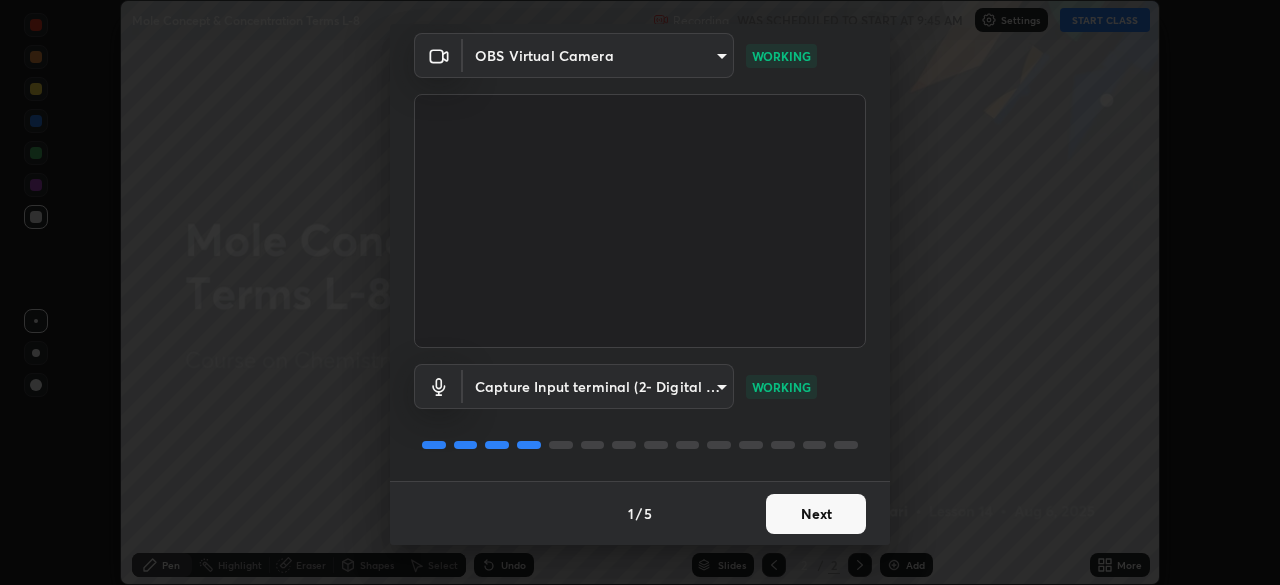 click on "Next" at bounding box center (816, 514) 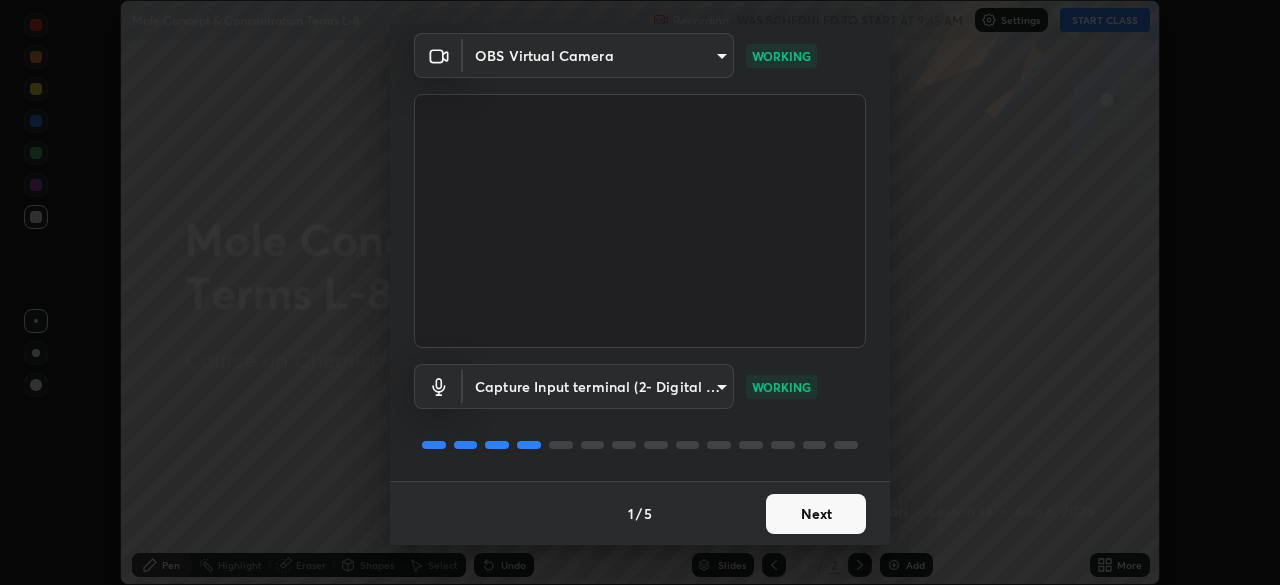 scroll, scrollTop: 0, scrollLeft: 0, axis: both 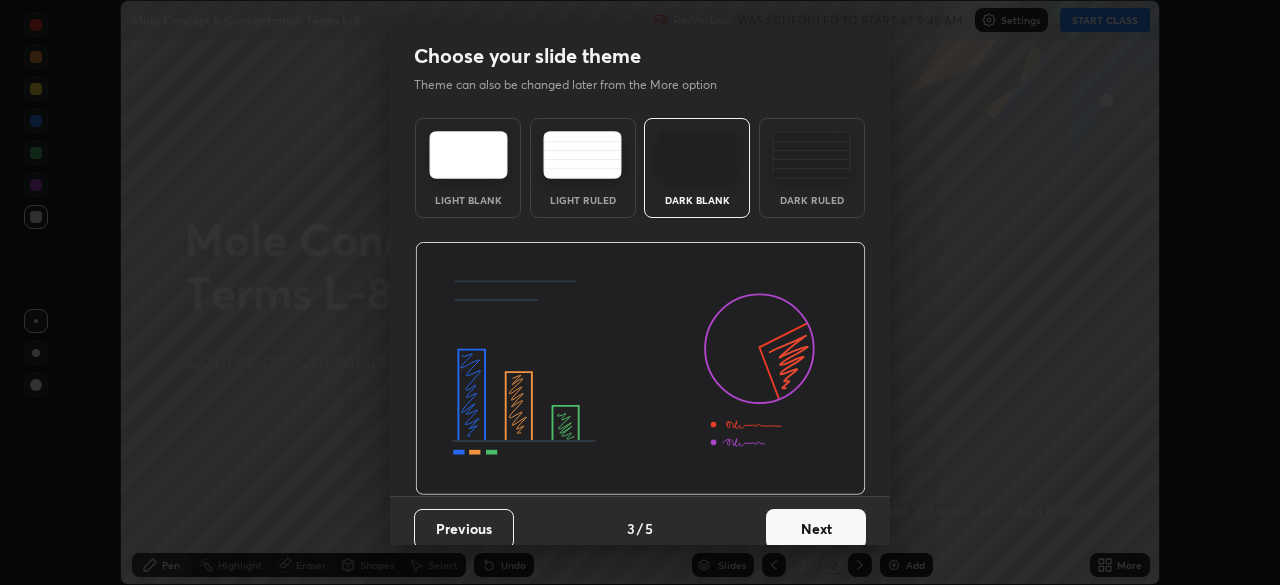 click on "Next" at bounding box center (816, 529) 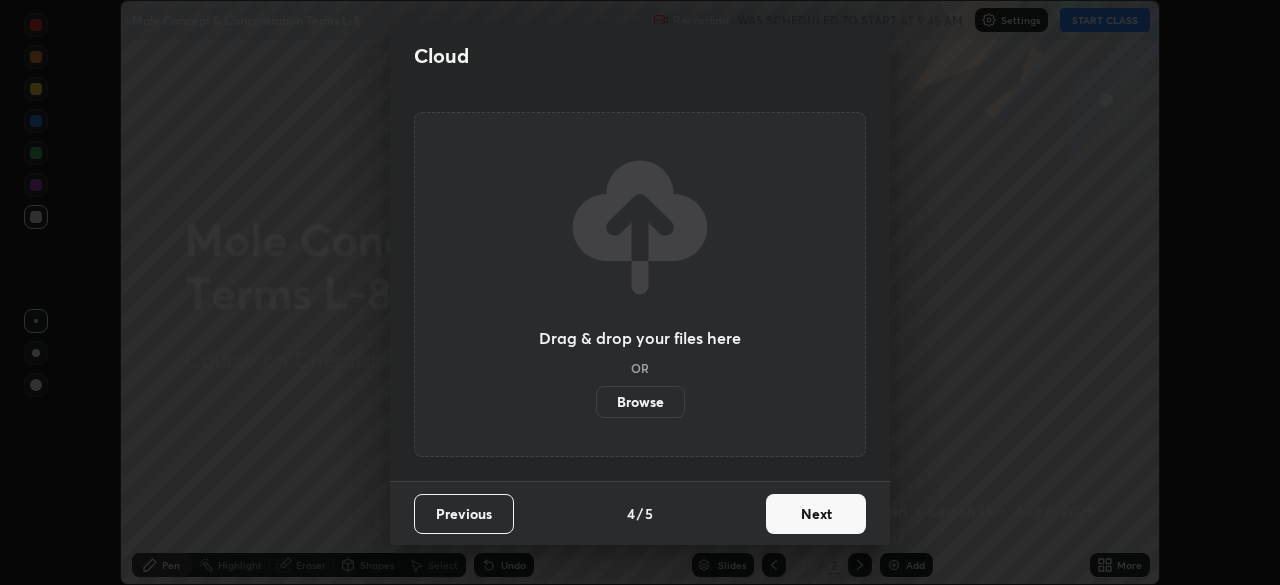click on "Next" at bounding box center (816, 514) 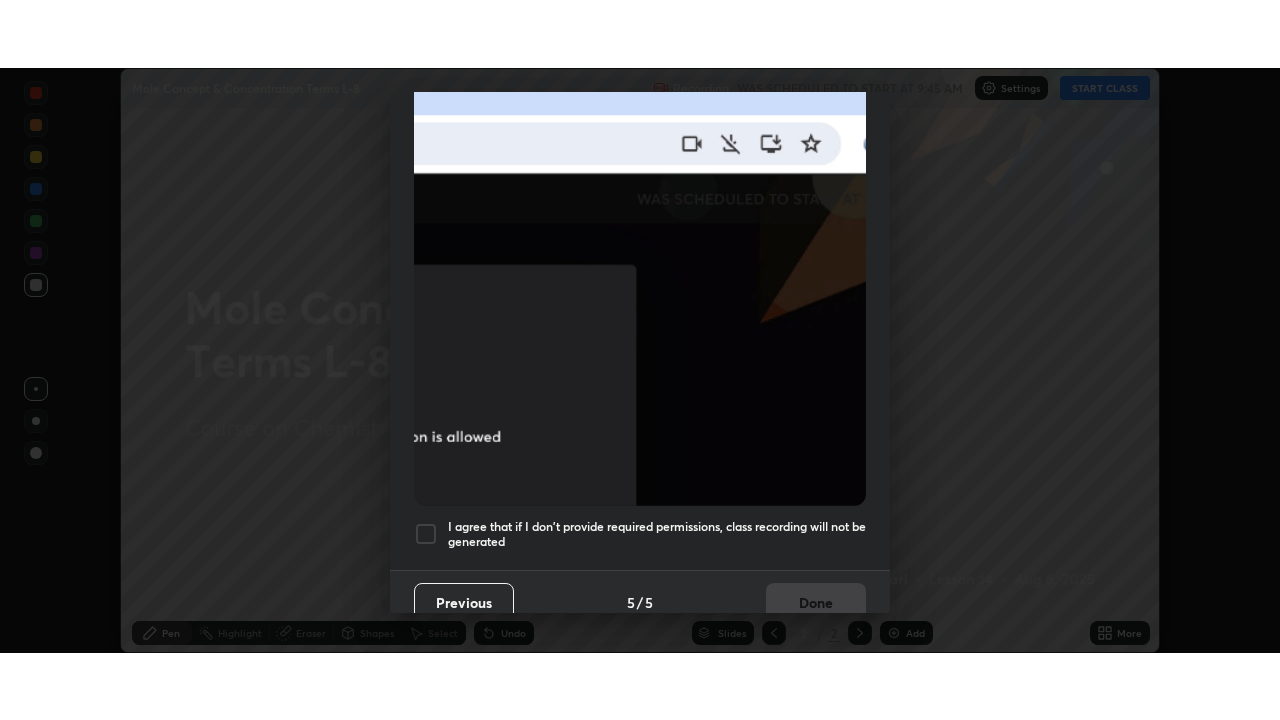 scroll, scrollTop: 479, scrollLeft: 0, axis: vertical 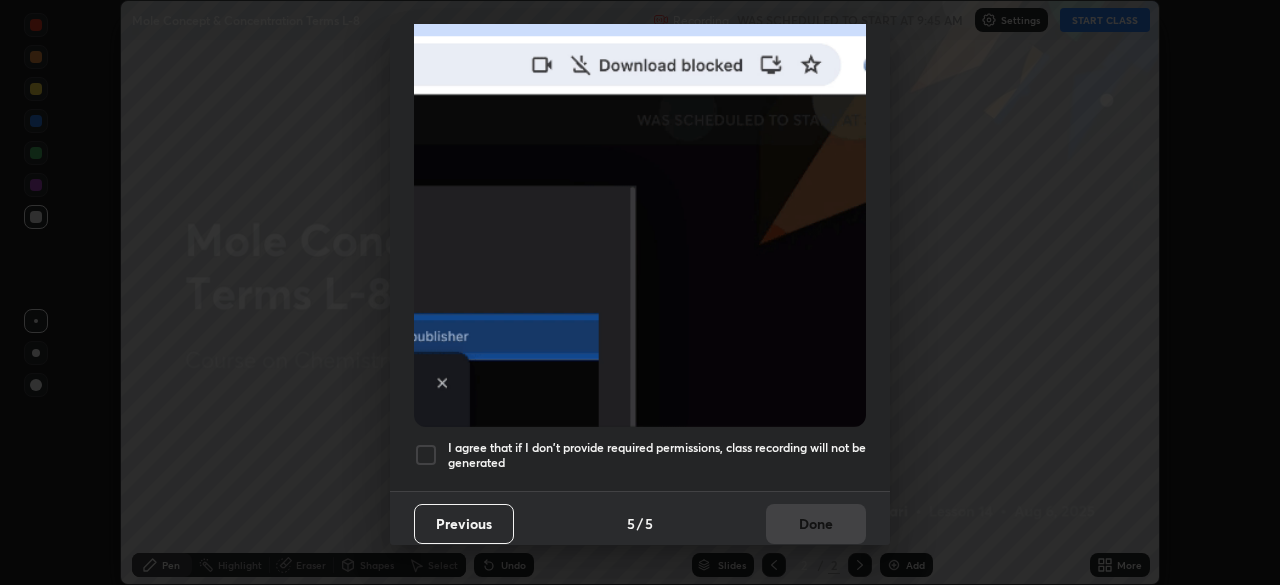 click at bounding box center [426, 455] 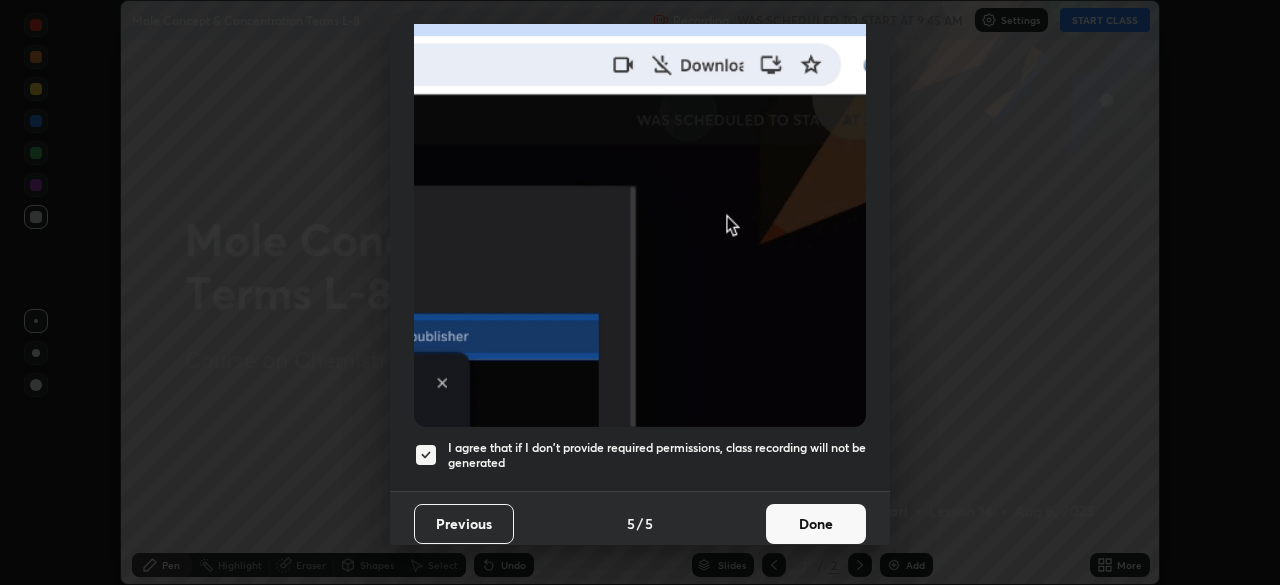 click on "Done" at bounding box center (816, 524) 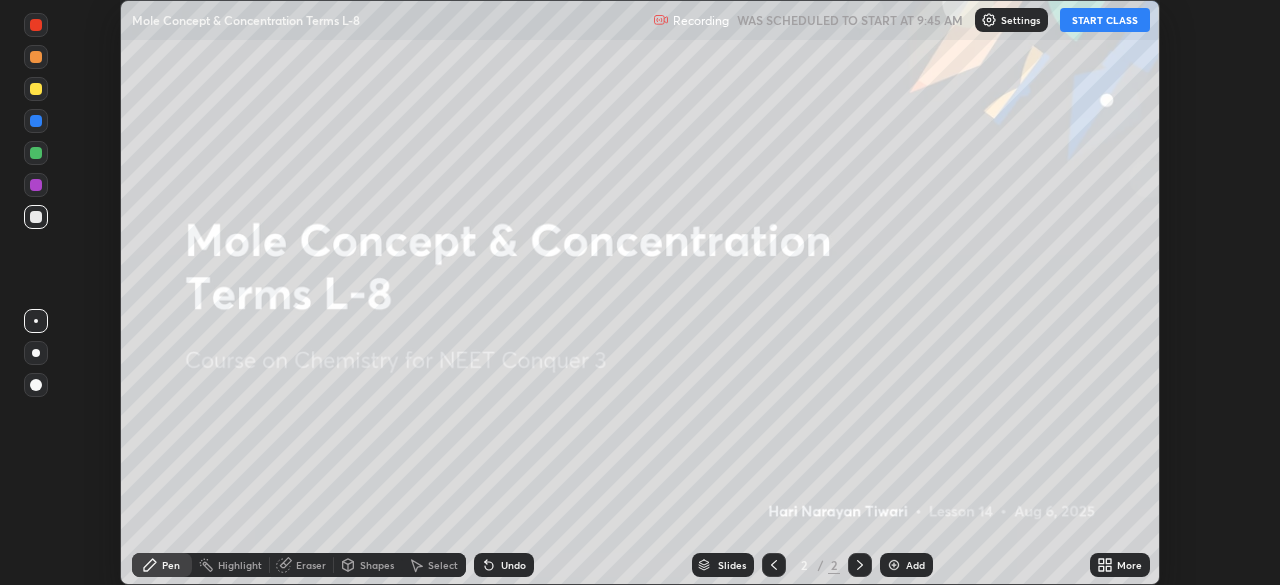 click at bounding box center (894, 565) 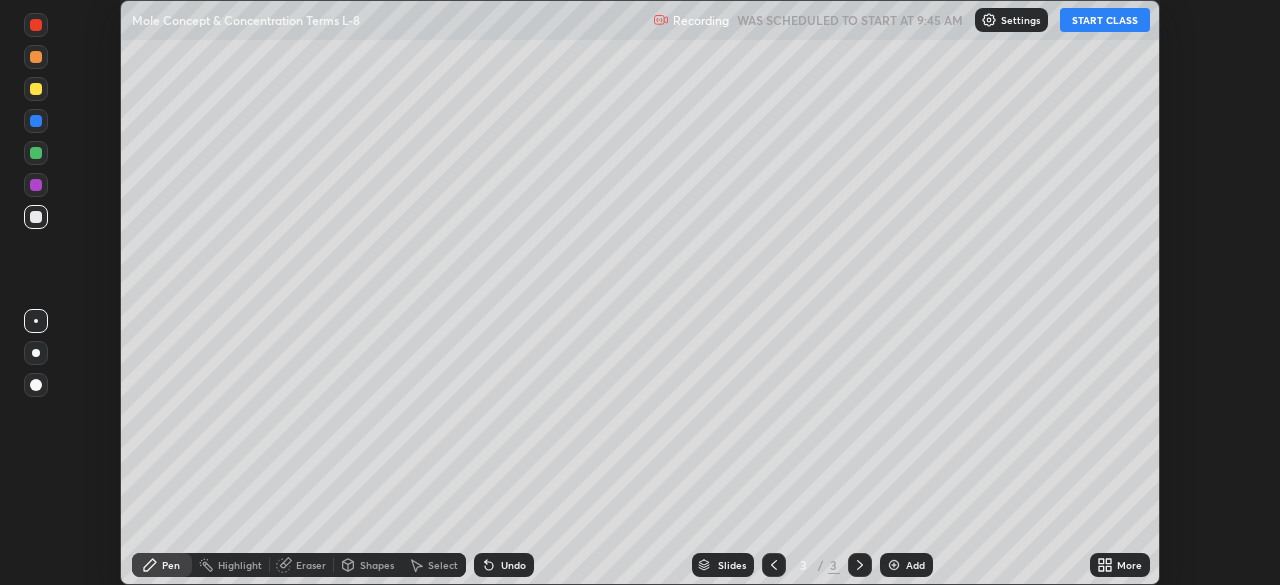 click 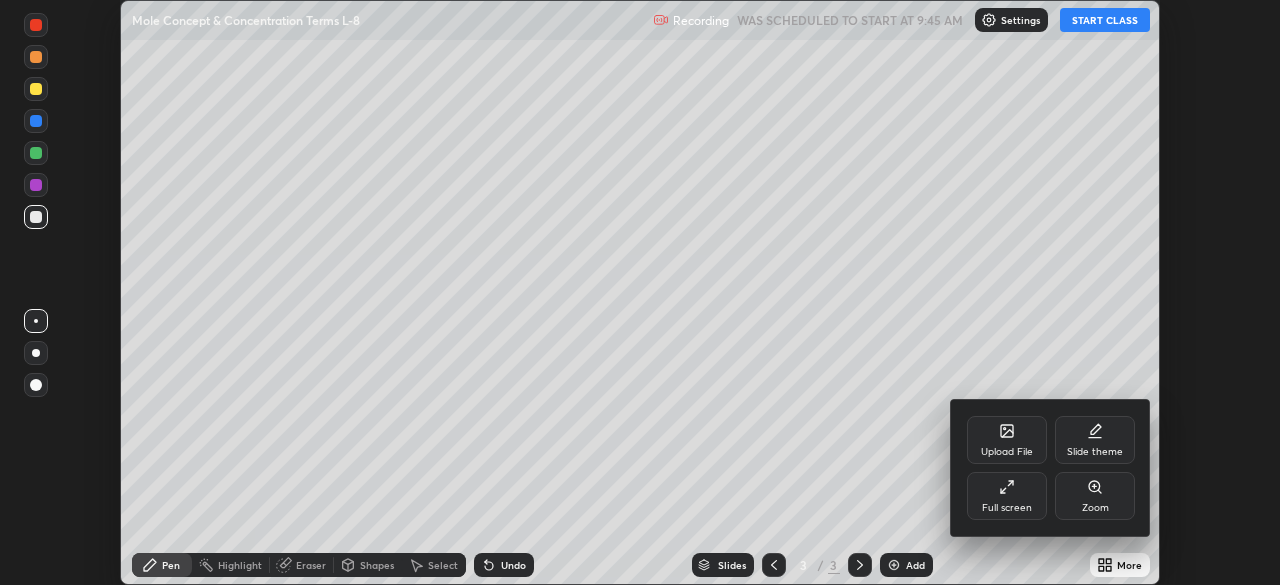 click on "Full screen" at bounding box center (1007, 496) 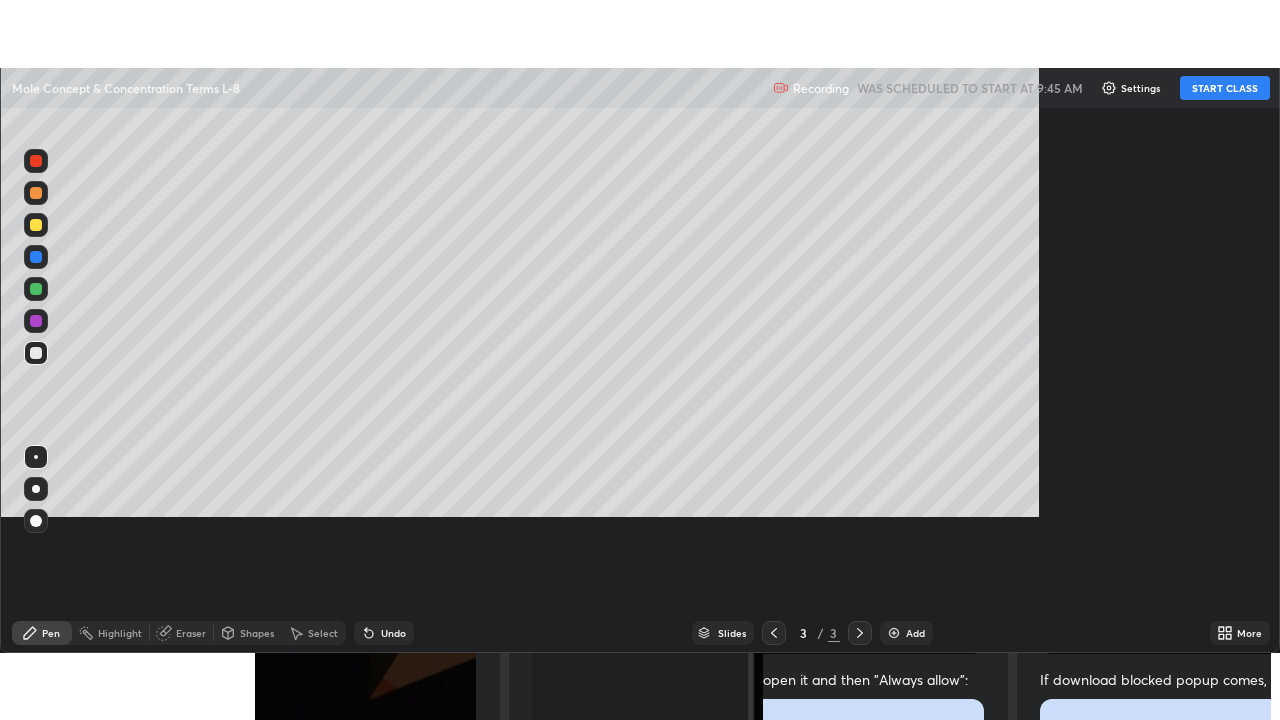 scroll, scrollTop: 99280, scrollLeft: 98720, axis: both 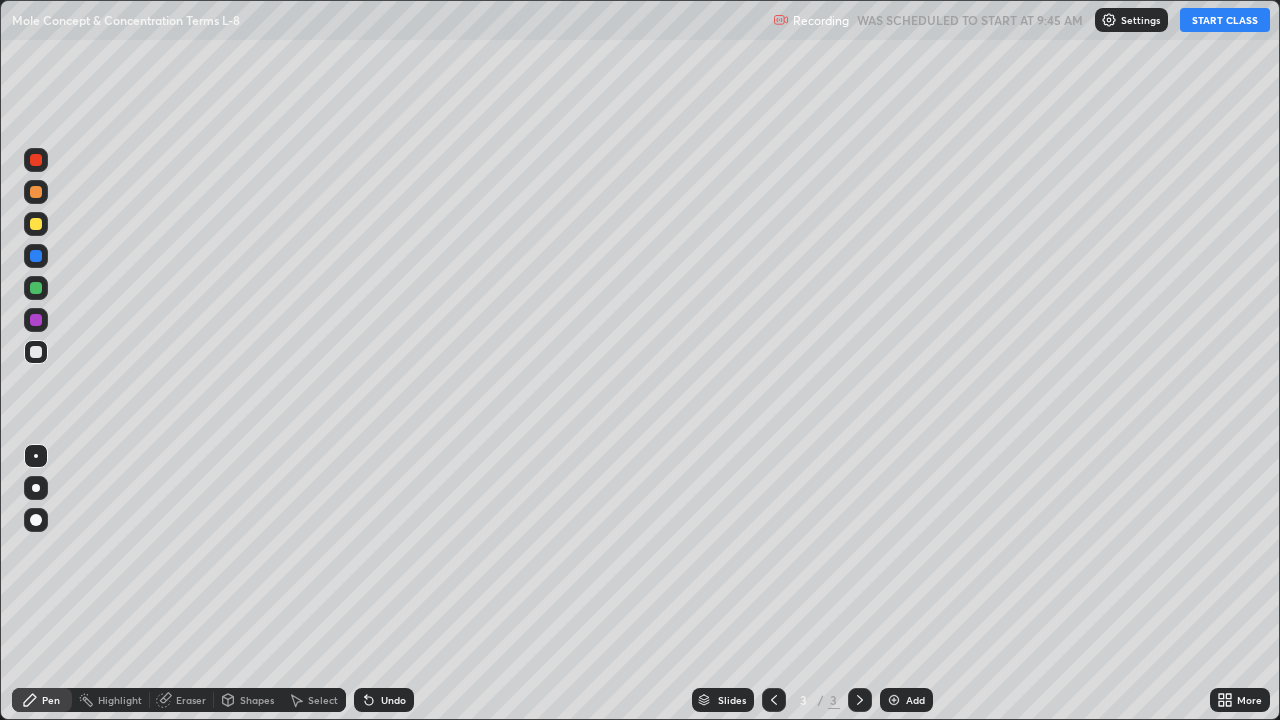 click on "START CLASS" at bounding box center (1225, 20) 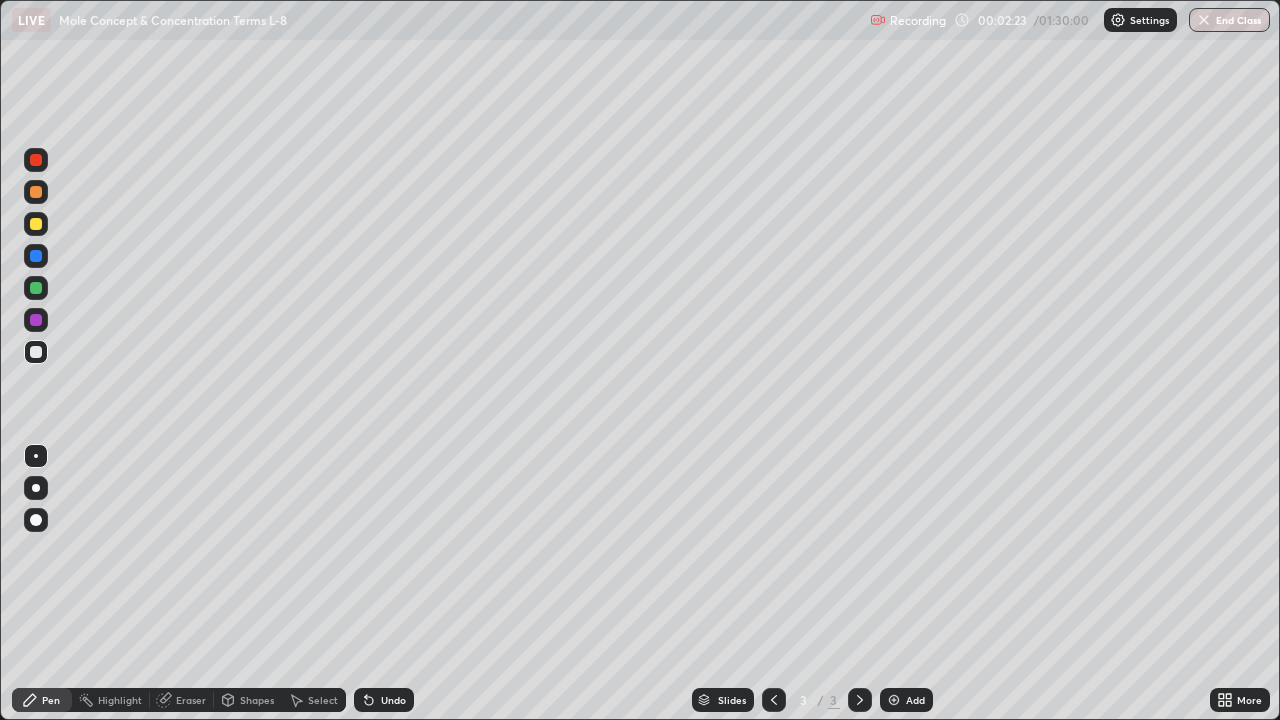 click at bounding box center (36, 352) 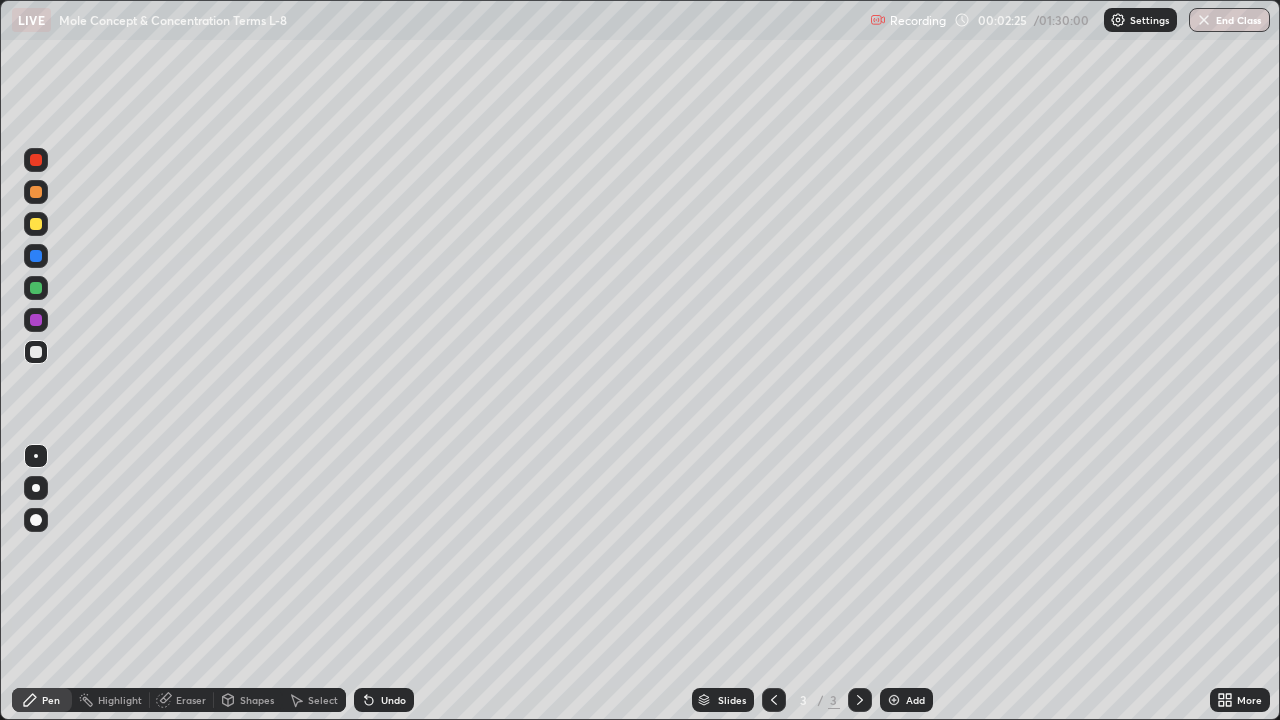 click at bounding box center [36, 352] 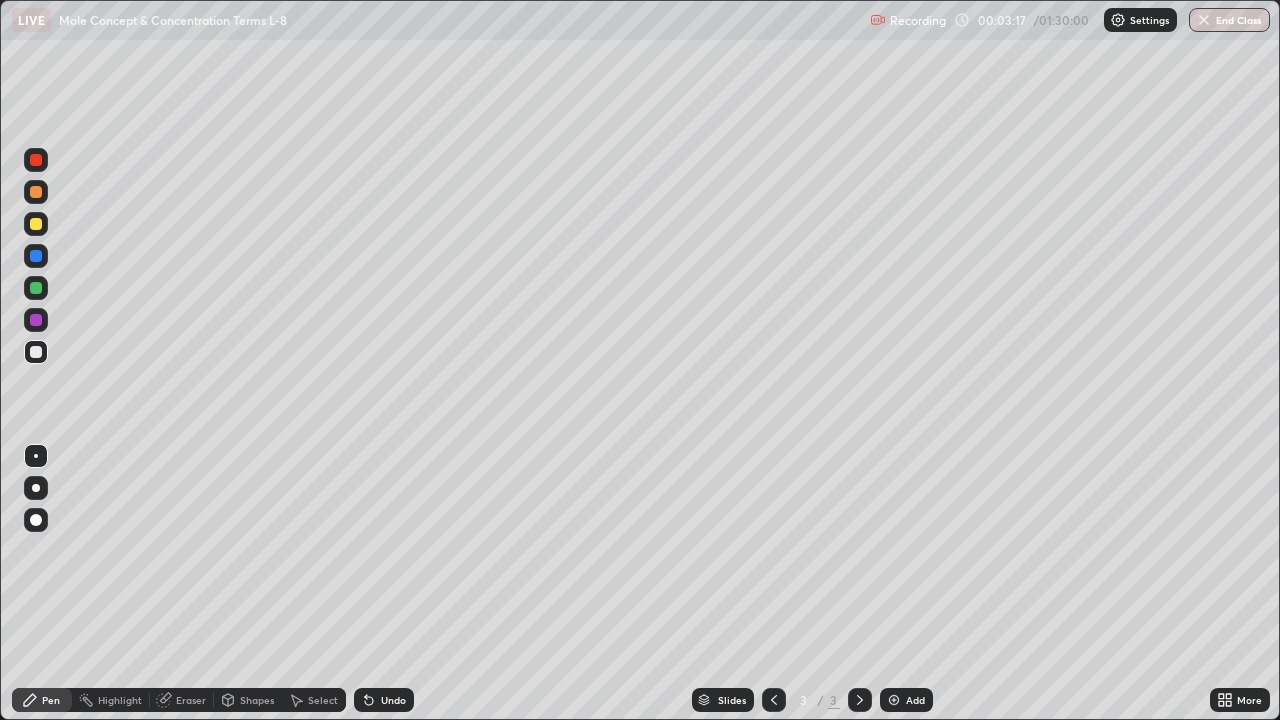 click at bounding box center [36, 224] 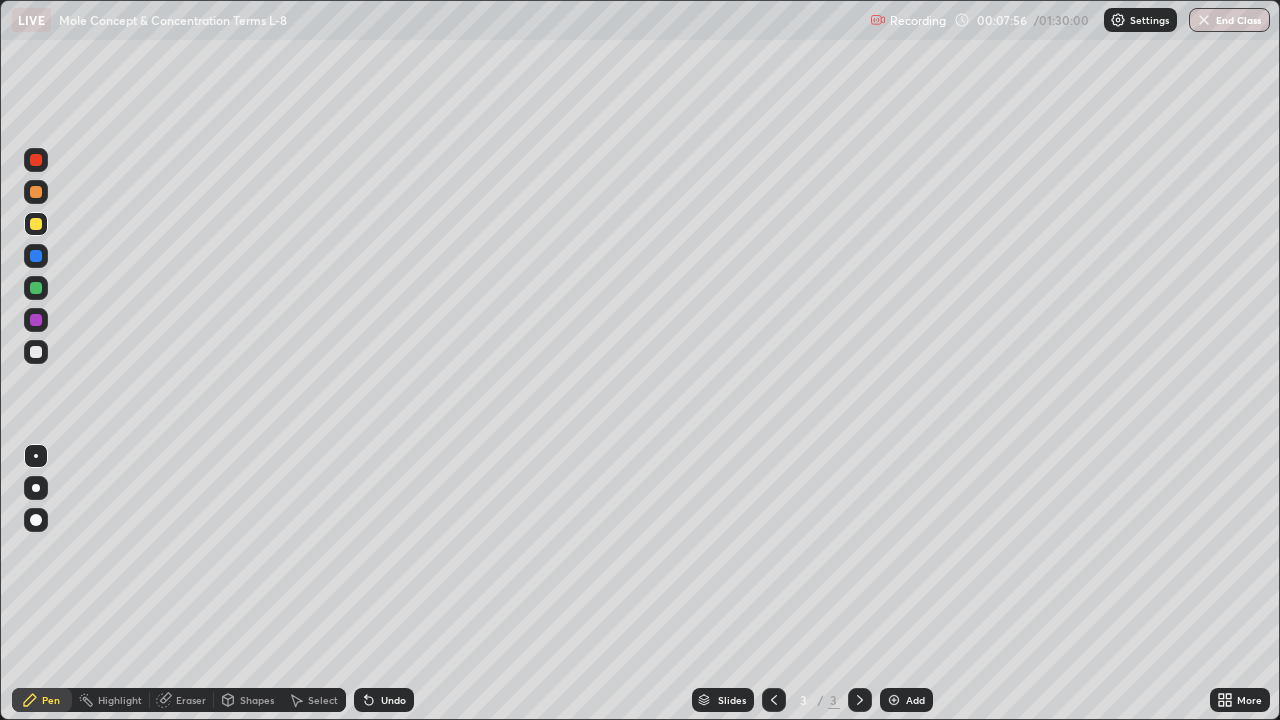 click on "Eraser" at bounding box center [191, 700] 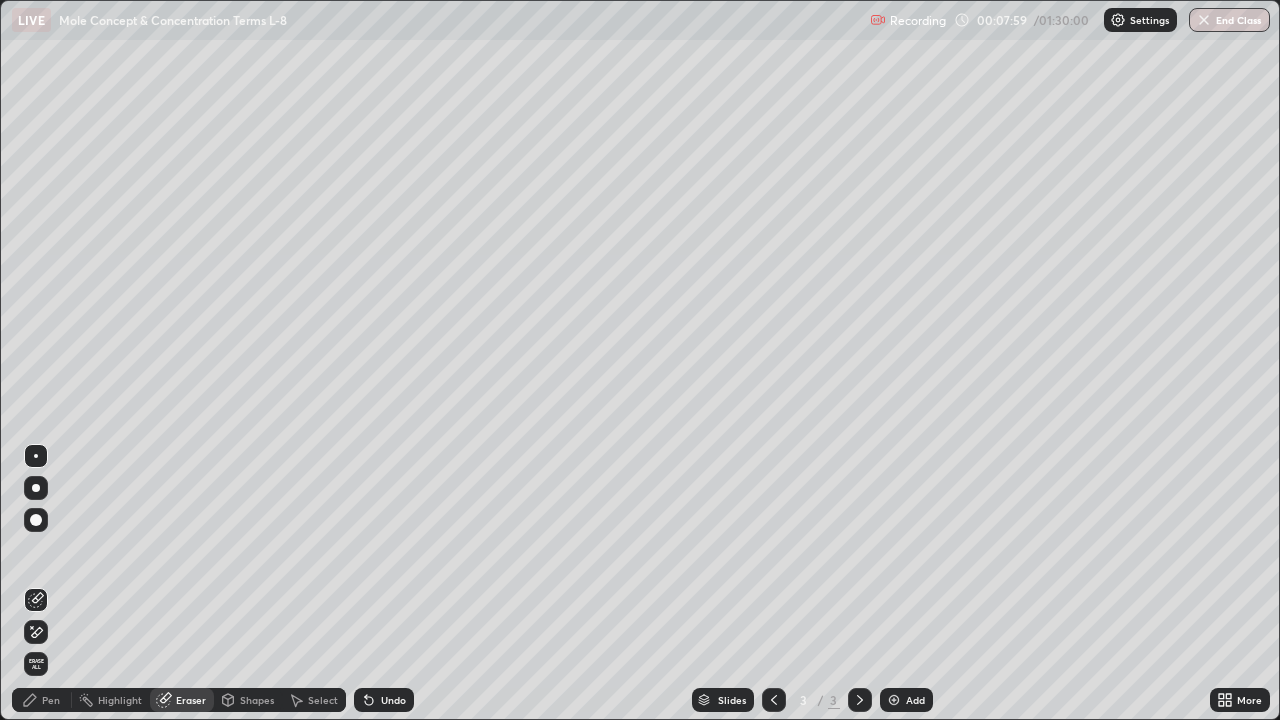 click on "Pen" at bounding box center [51, 700] 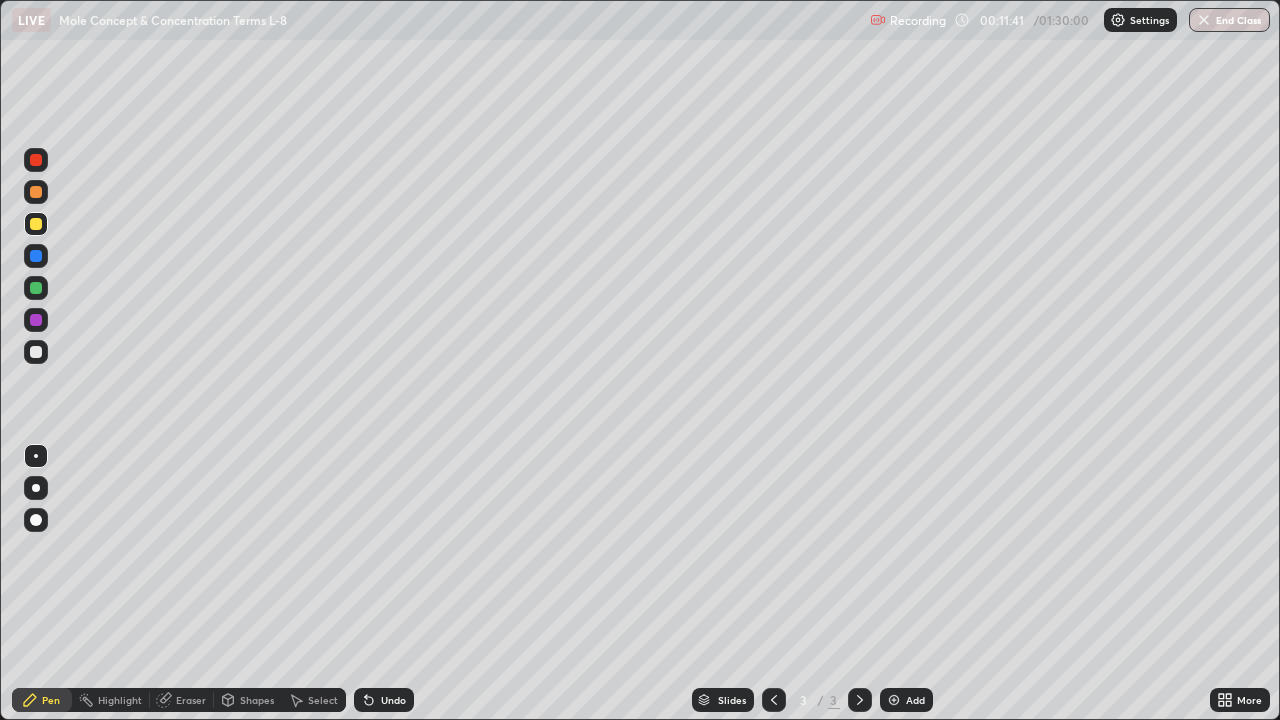 click at bounding box center (894, 700) 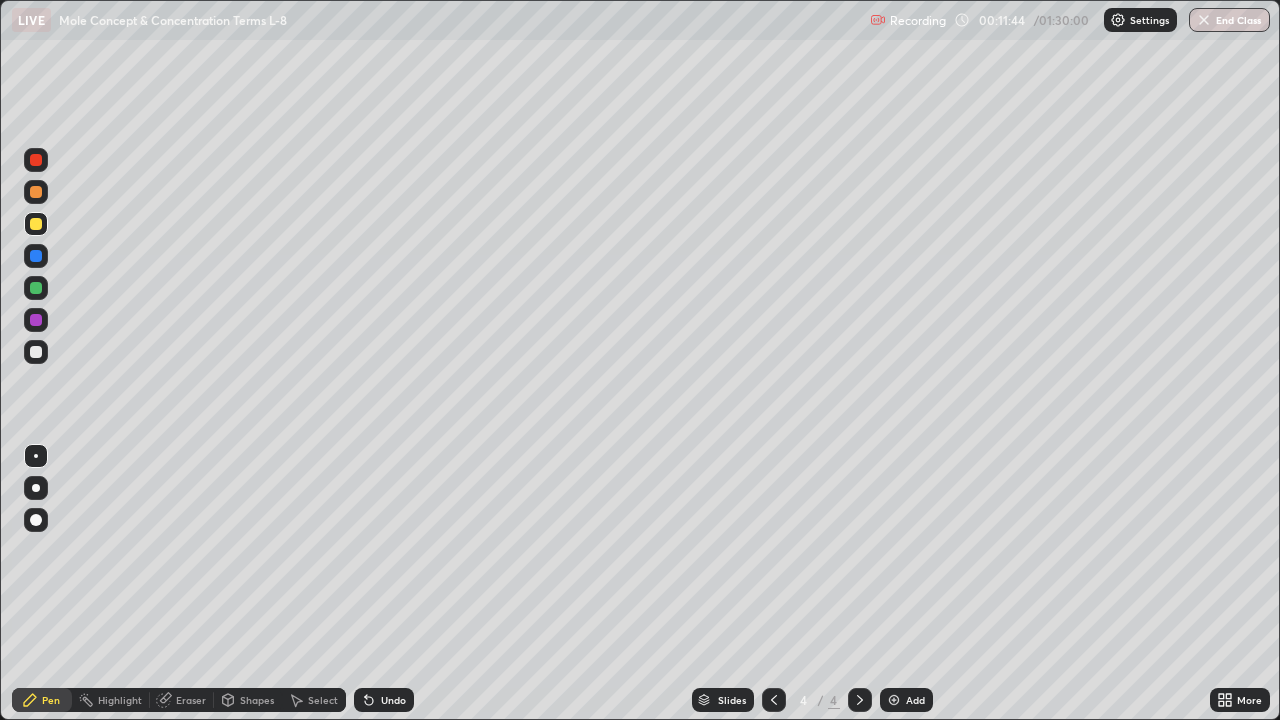 click at bounding box center [36, 352] 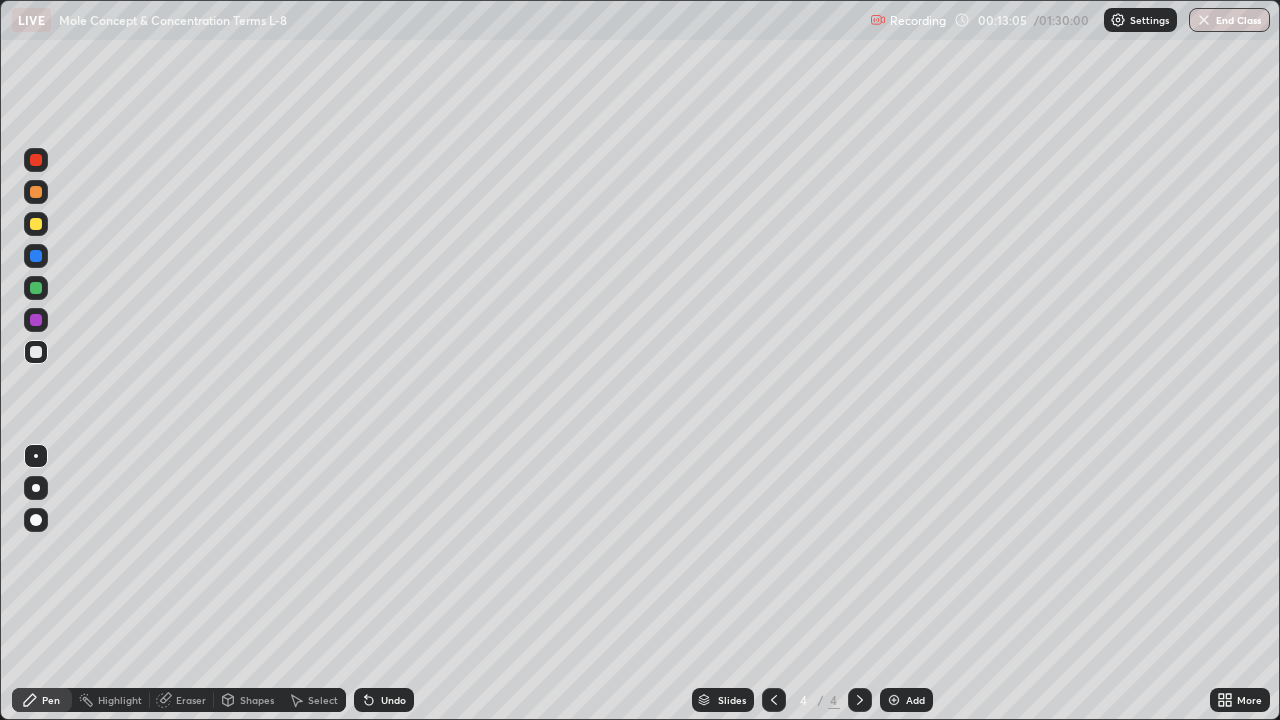 click at bounding box center (36, 224) 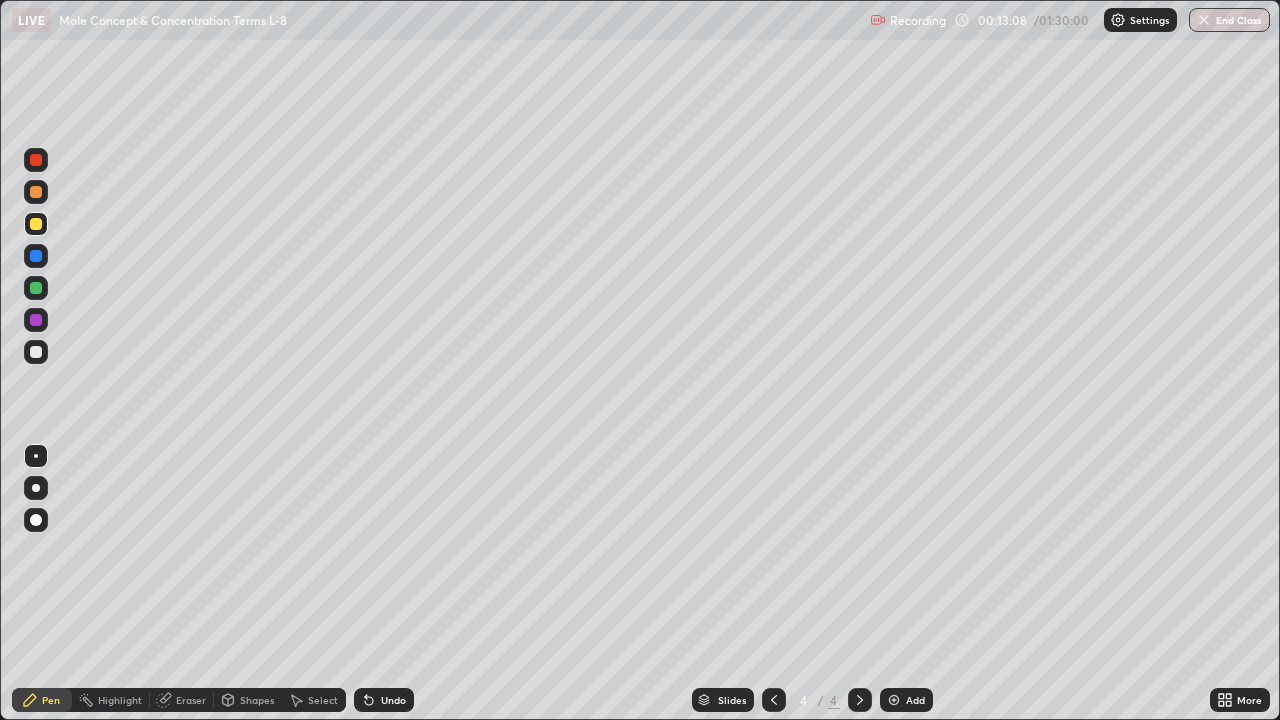 click on "Pen" at bounding box center [51, 700] 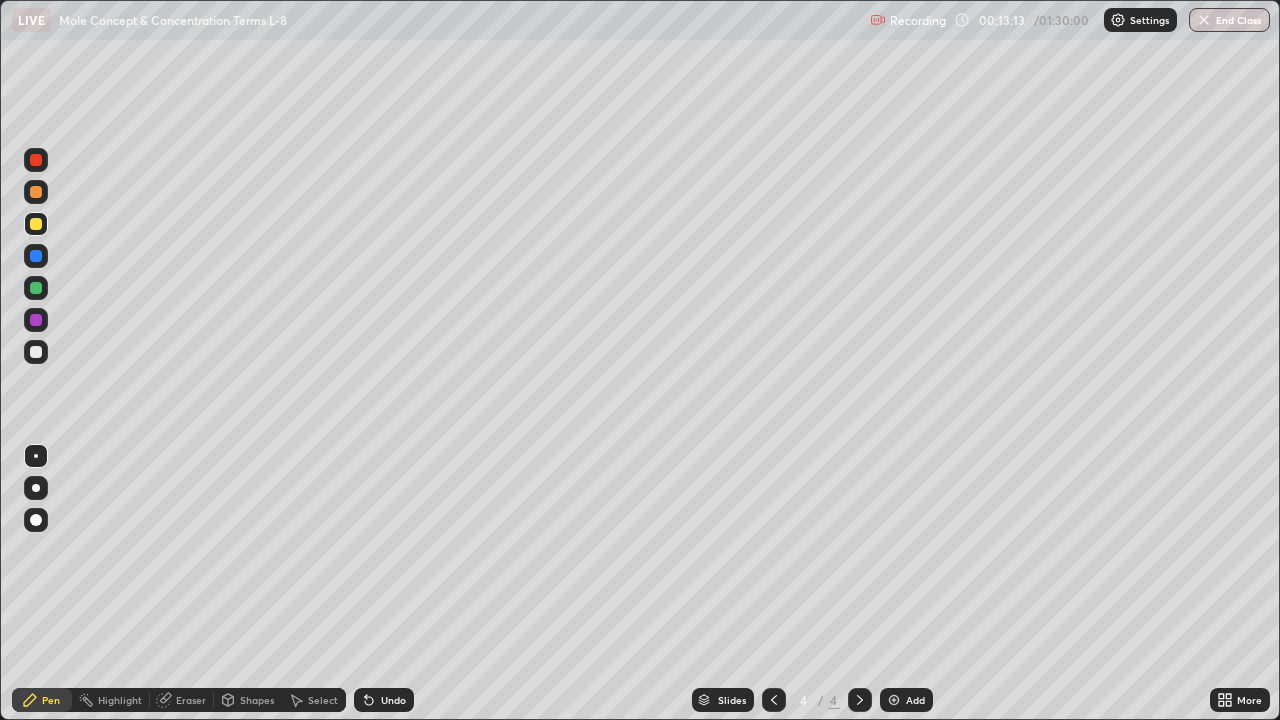 click at bounding box center [36, 352] 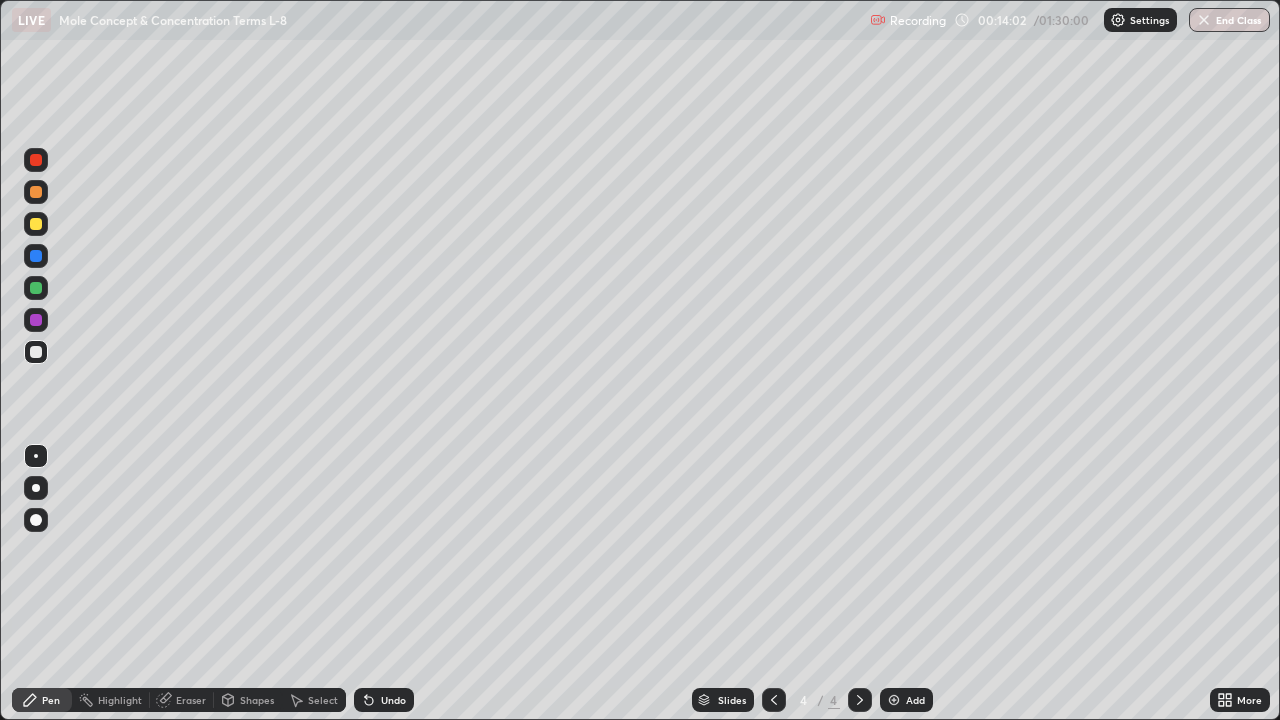 click at bounding box center [36, 224] 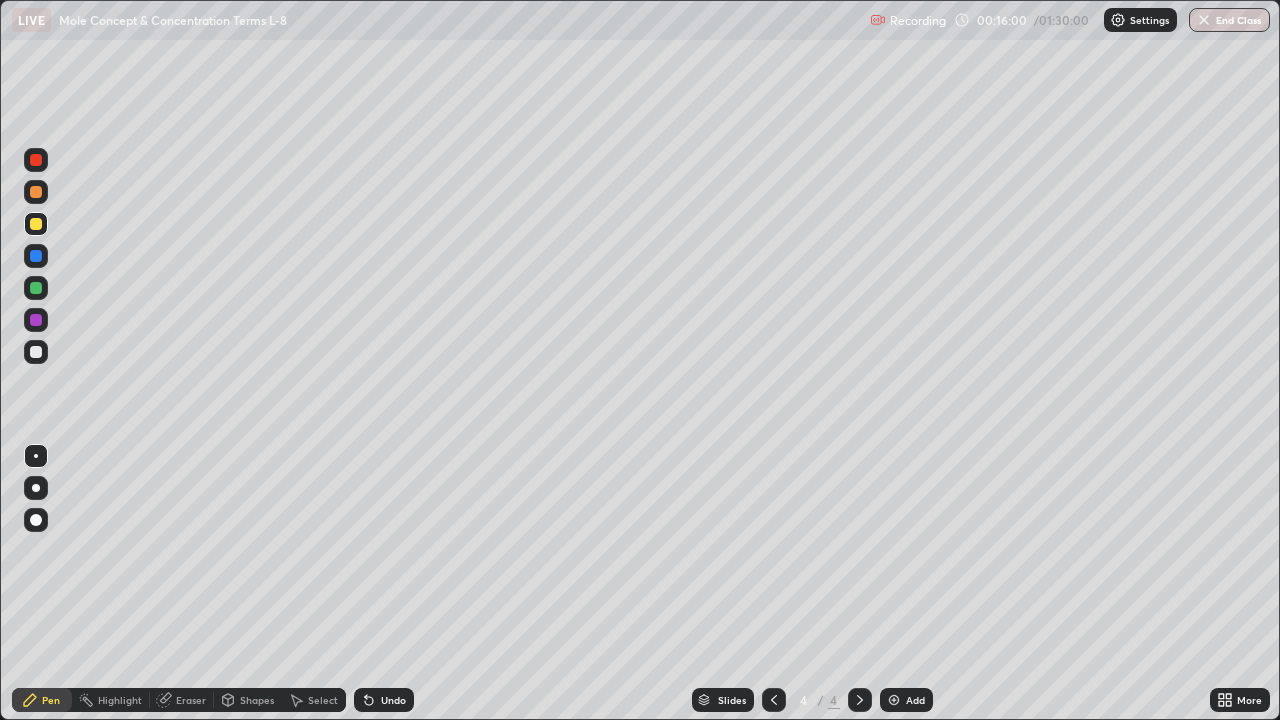 click at bounding box center [36, 352] 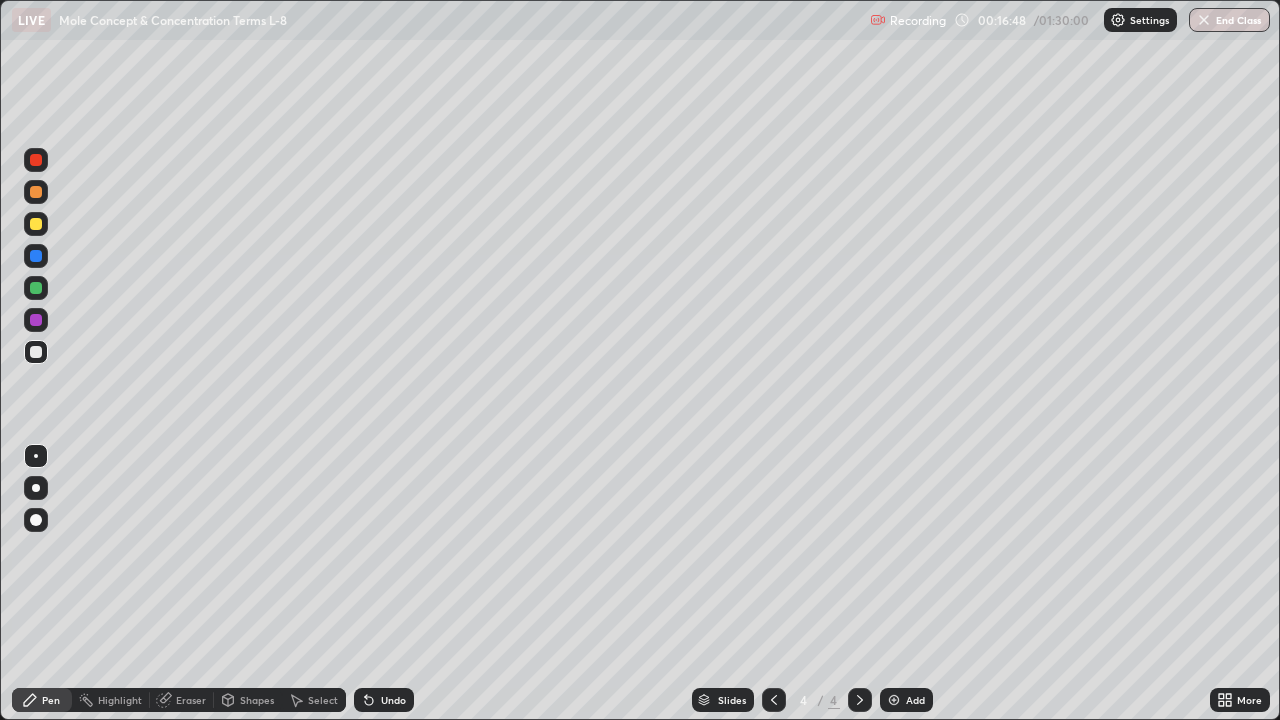 click on "Eraser" at bounding box center [191, 700] 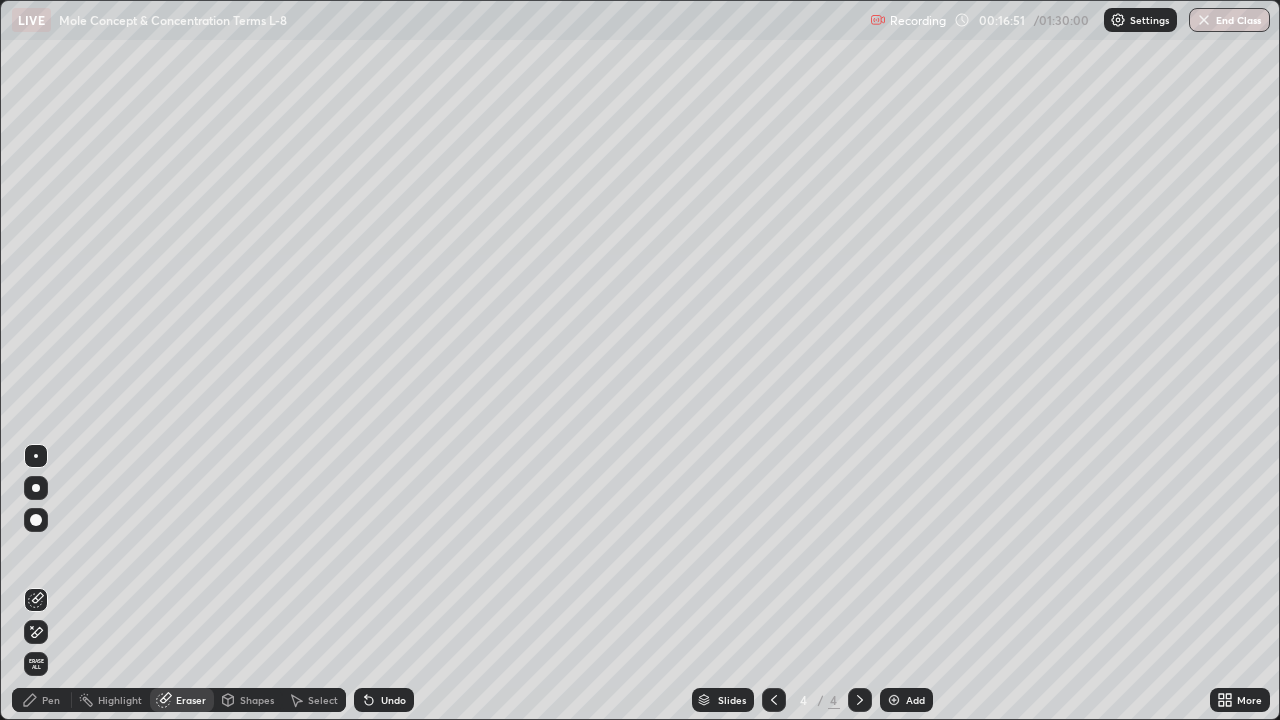 click on "Pen" at bounding box center [51, 700] 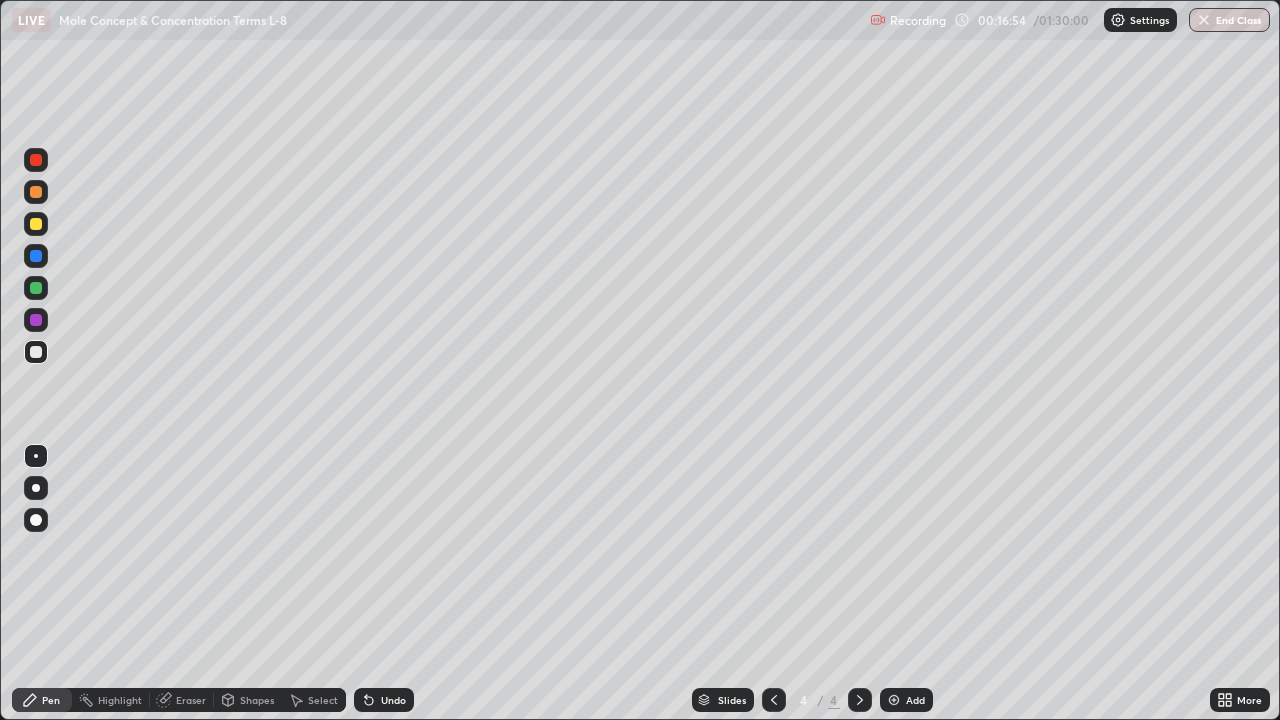 click at bounding box center [36, 352] 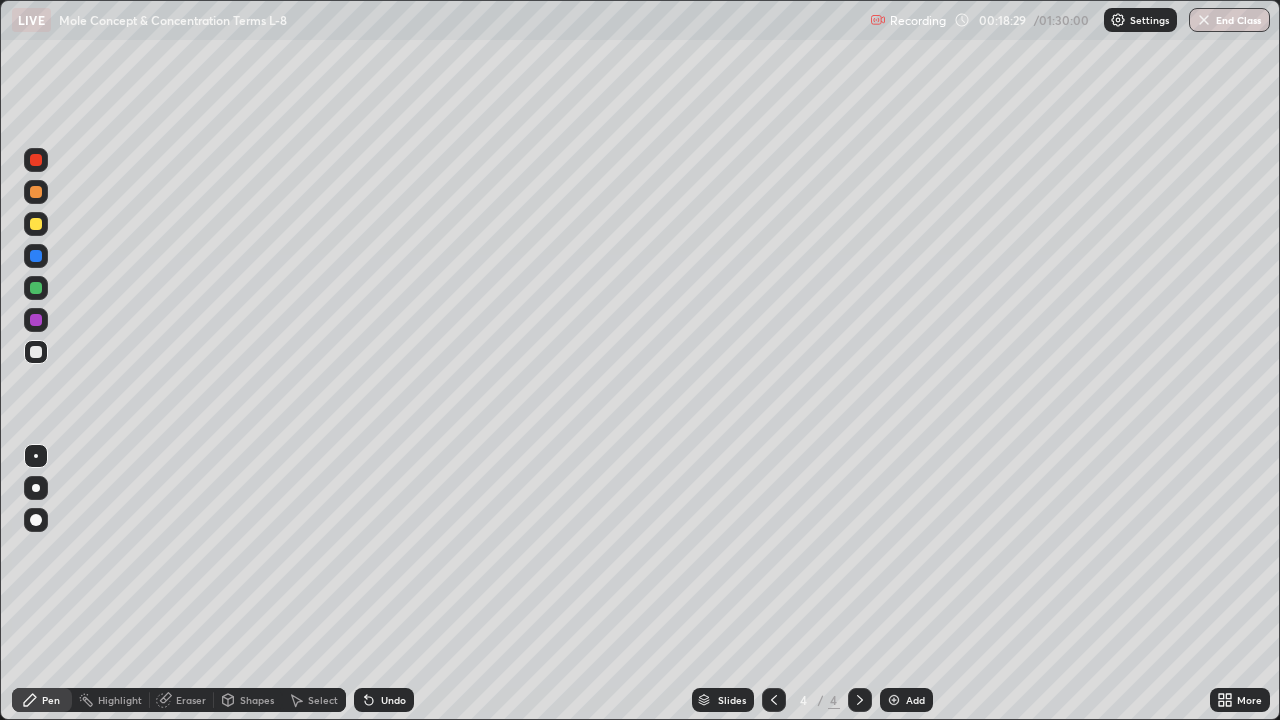 click on "Add" at bounding box center (906, 700) 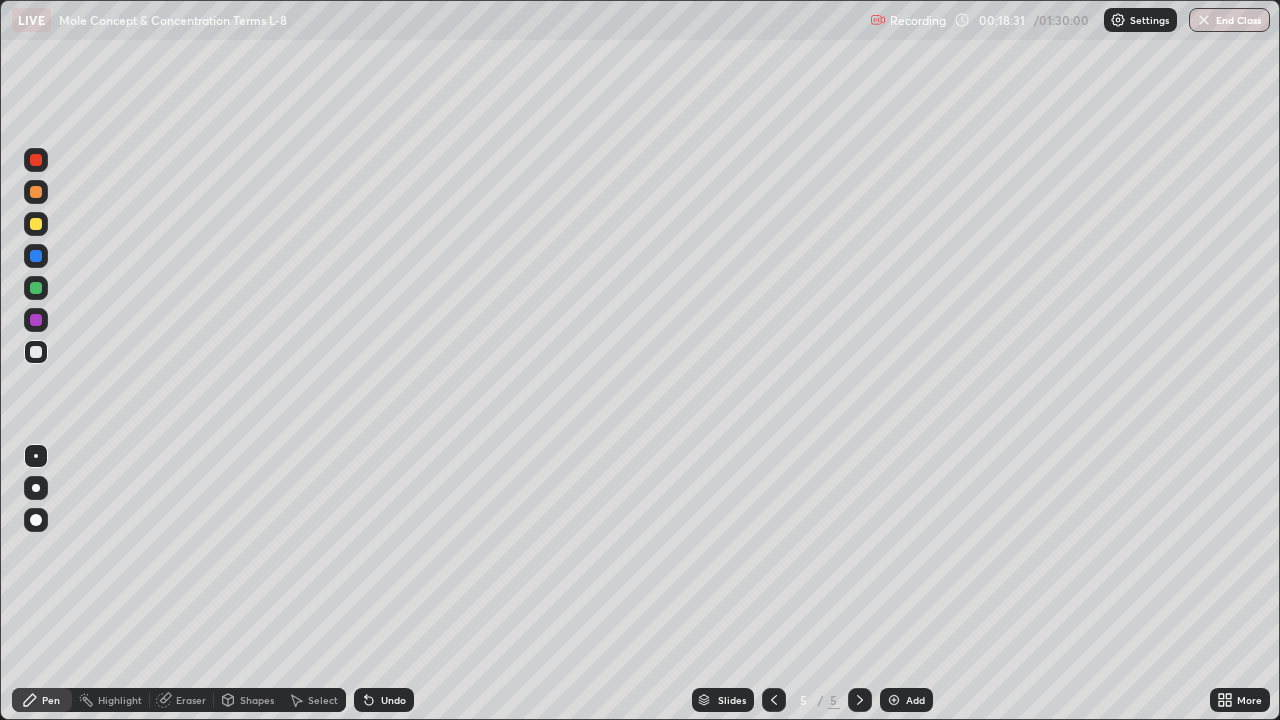 click at bounding box center [36, 352] 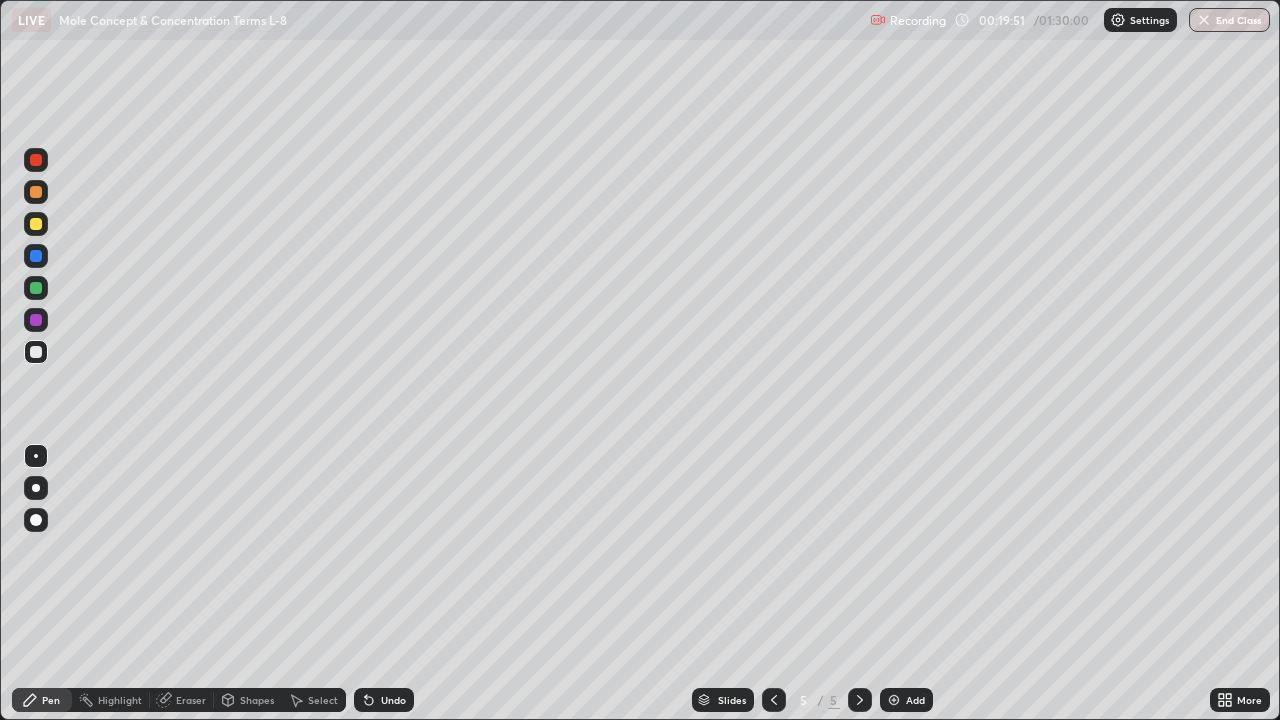 click at bounding box center [36, 224] 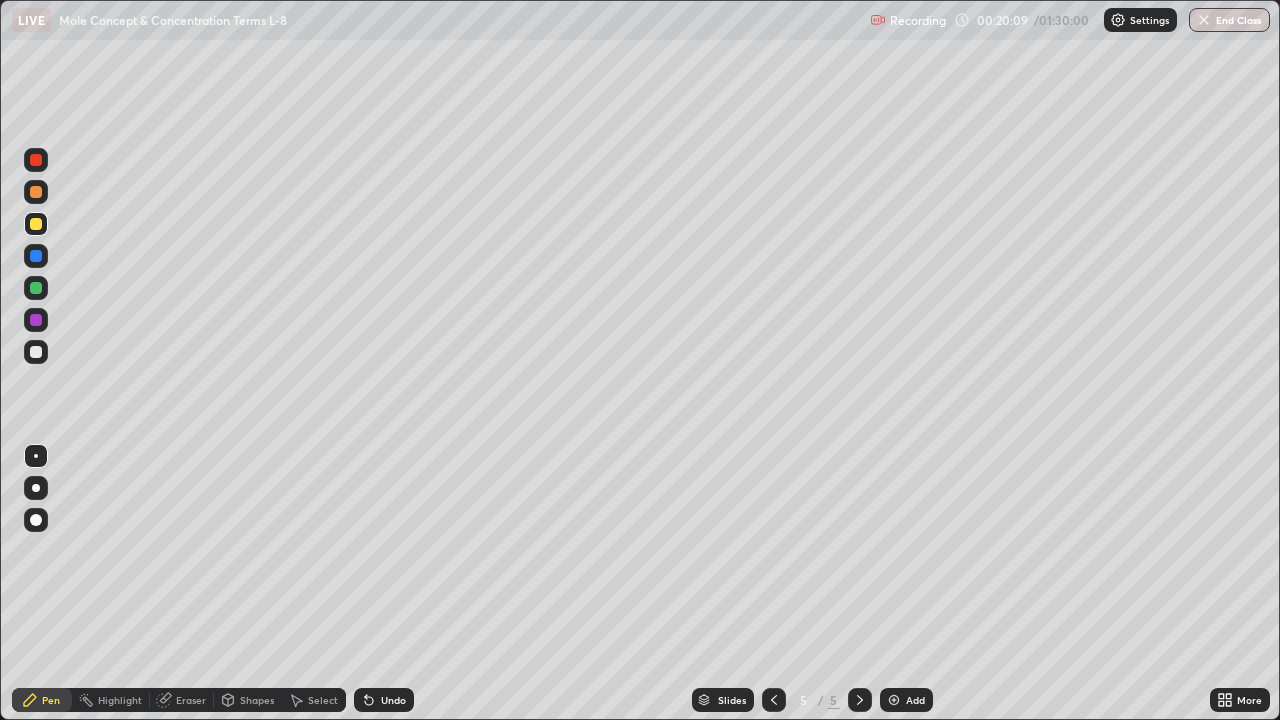 click at bounding box center [36, 352] 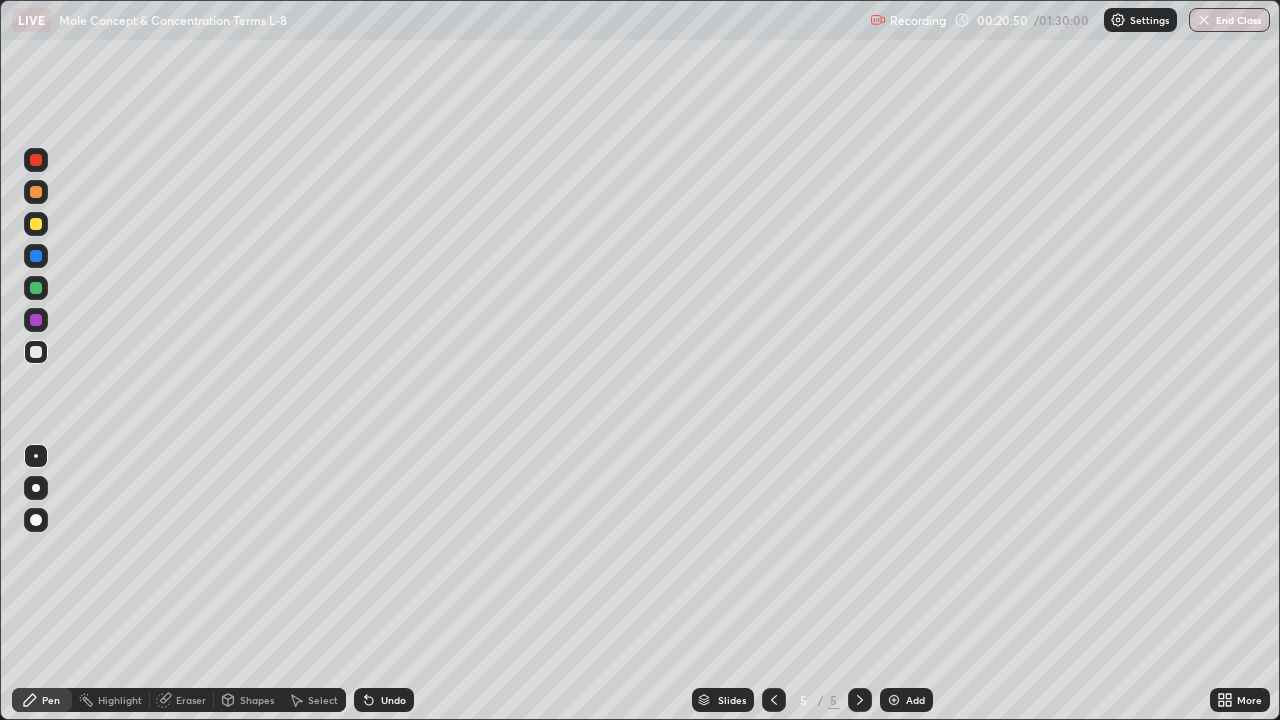 click at bounding box center [36, 224] 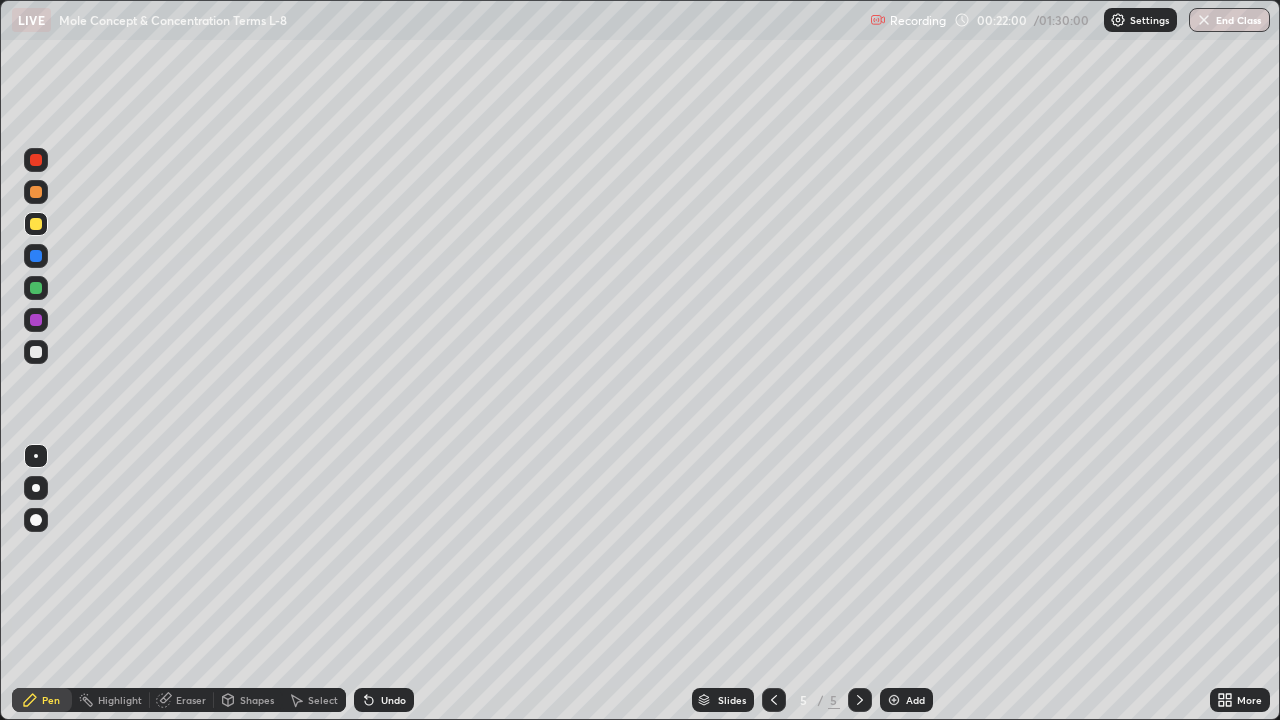 click at bounding box center (36, 352) 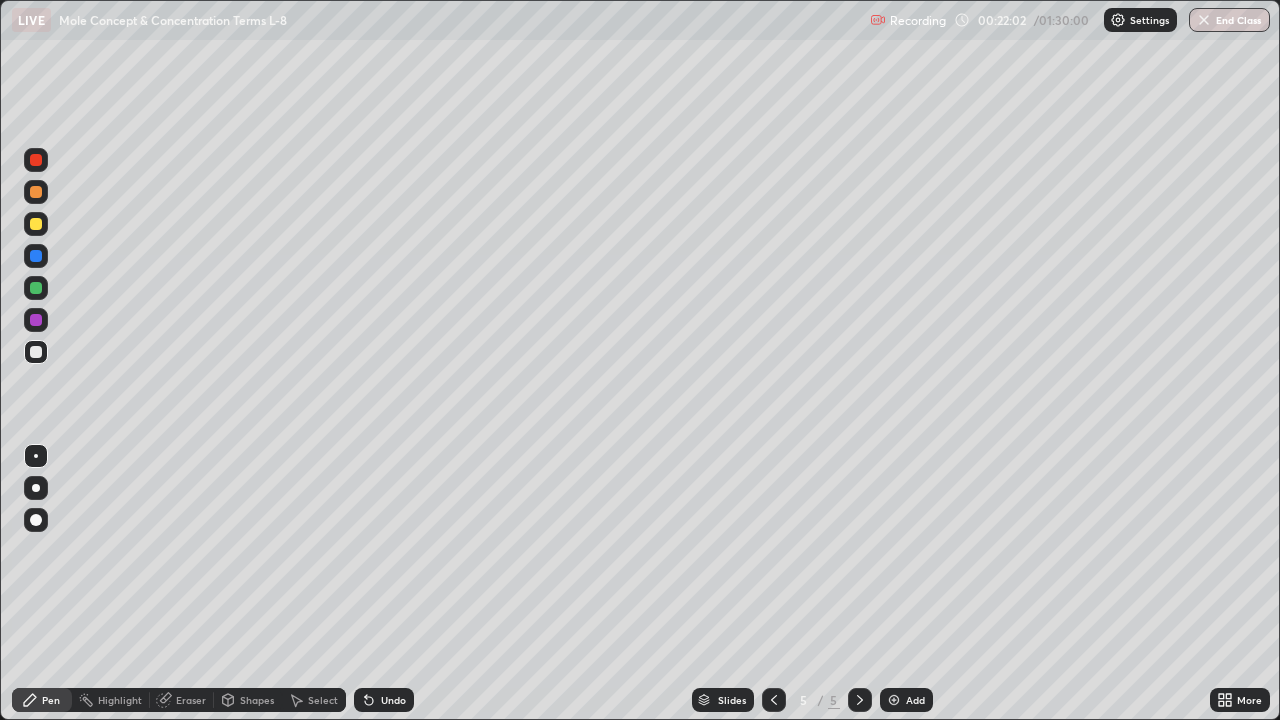 click at bounding box center (36, 224) 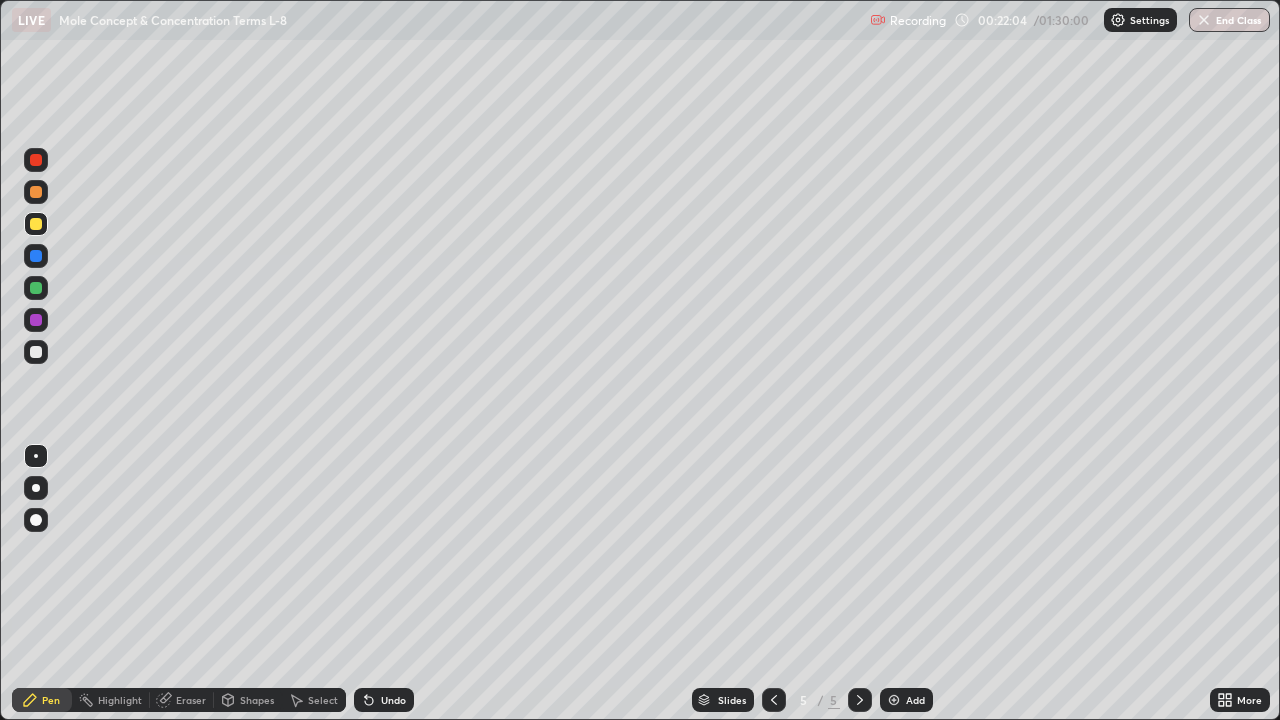 click at bounding box center [36, 352] 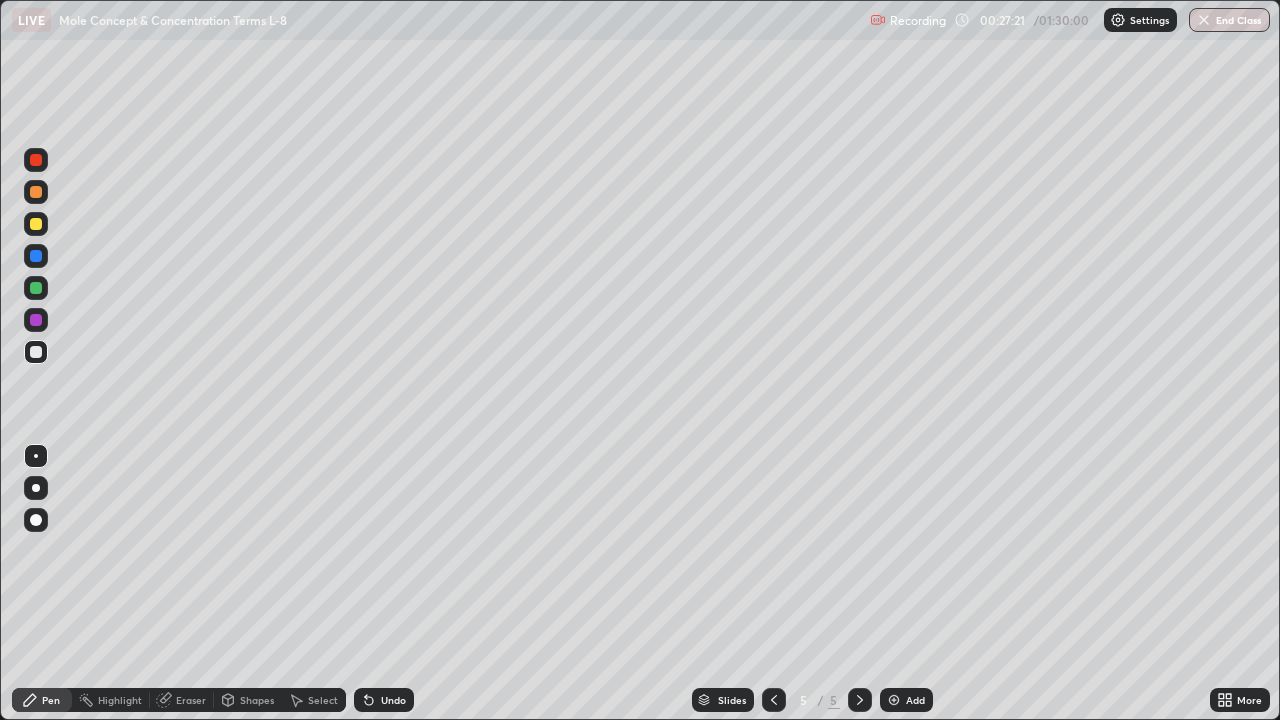 click at bounding box center (894, 700) 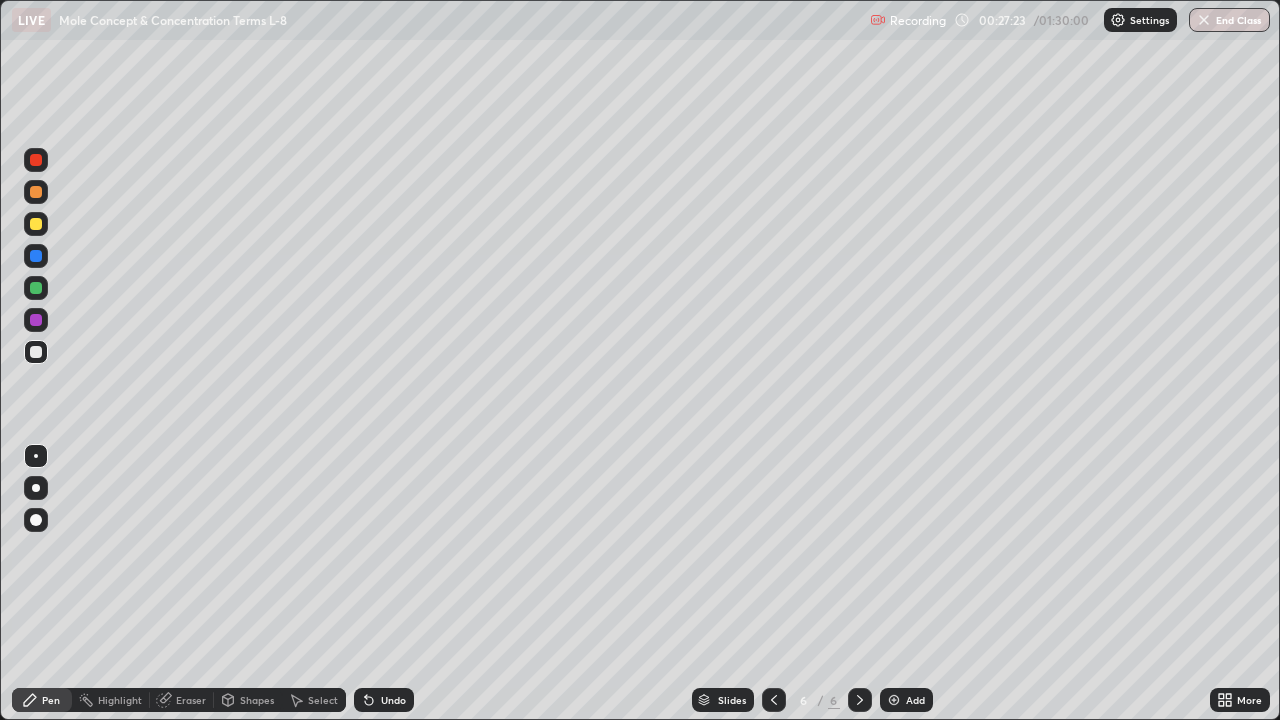 click at bounding box center (36, 352) 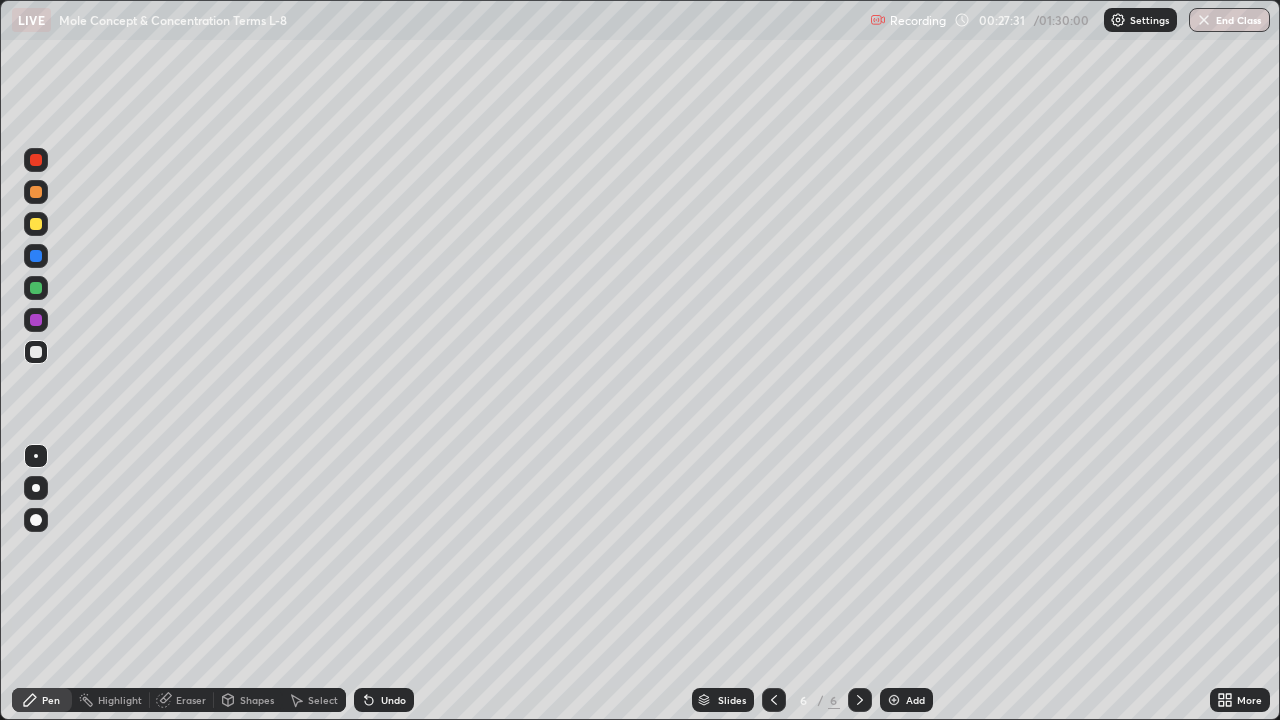 click on "Eraser" at bounding box center (191, 700) 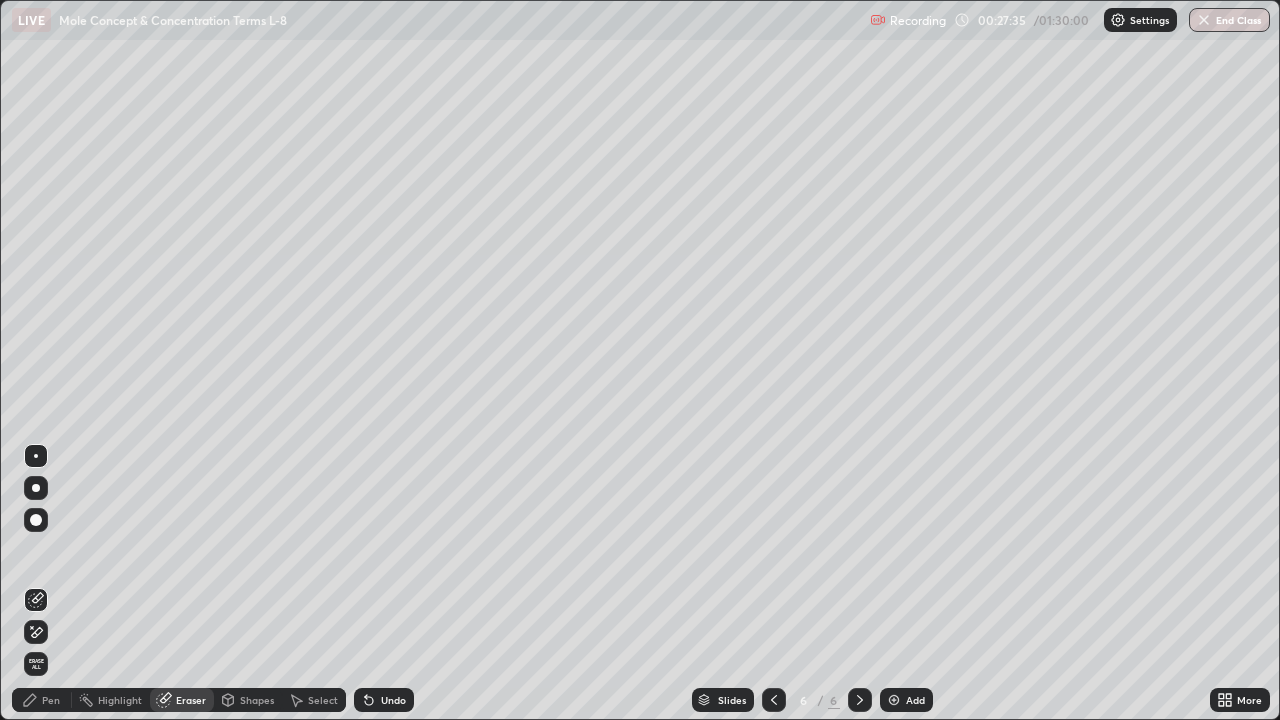 click on "Pen" at bounding box center [51, 700] 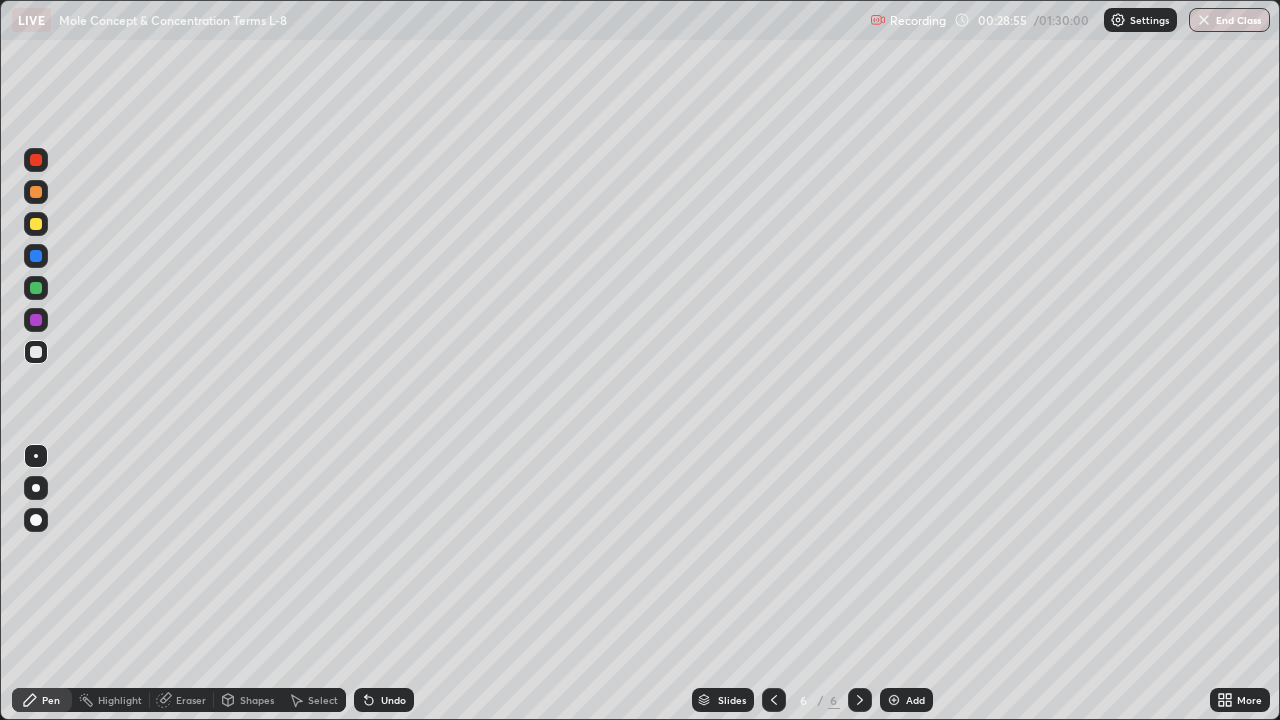 click at bounding box center [36, 224] 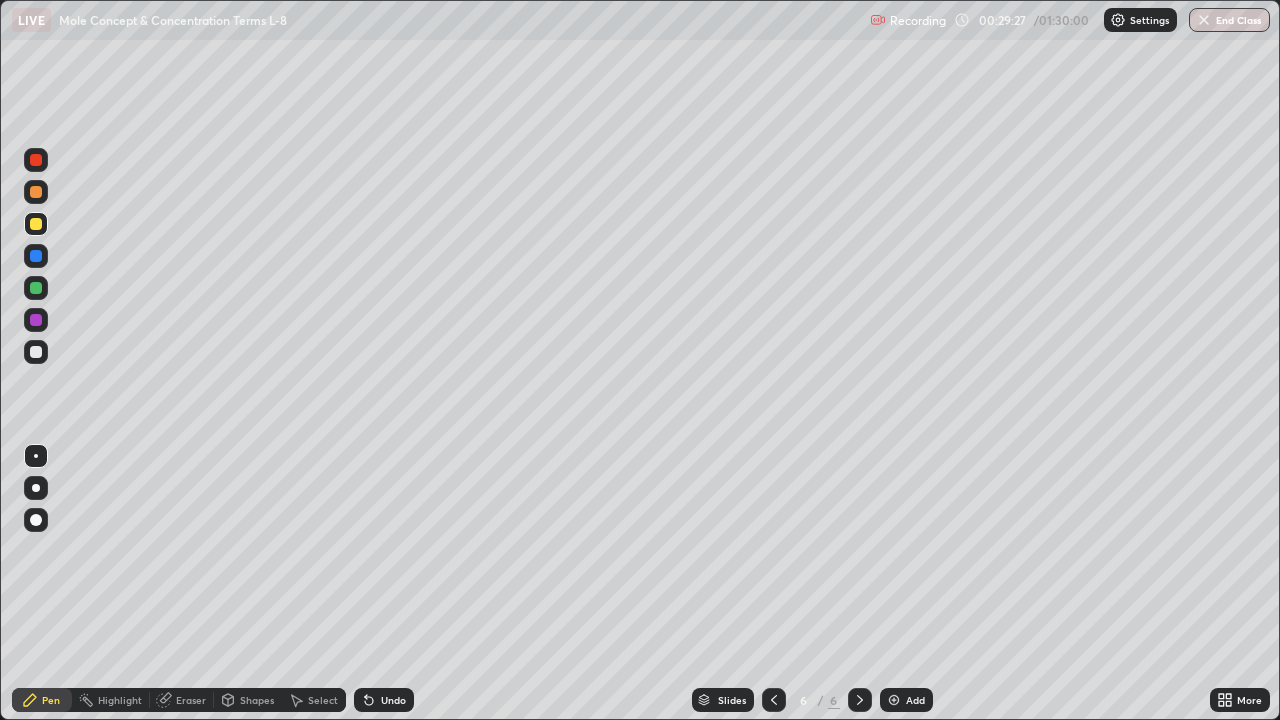 click at bounding box center (36, 352) 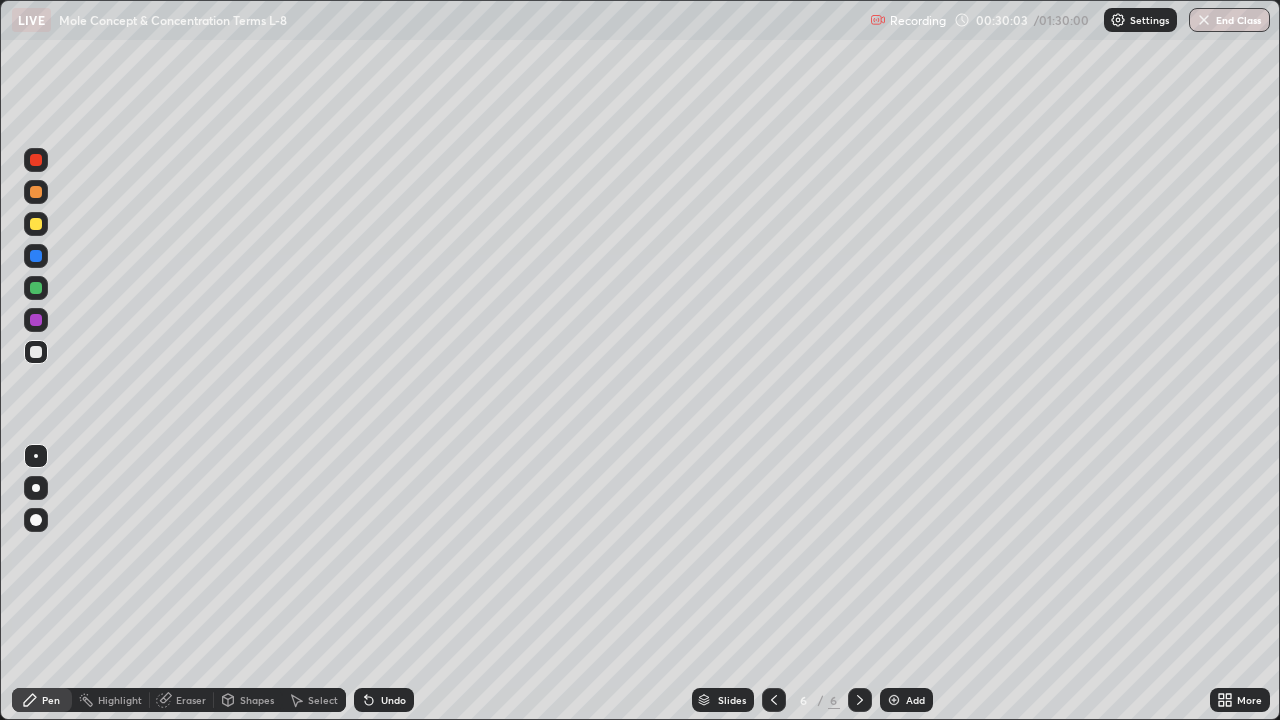 click on "Eraser" at bounding box center (191, 700) 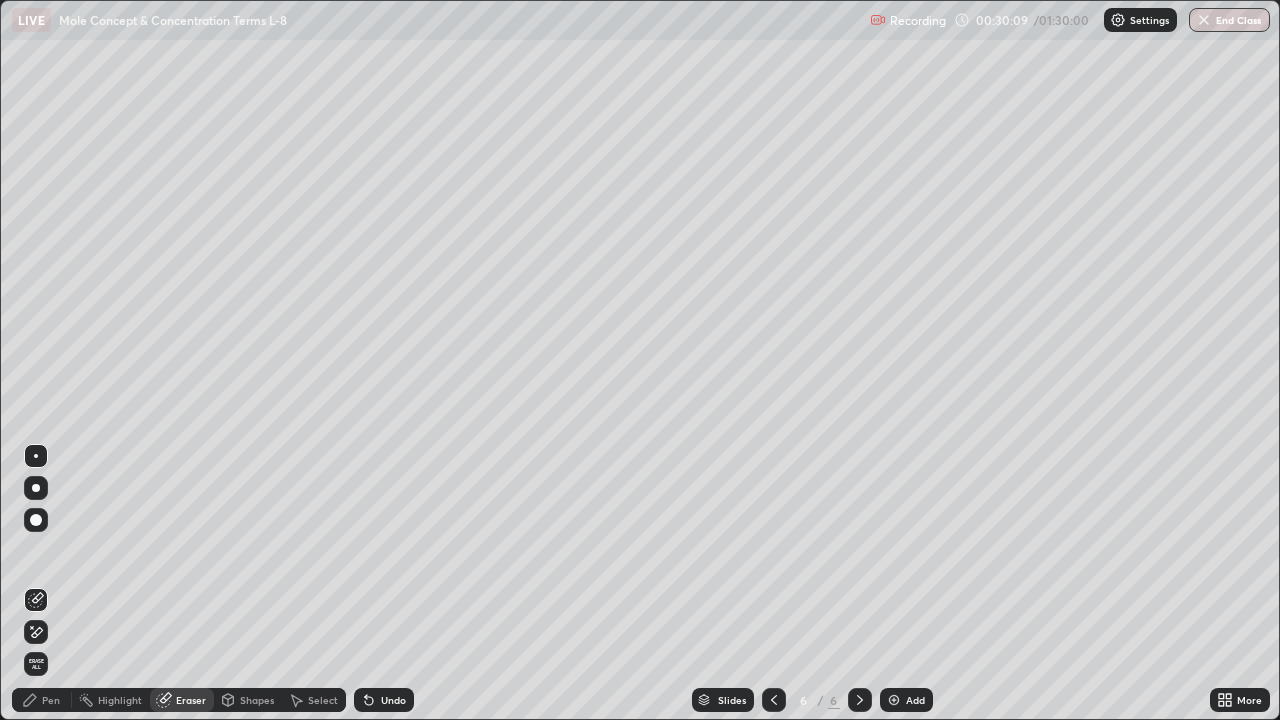 click on "Pen" at bounding box center (51, 700) 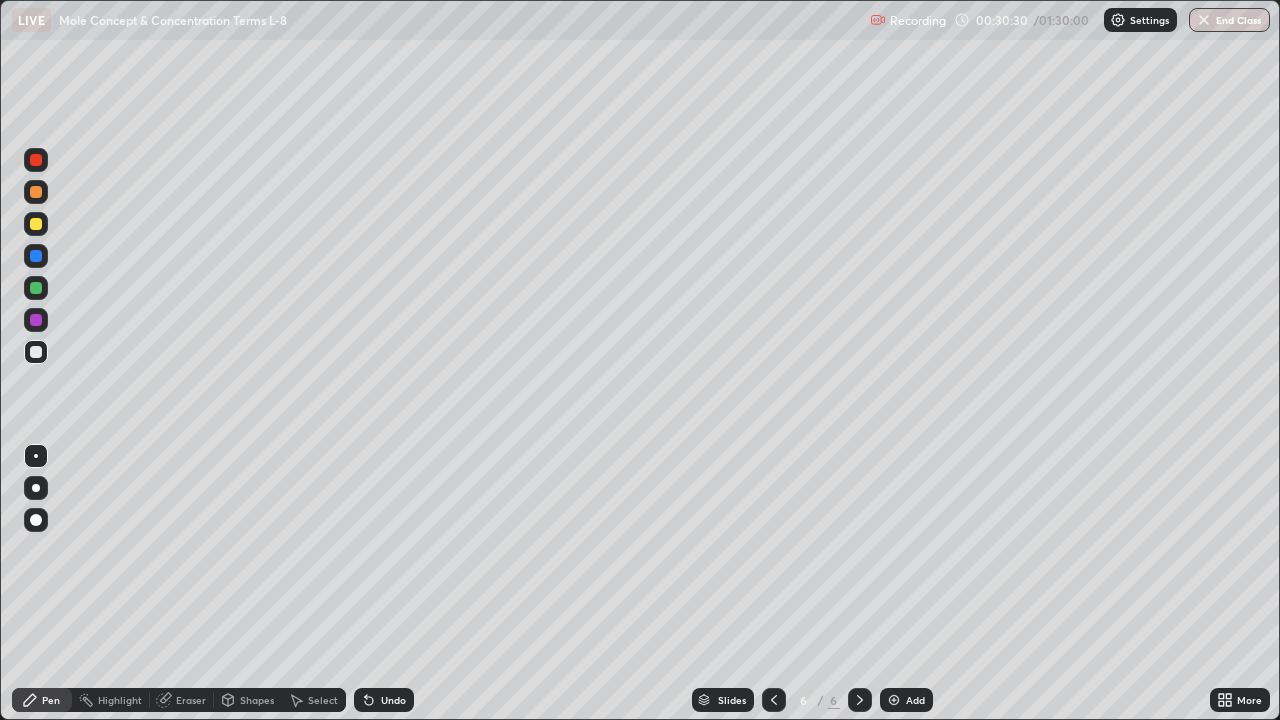 click at bounding box center [36, 224] 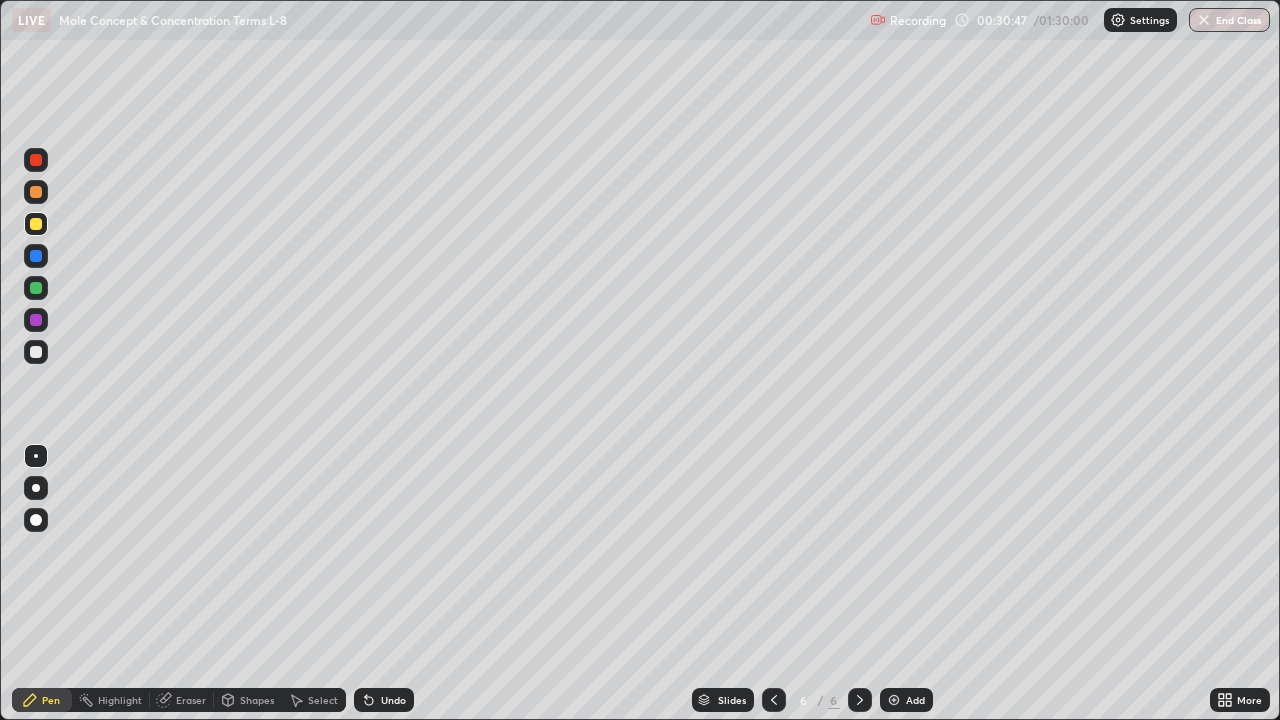 click at bounding box center [36, 352] 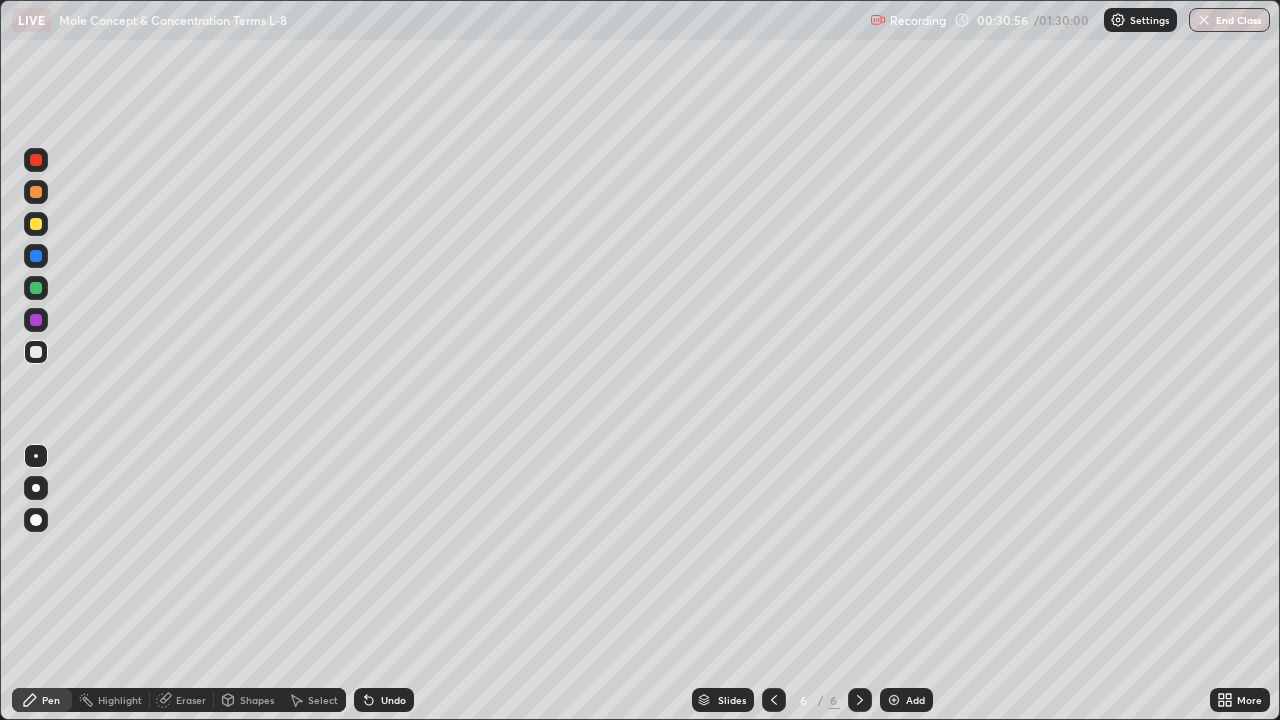 click on "Eraser" at bounding box center (191, 700) 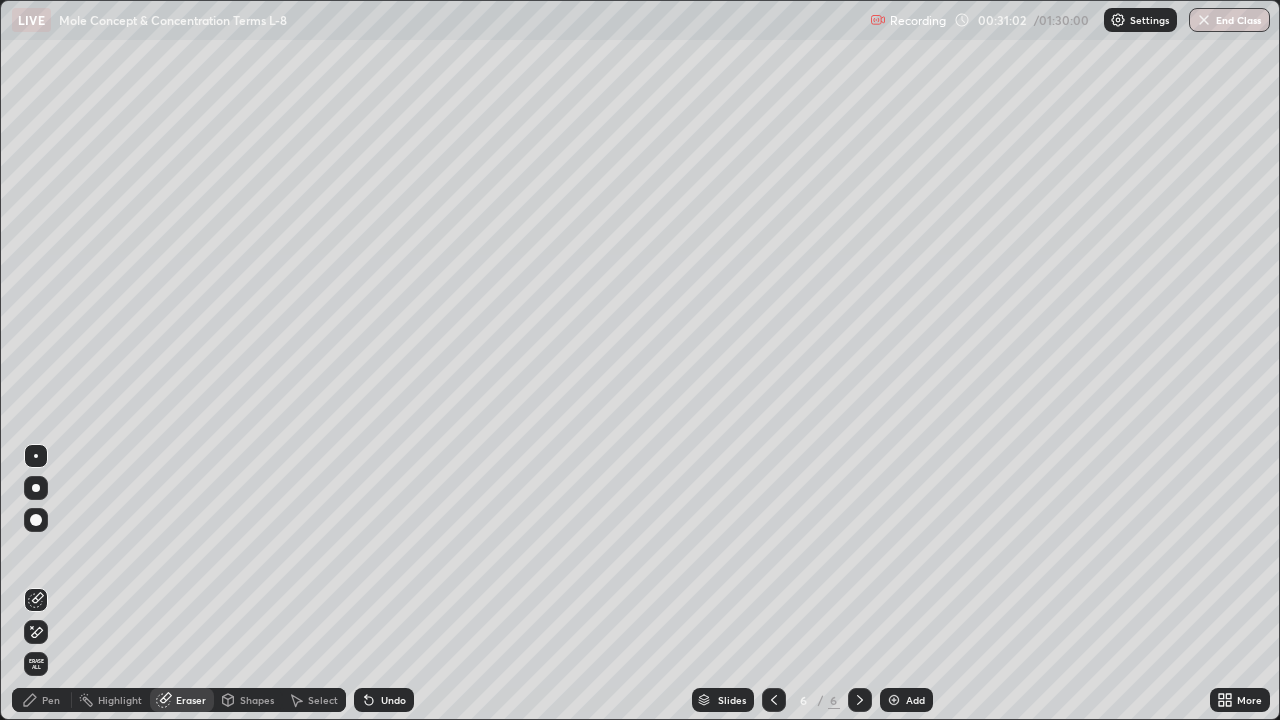 click on "Pen" at bounding box center (51, 700) 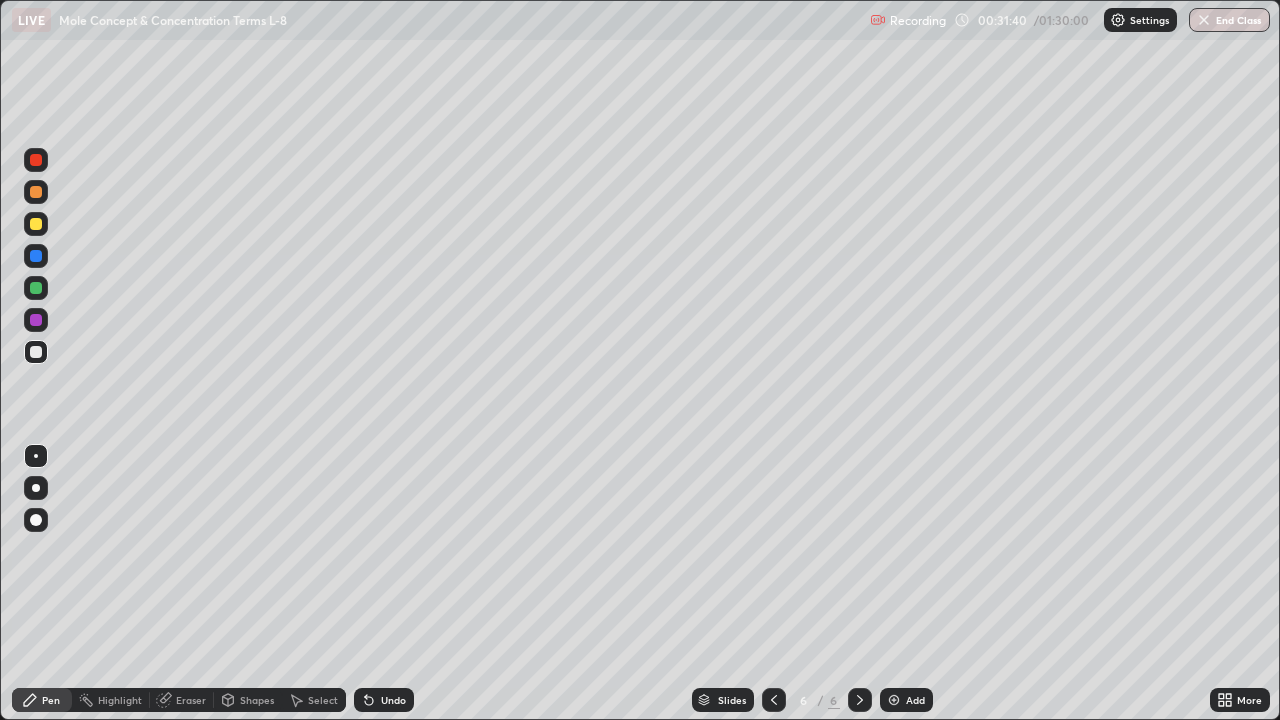 click at bounding box center [36, 352] 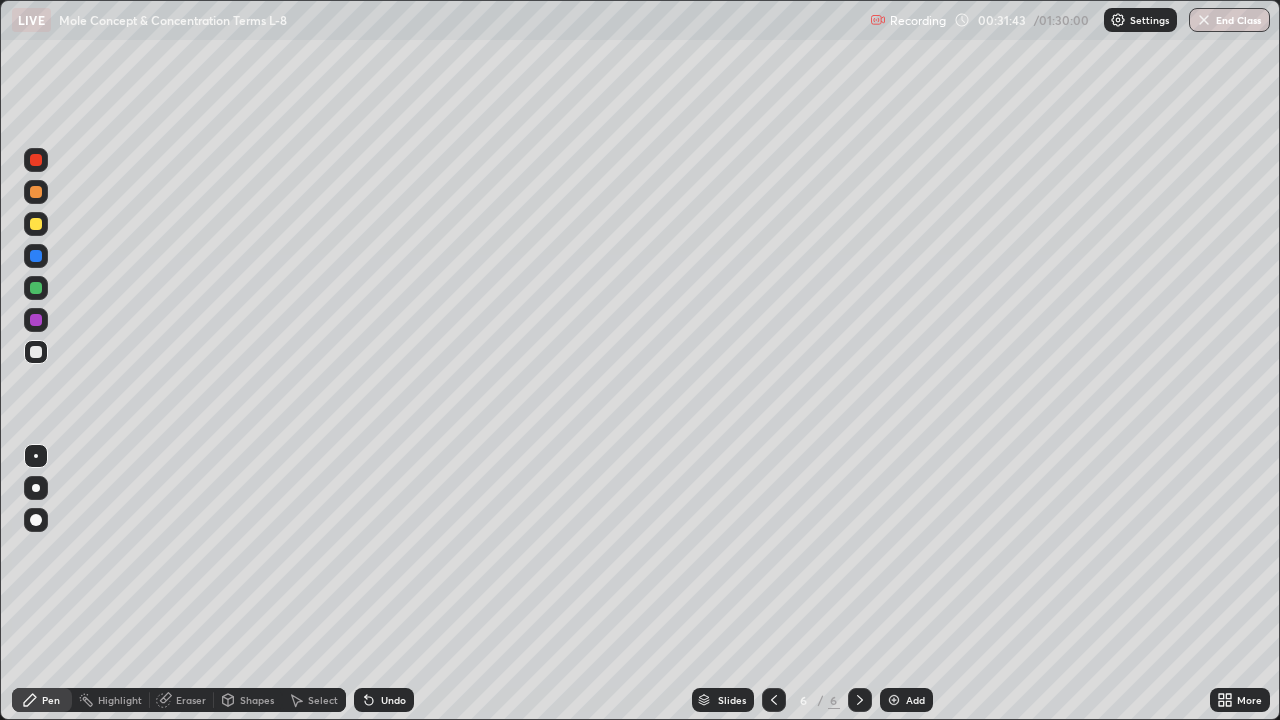 click at bounding box center (36, 224) 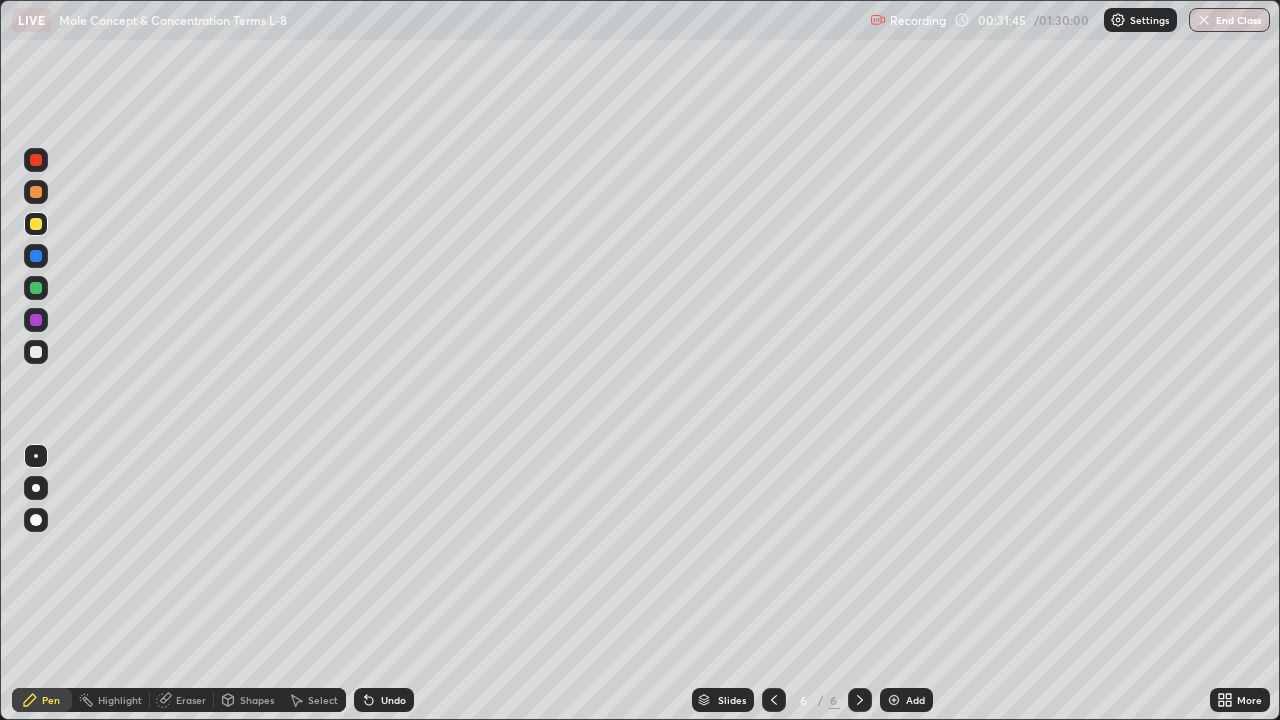 click at bounding box center [36, 352] 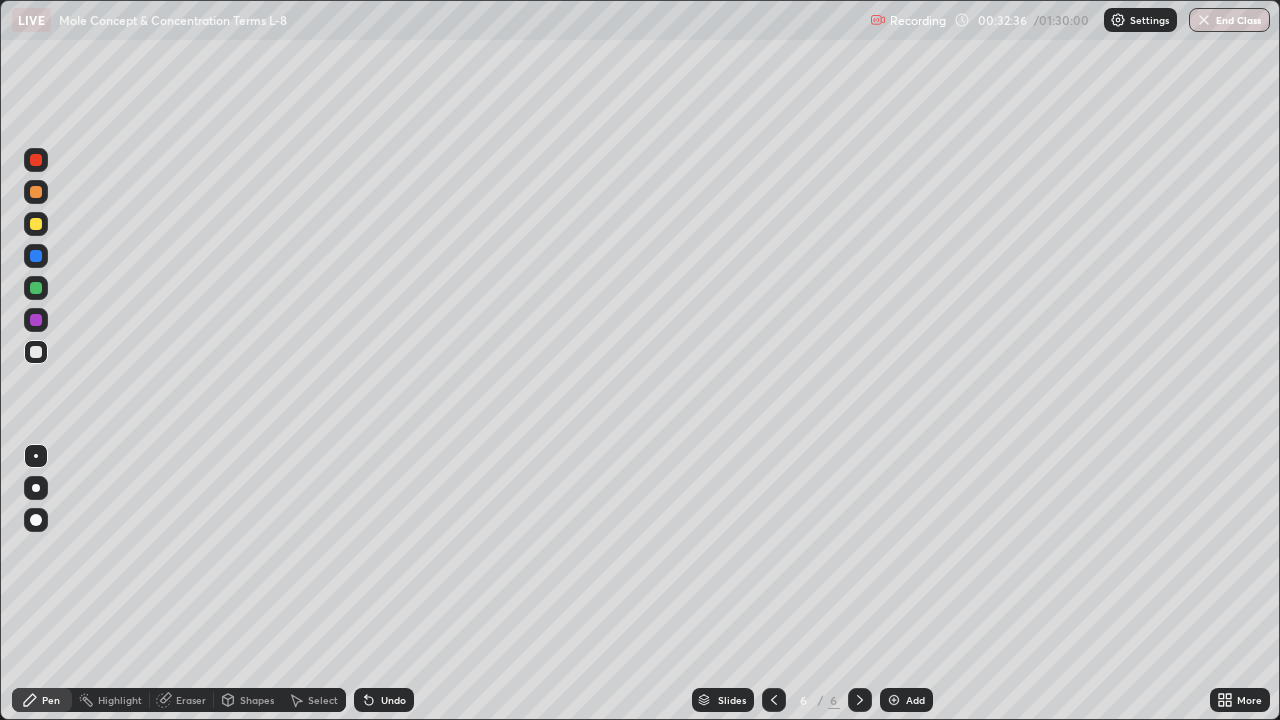 click at bounding box center (36, 224) 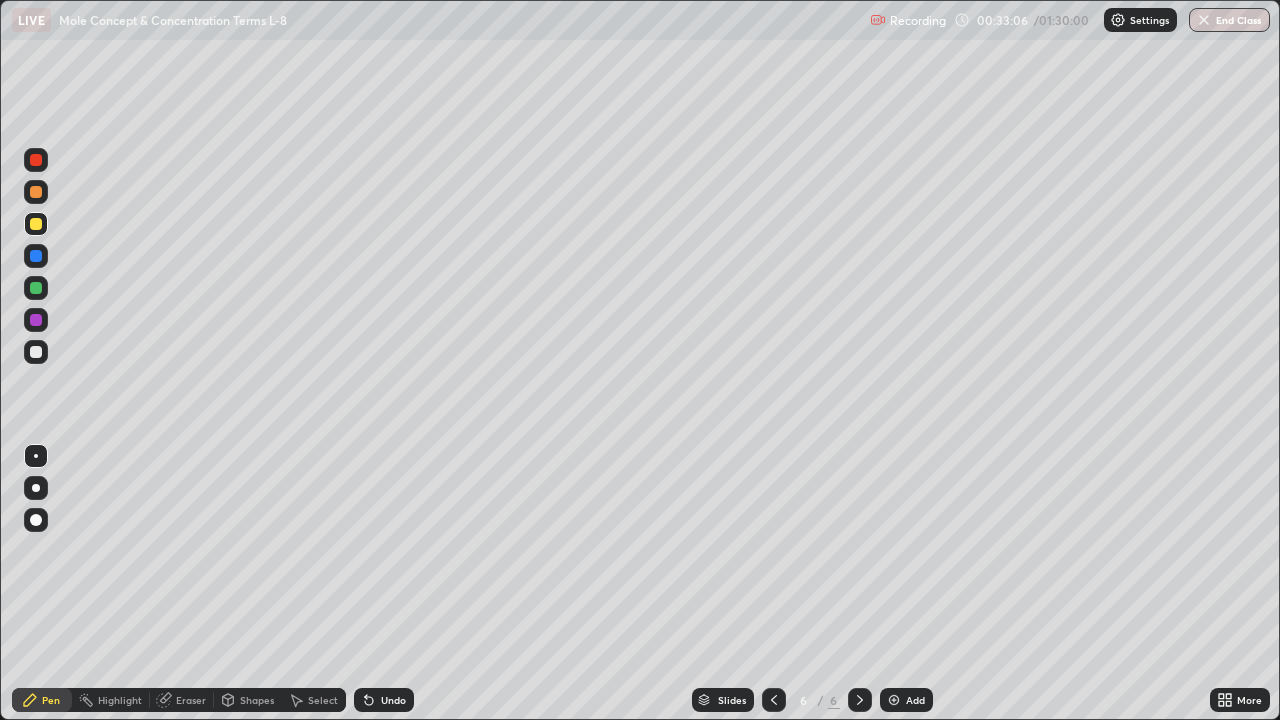 click at bounding box center [36, 192] 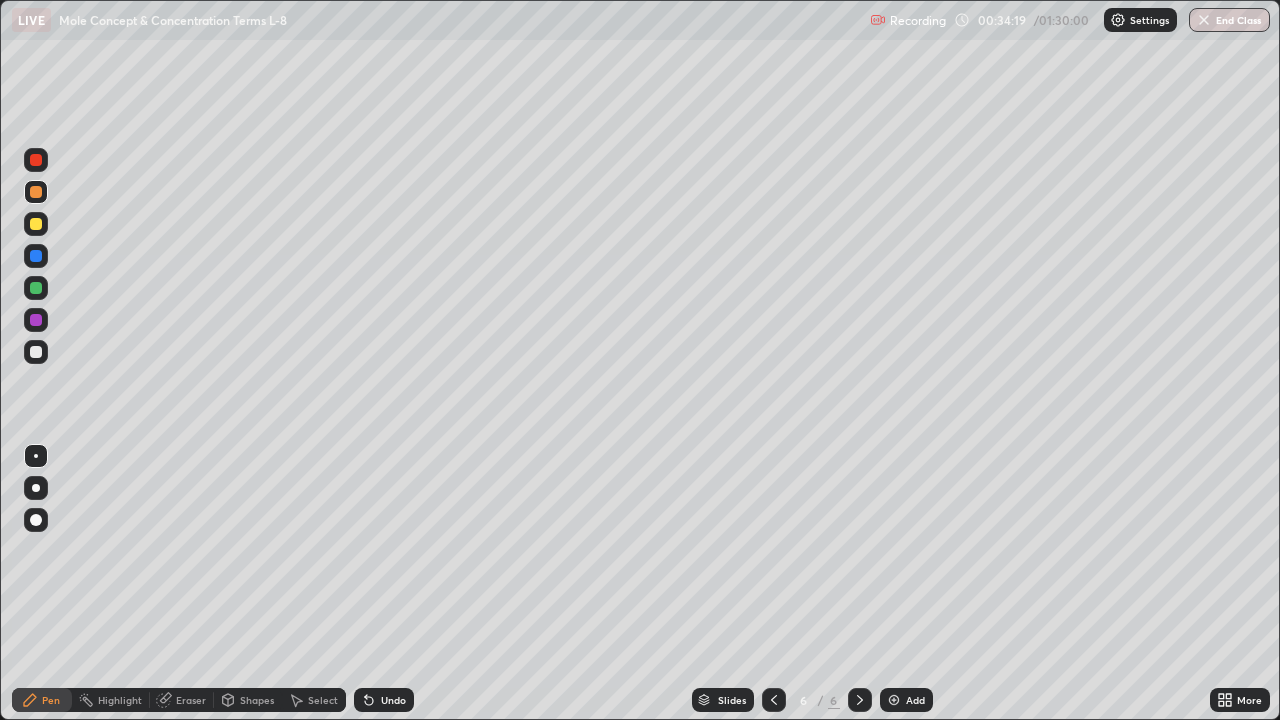 click at bounding box center [36, 352] 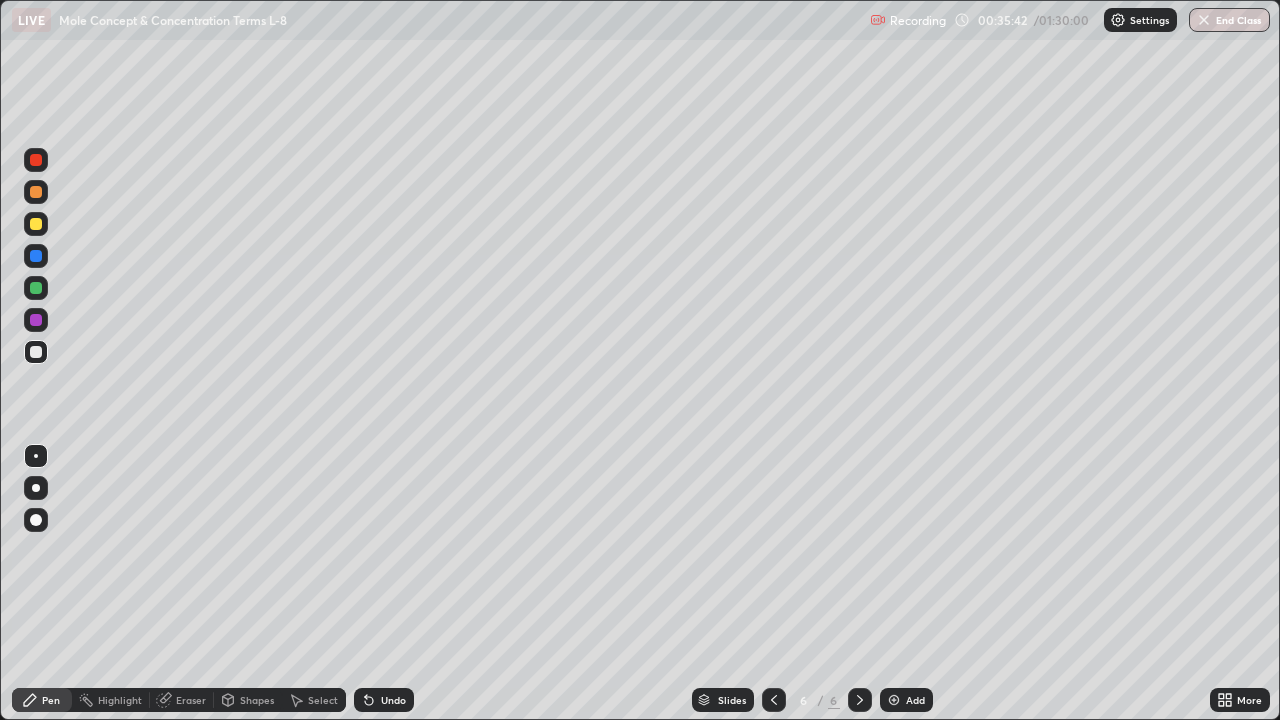 click on "Eraser" at bounding box center (191, 700) 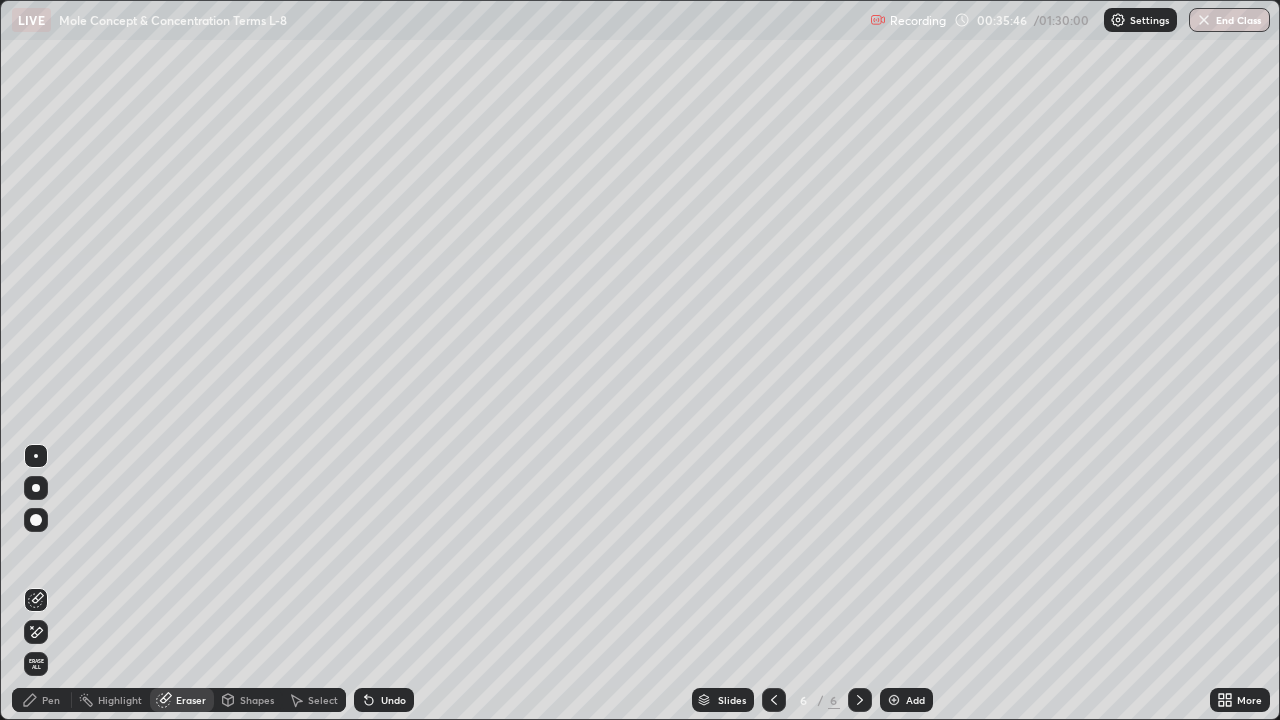 click on "Pen" at bounding box center (51, 700) 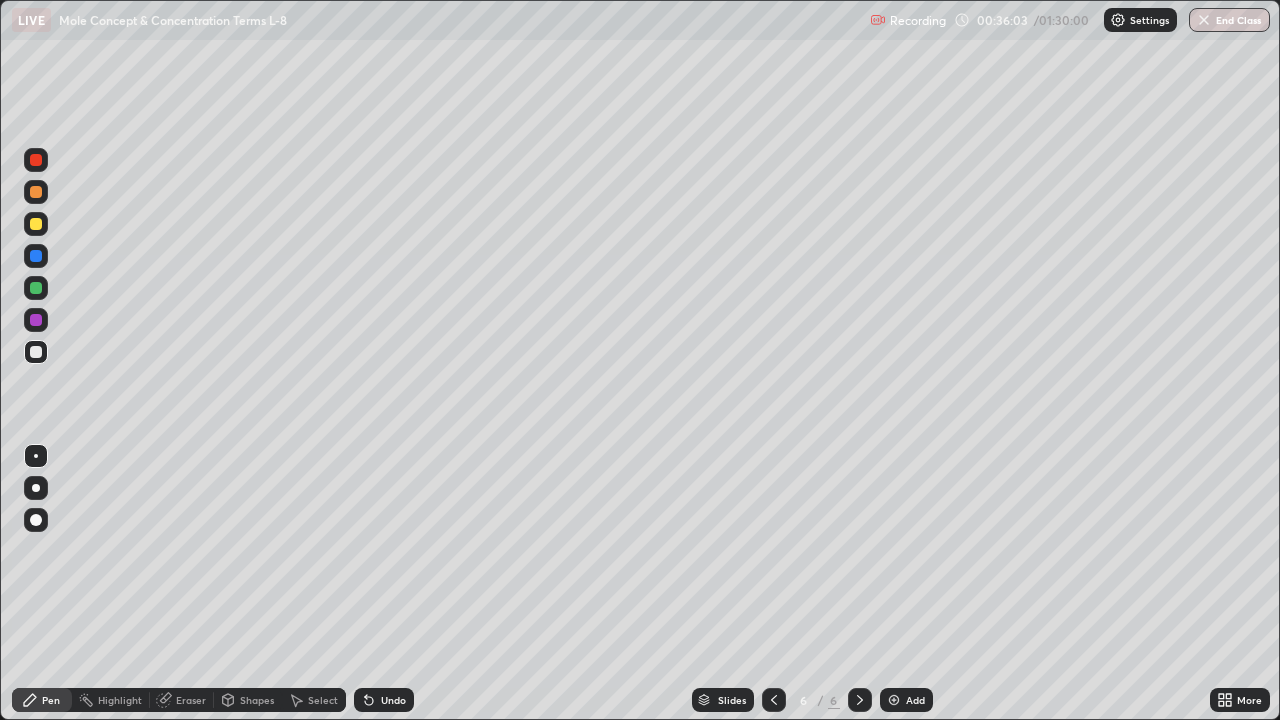 click on "Eraser" at bounding box center (191, 700) 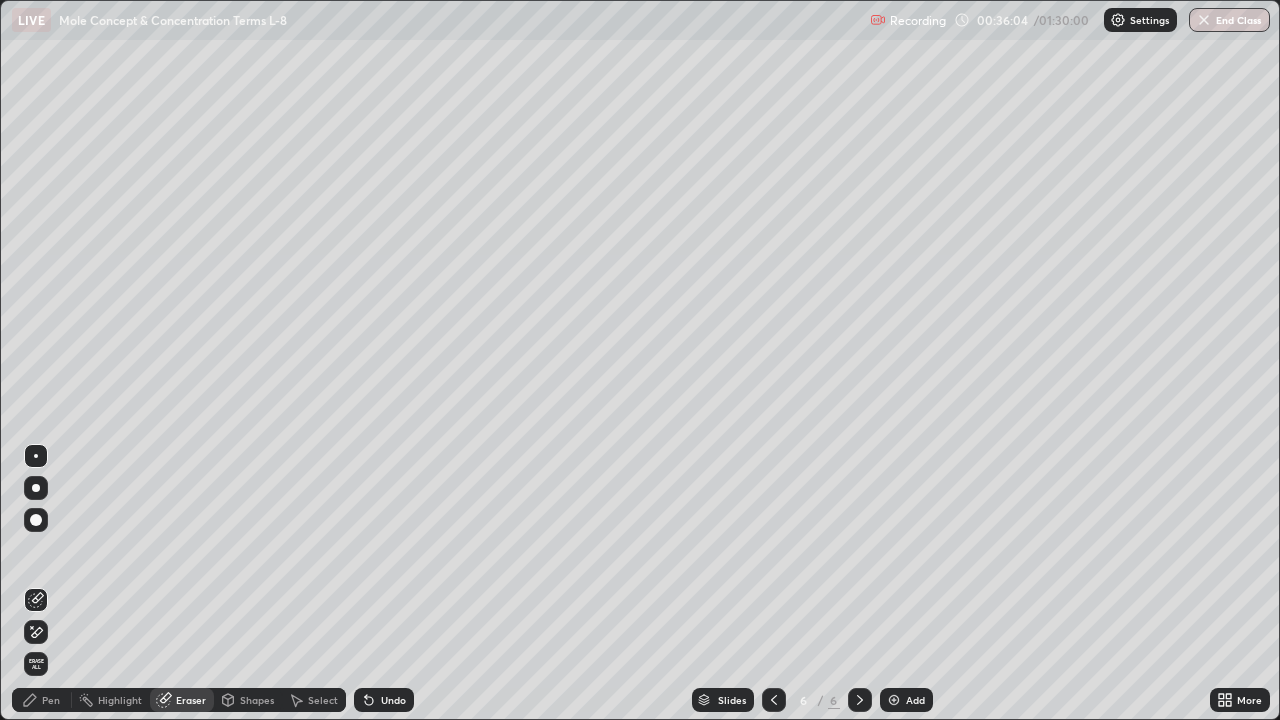 click on "Select" at bounding box center (323, 700) 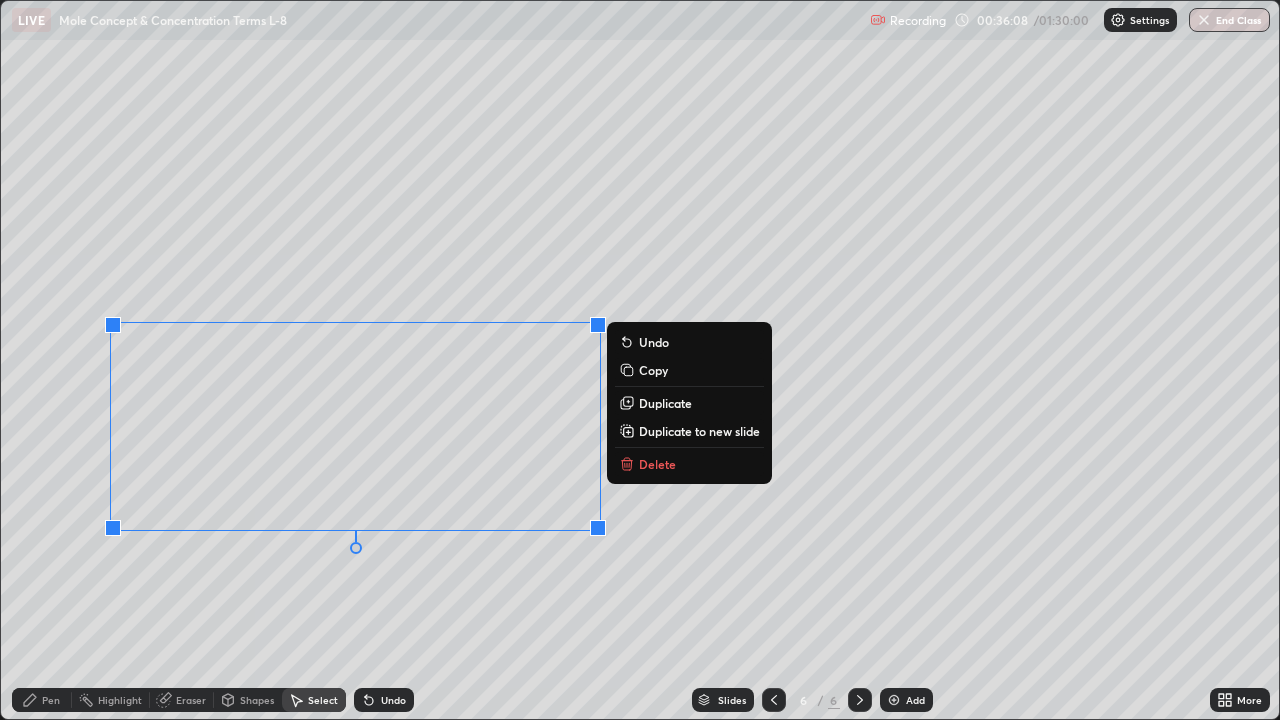 click 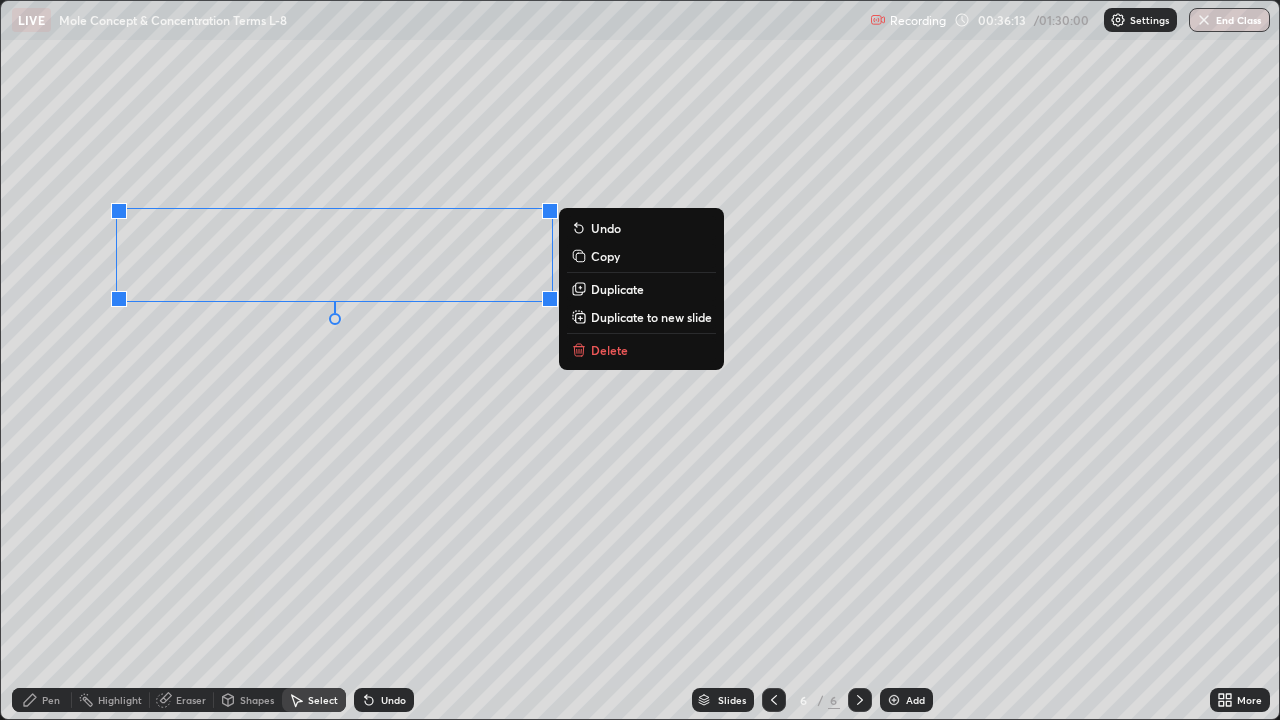 click 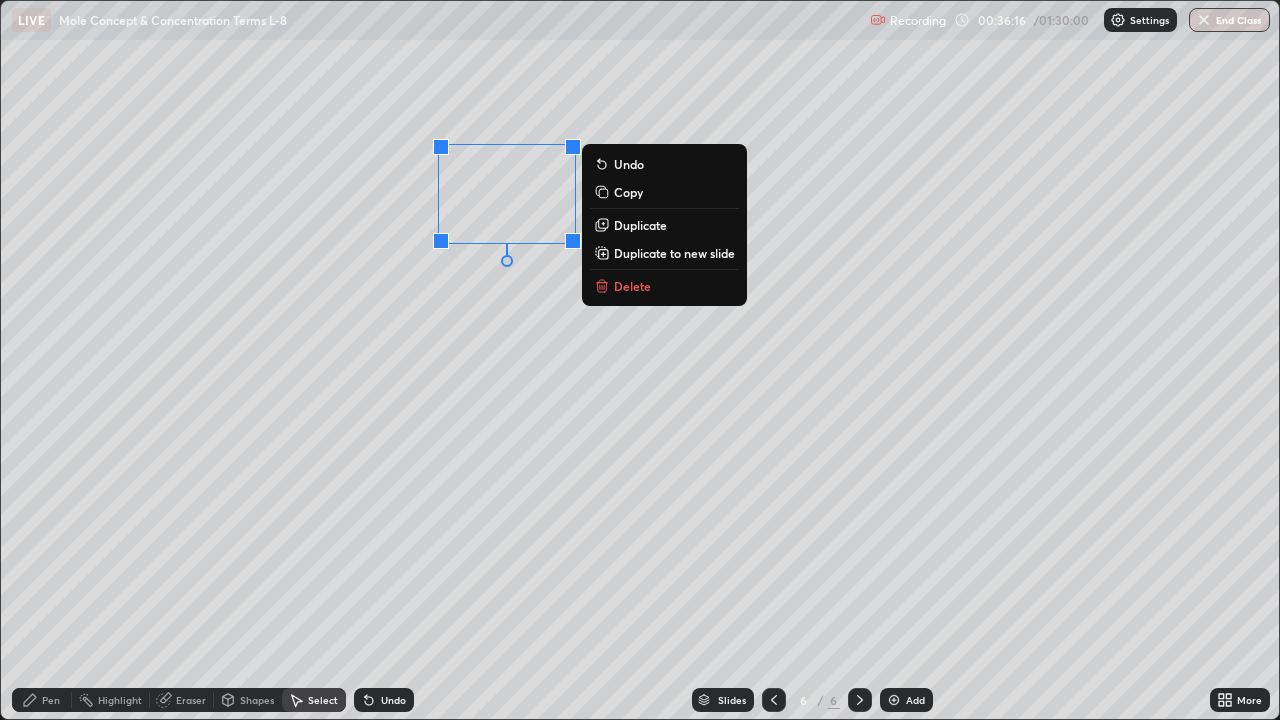 click on "Delete" at bounding box center (664, 286) 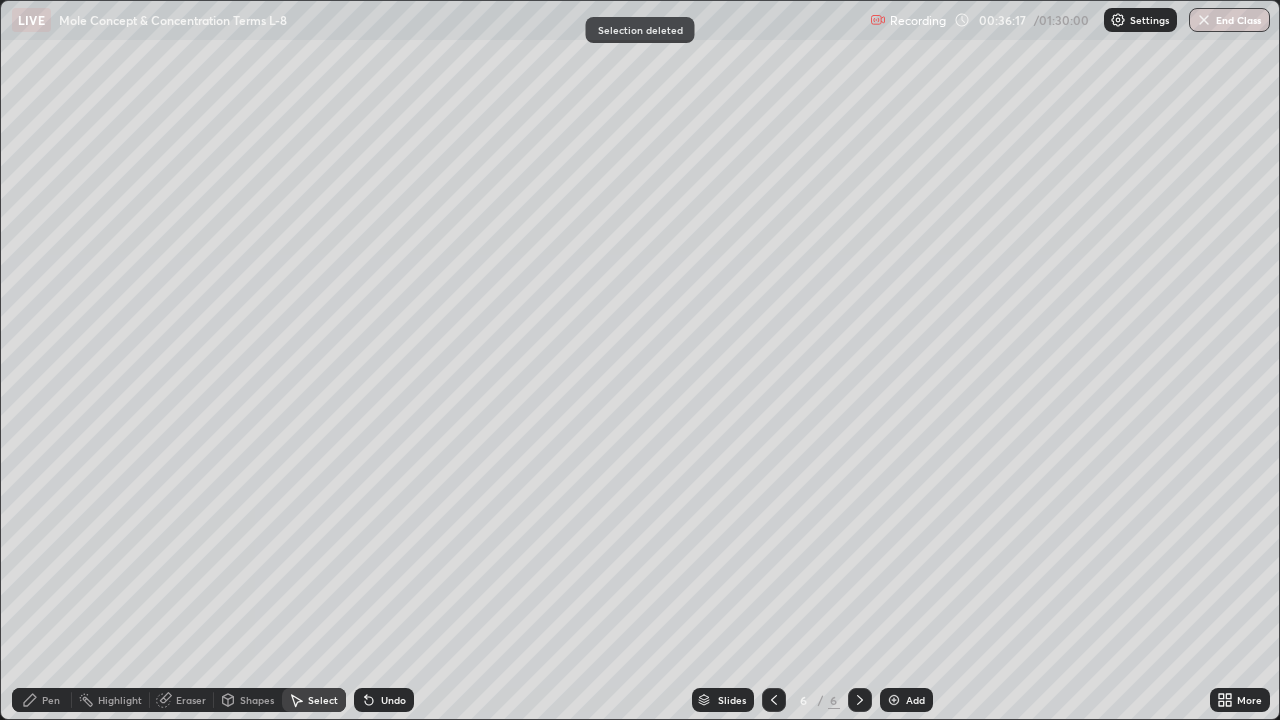 click on "Pen" at bounding box center [51, 700] 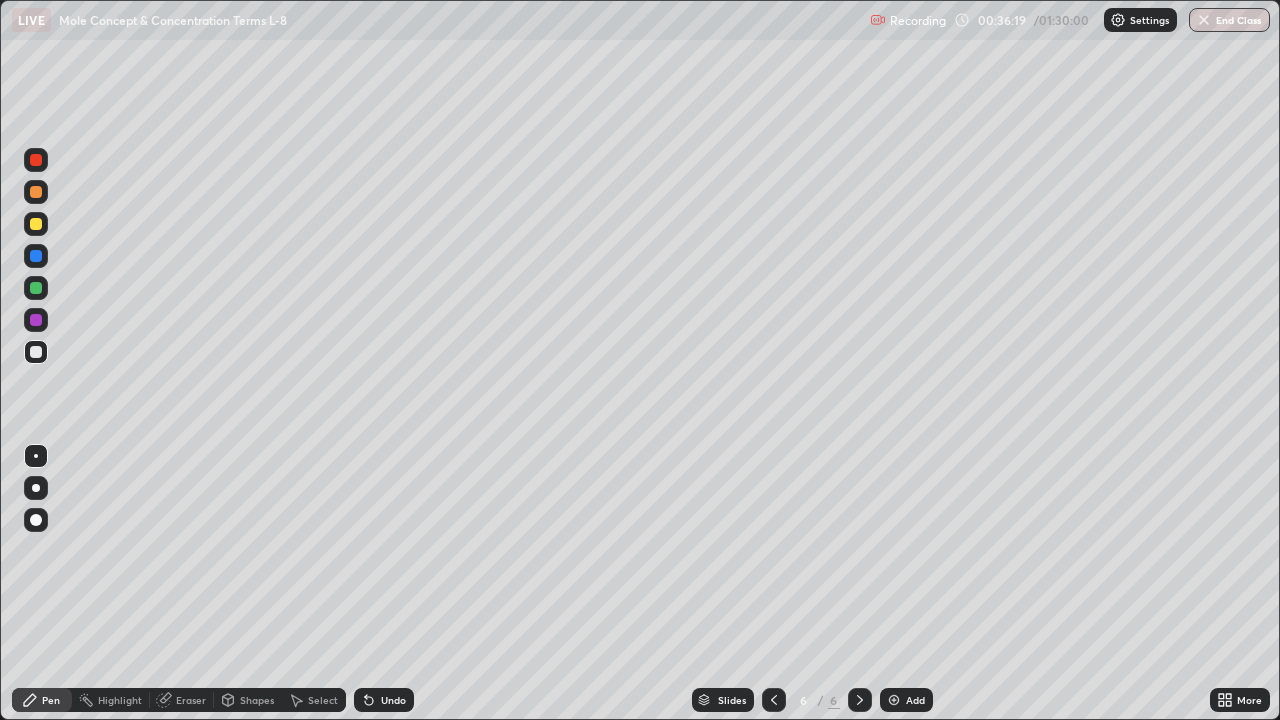 click on "Pen" at bounding box center [51, 700] 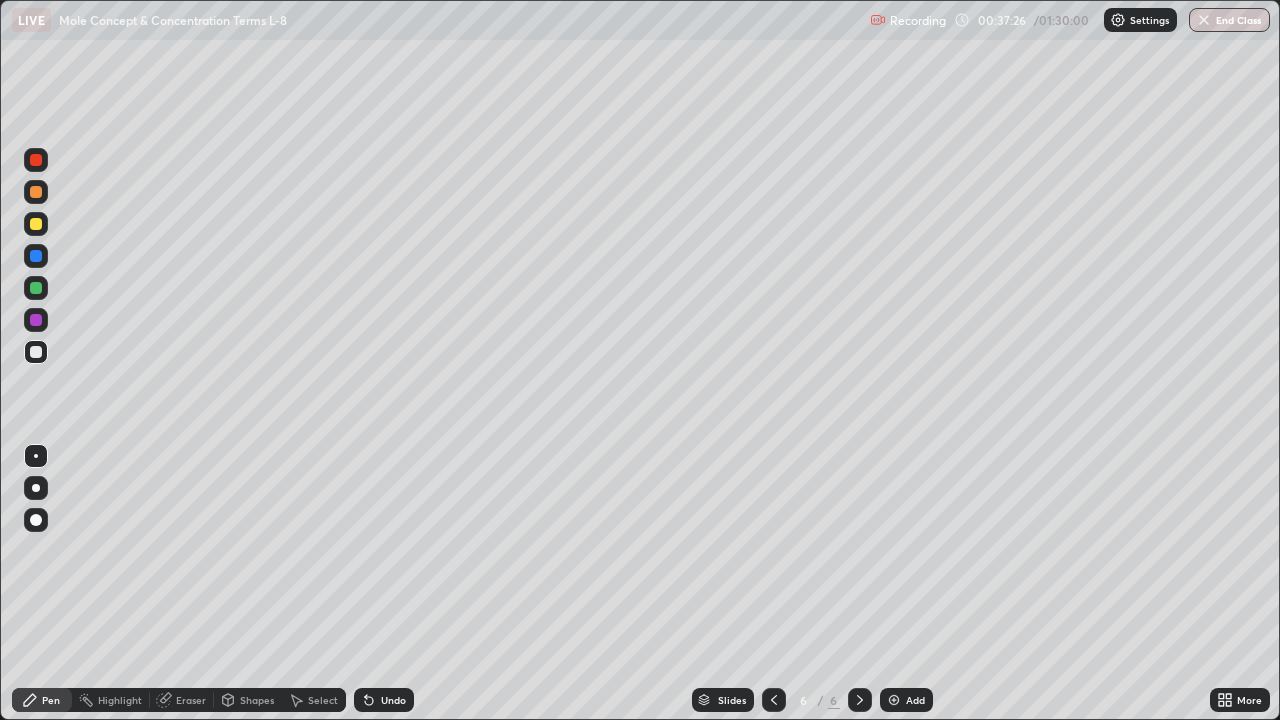 click at bounding box center (36, 224) 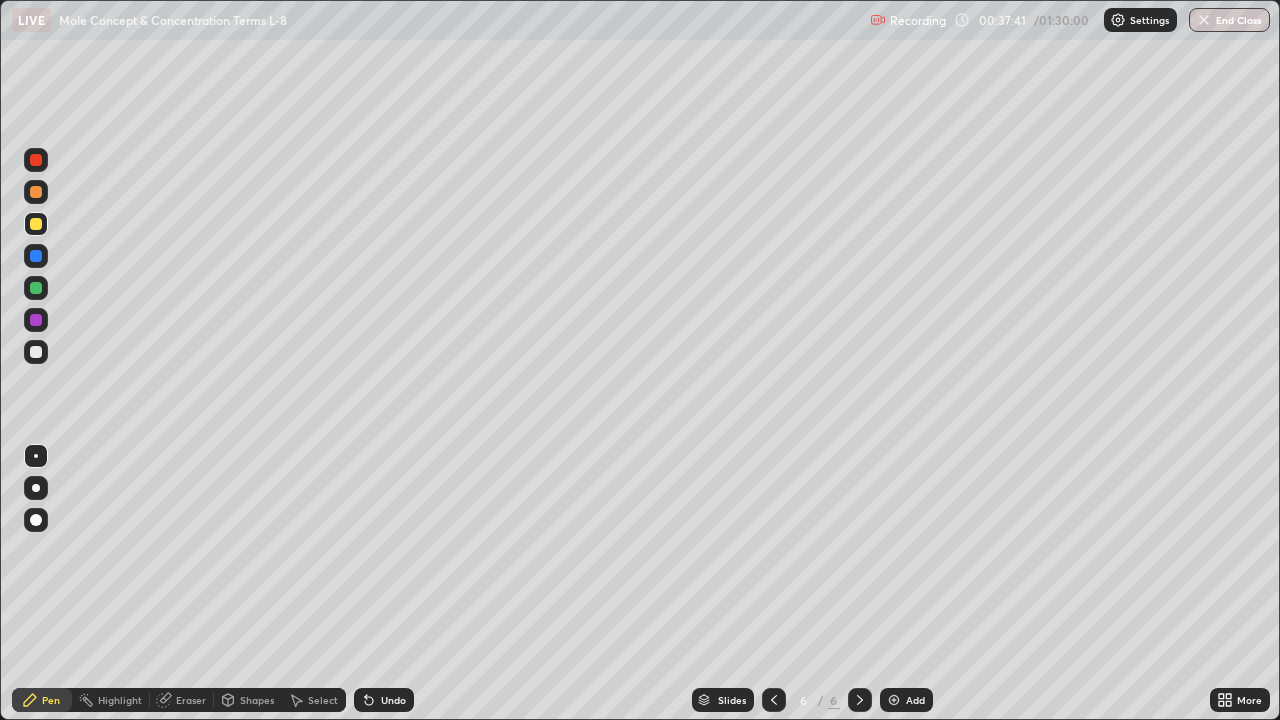 click at bounding box center (36, 352) 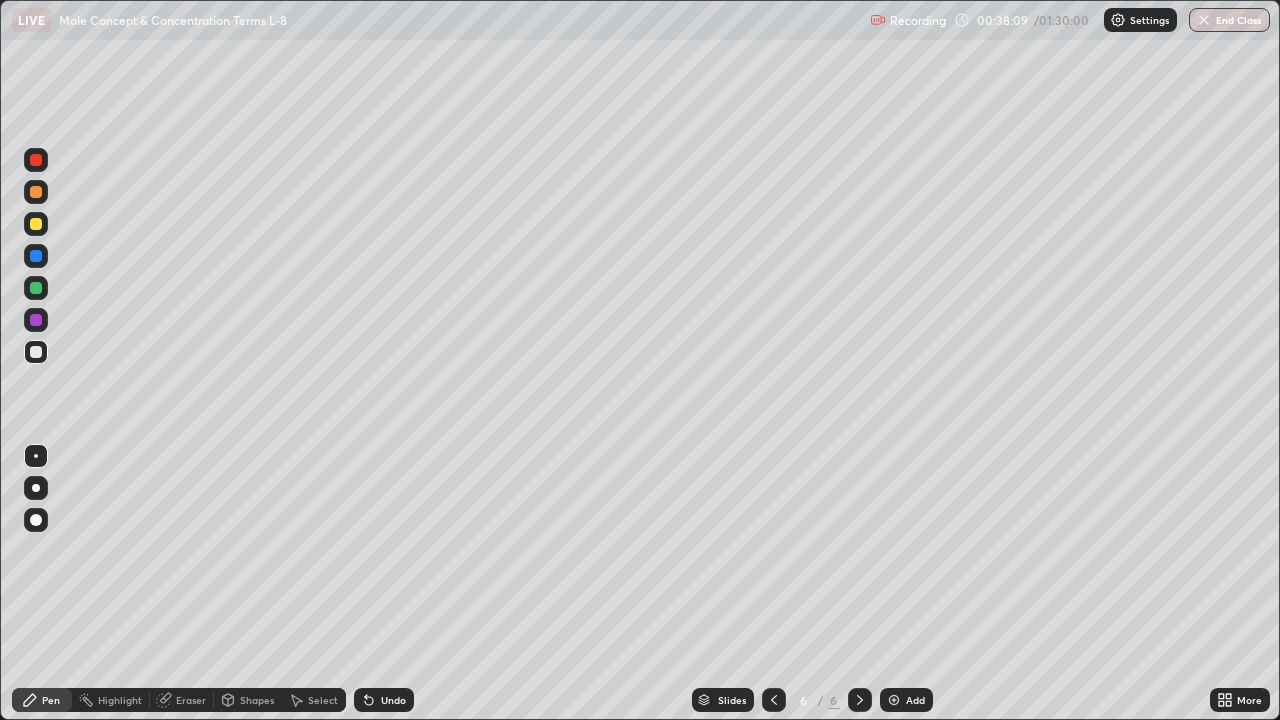click at bounding box center (36, 224) 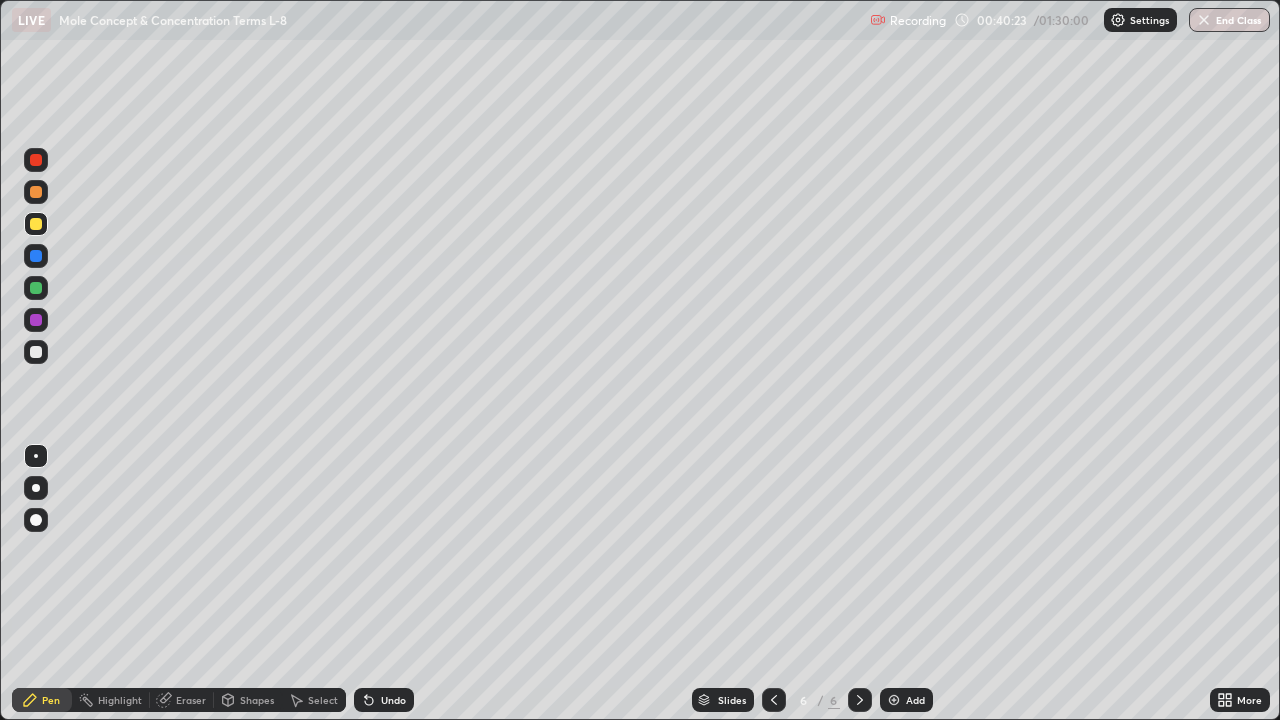 click at bounding box center [36, 352] 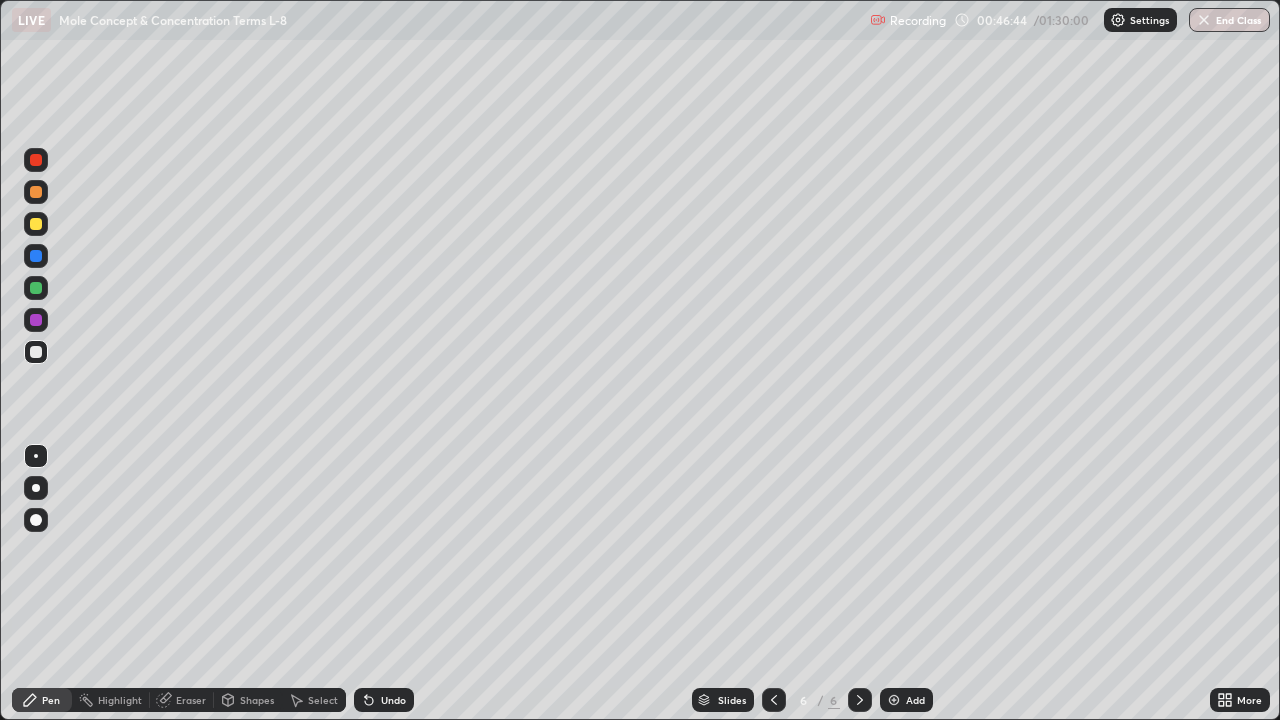 click on "Eraser" at bounding box center (191, 700) 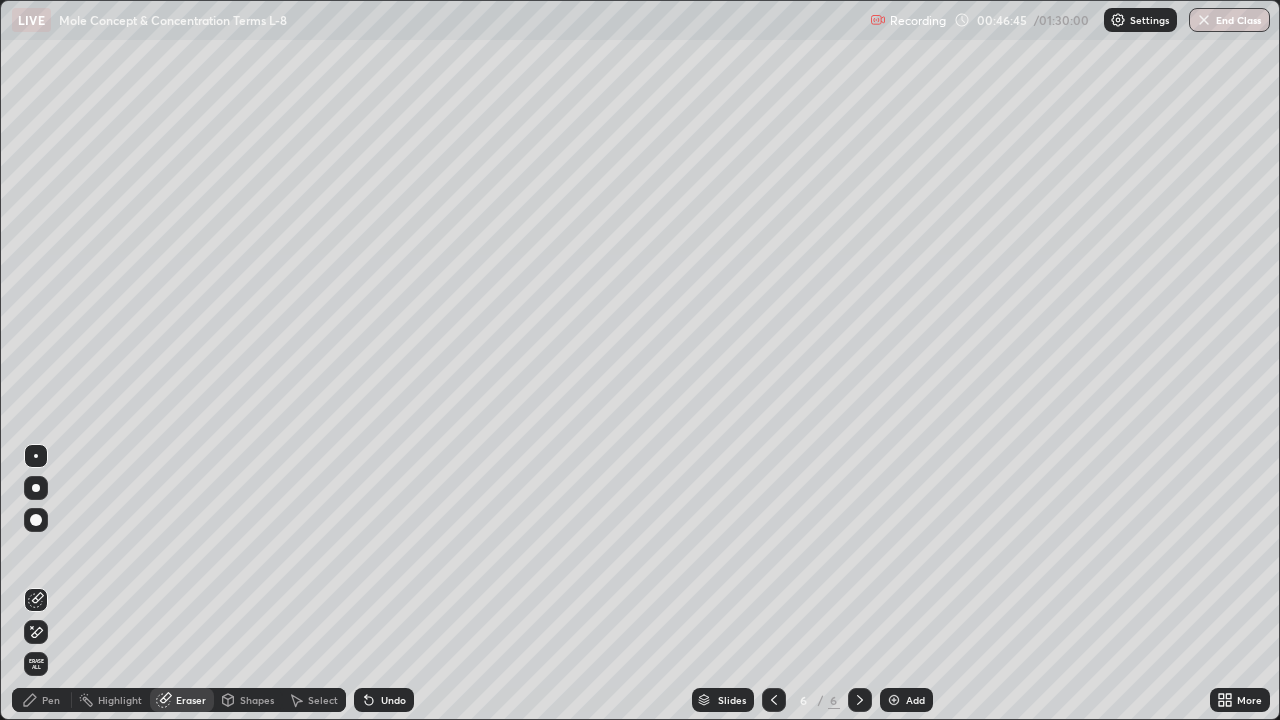 click on "Select" at bounding box center [323, 700] 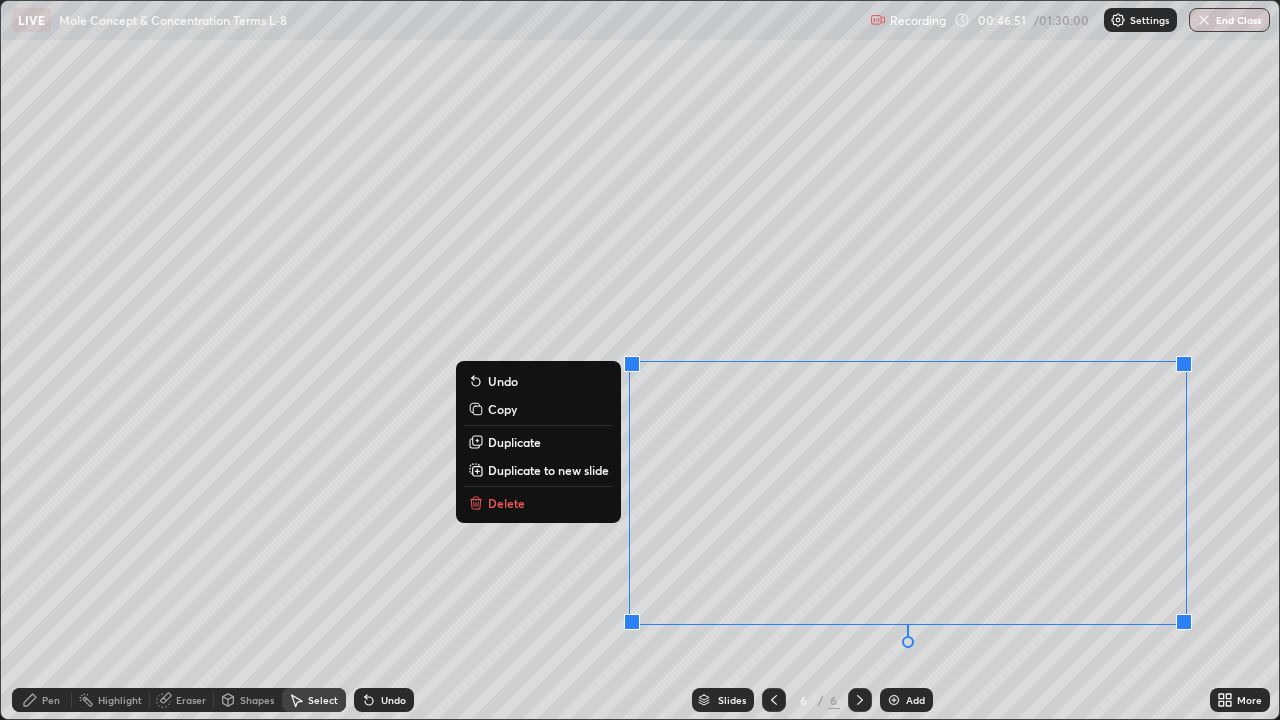 click on "Delete" at bounding box center [506, 503] 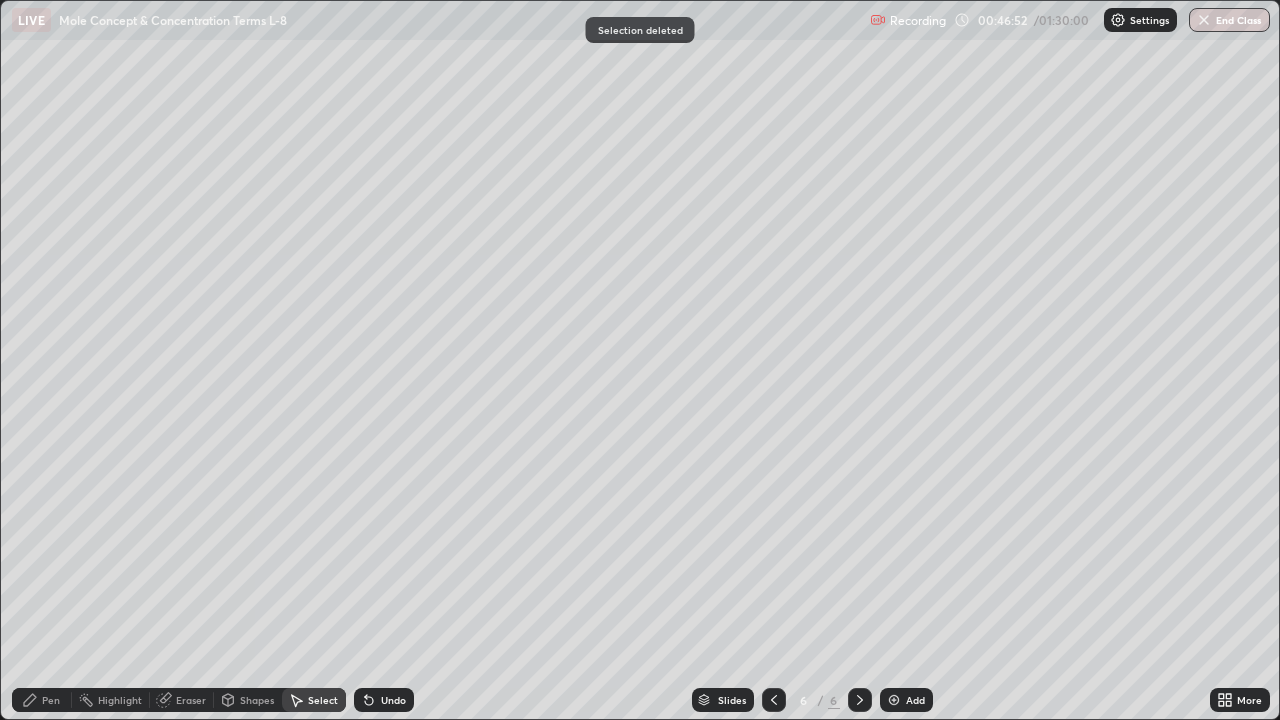 click on "Pen" at bounding box center (42, 700) 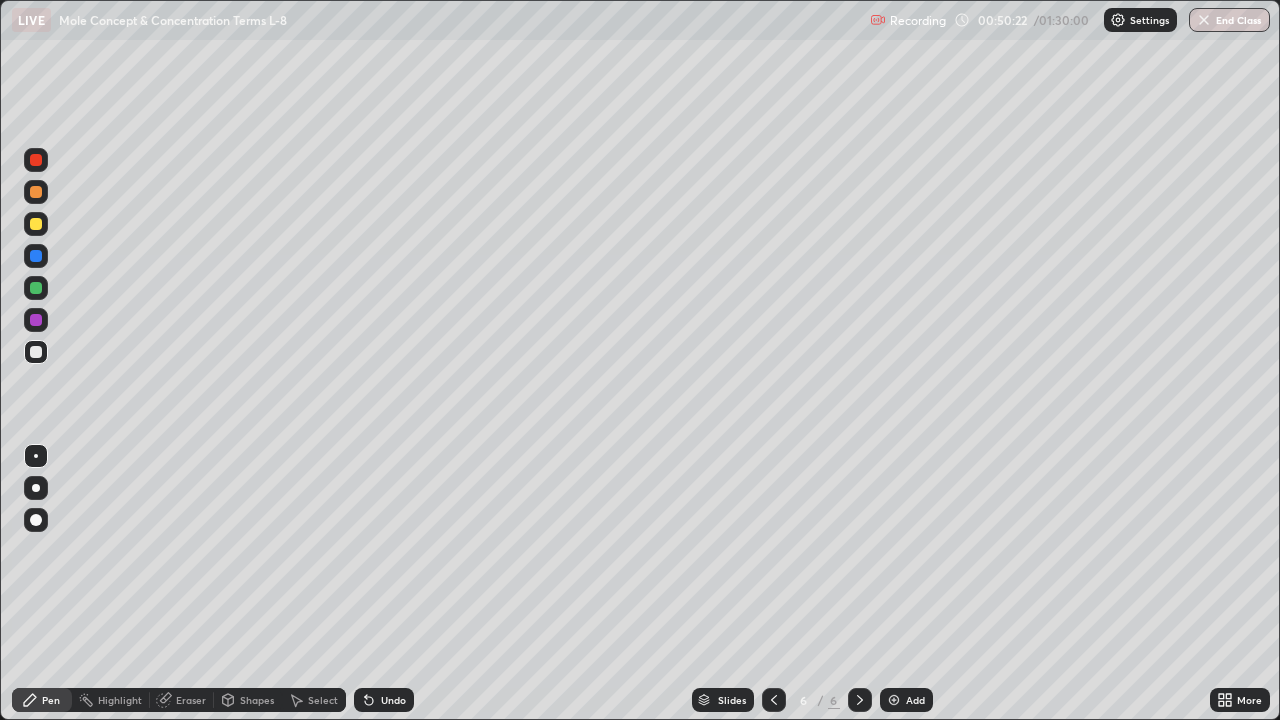 click on "Pen" at bounding box center (51, 700) 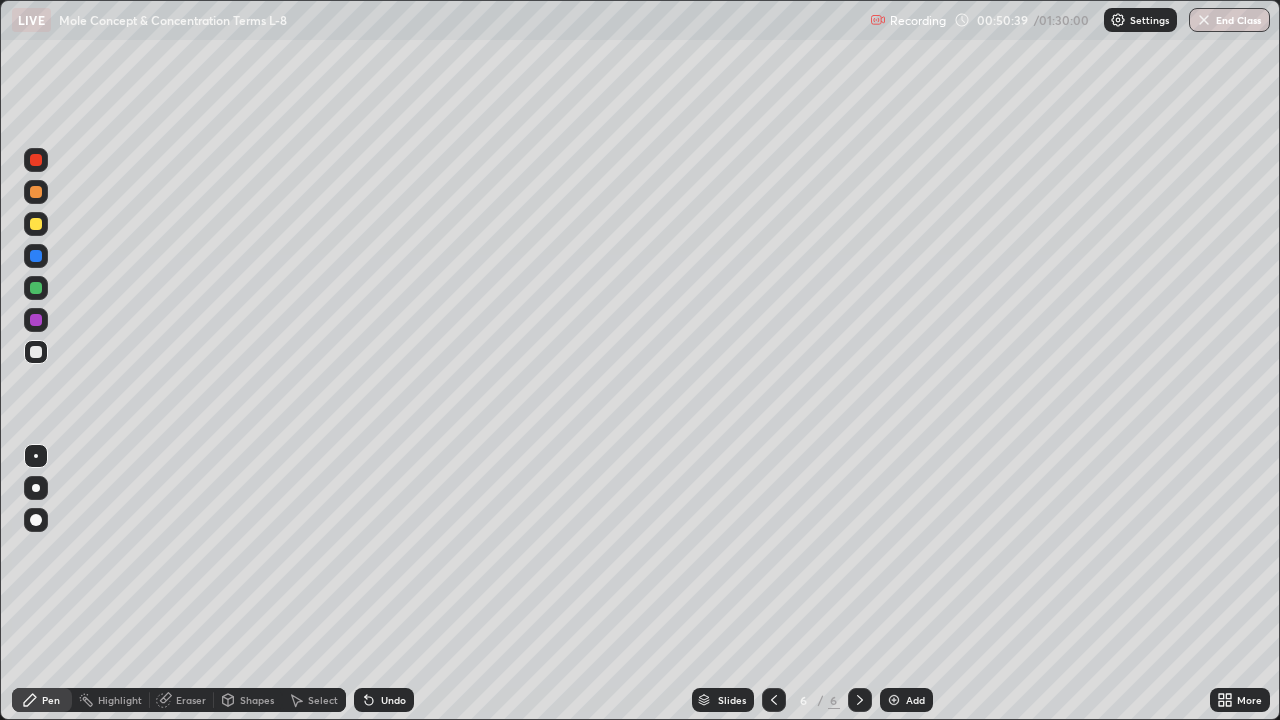 click at bounding box center [36, 224] 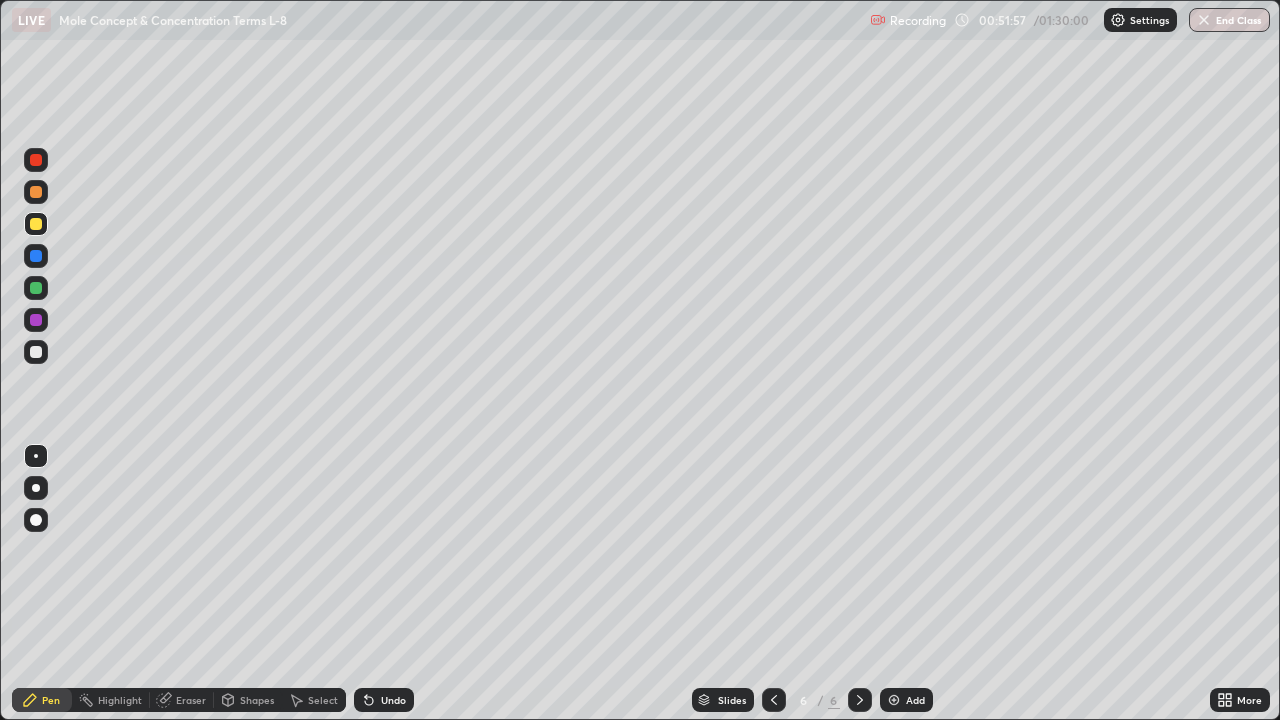click at bounding box center [894, 700] 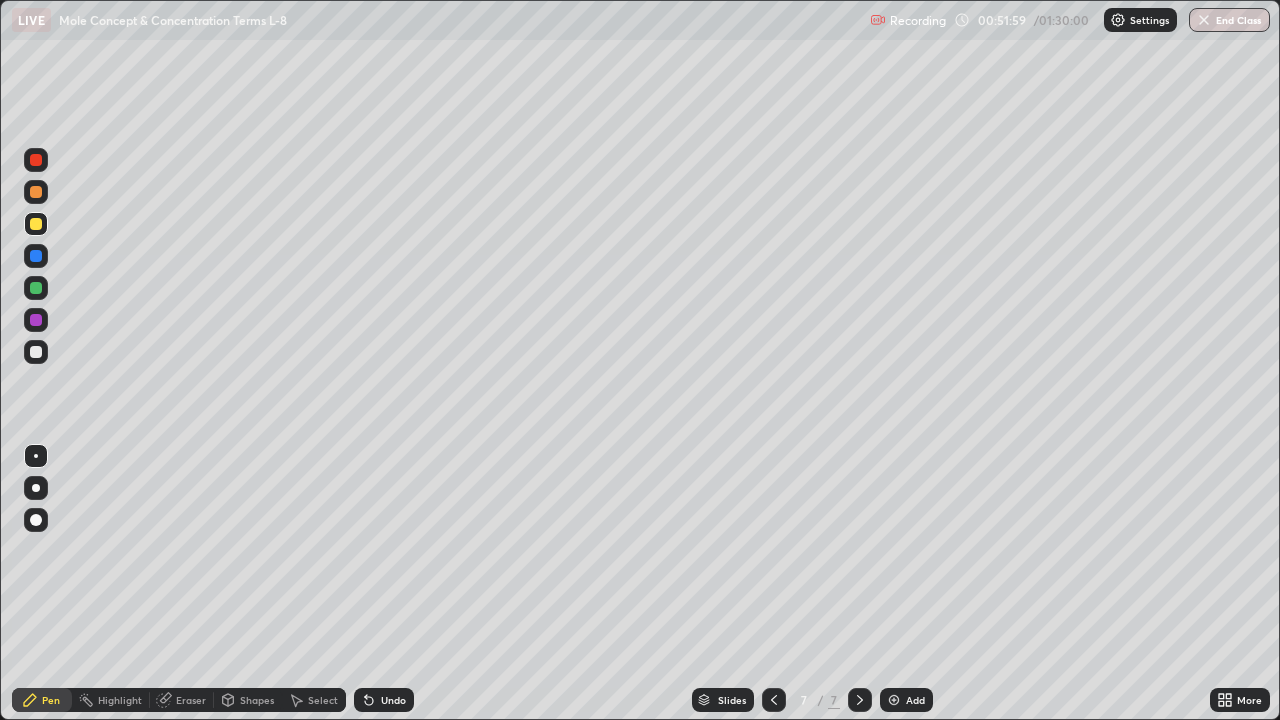 click at bounding box center [36, 352] 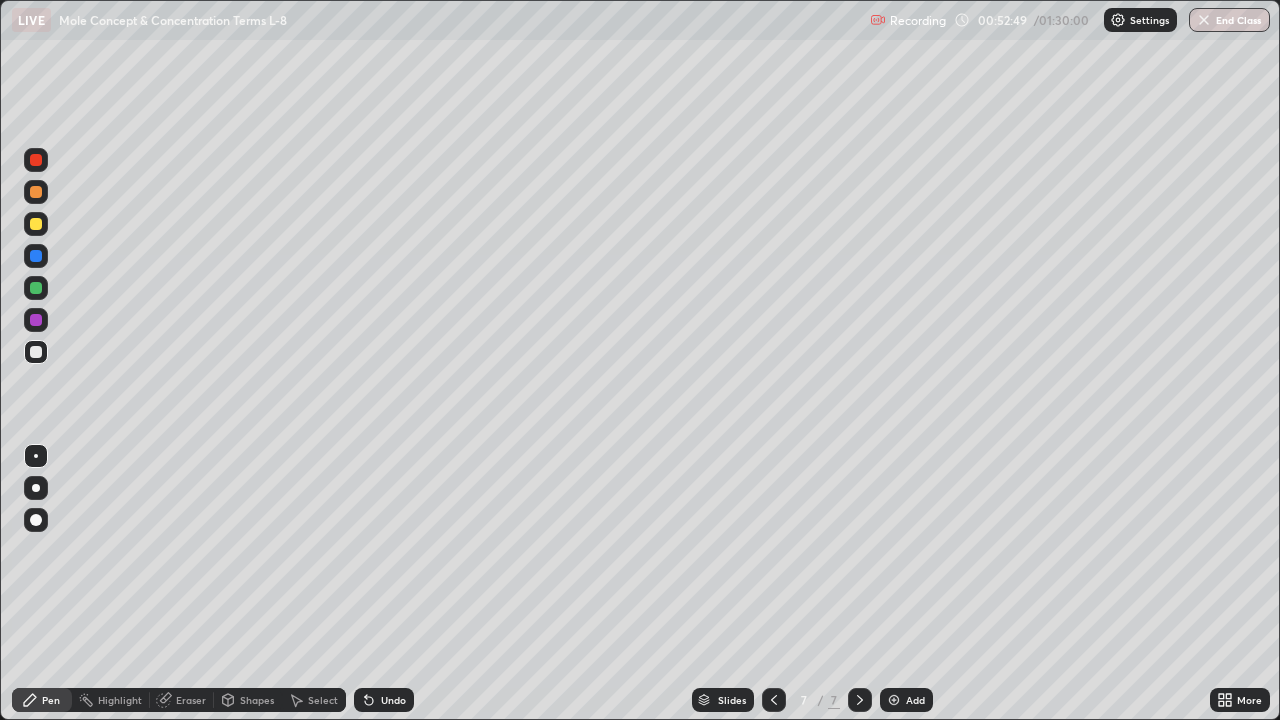 click at bounding box center [36, 352] 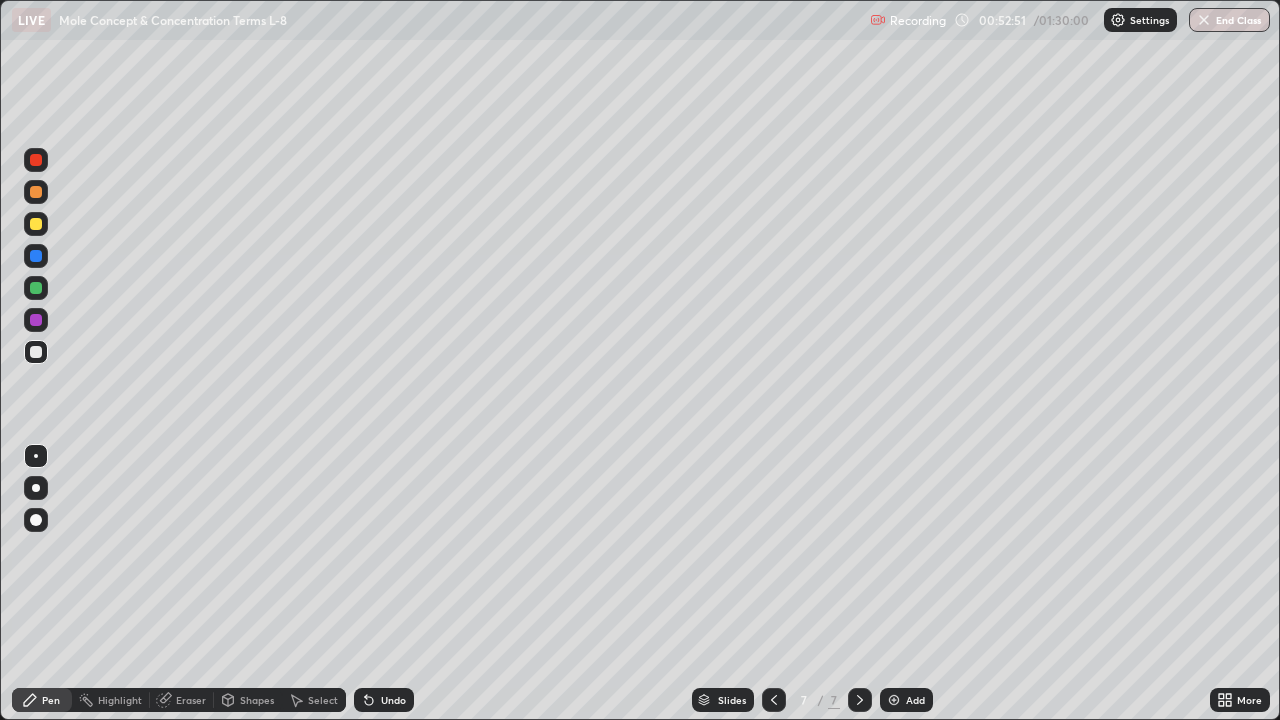 click at bounding box center (36, 224) 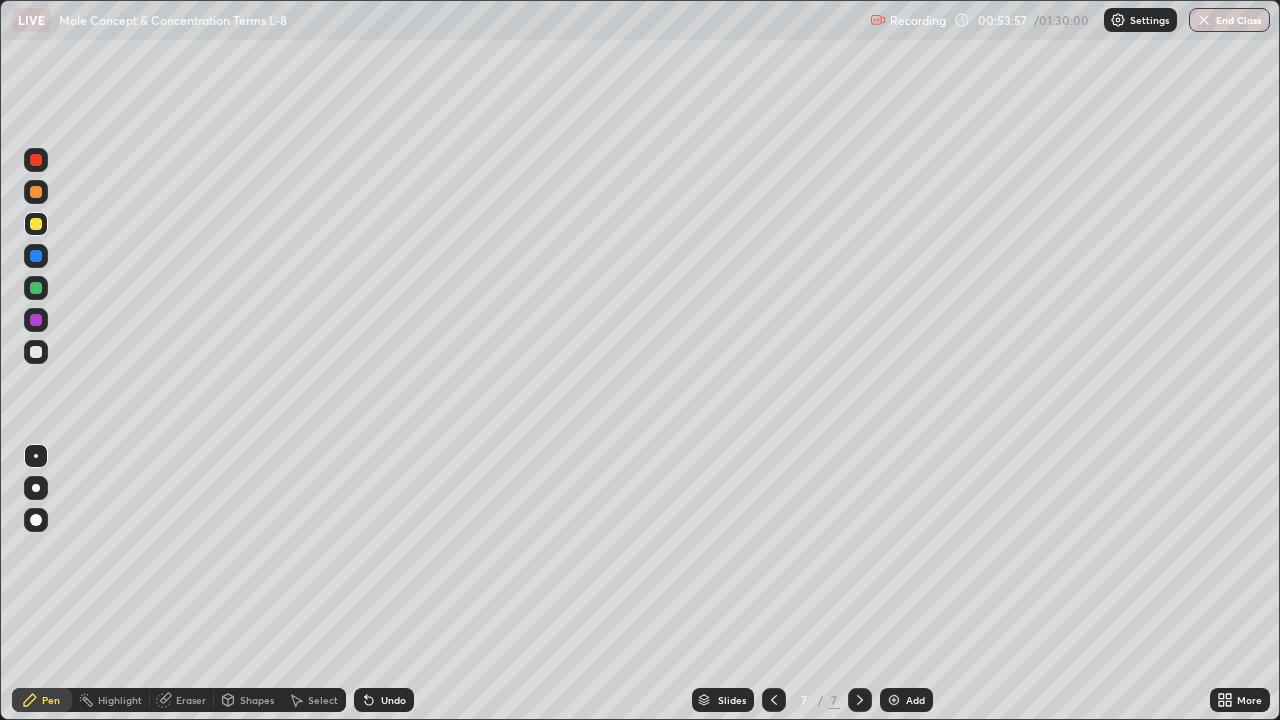click at bounding box center [36, 352] 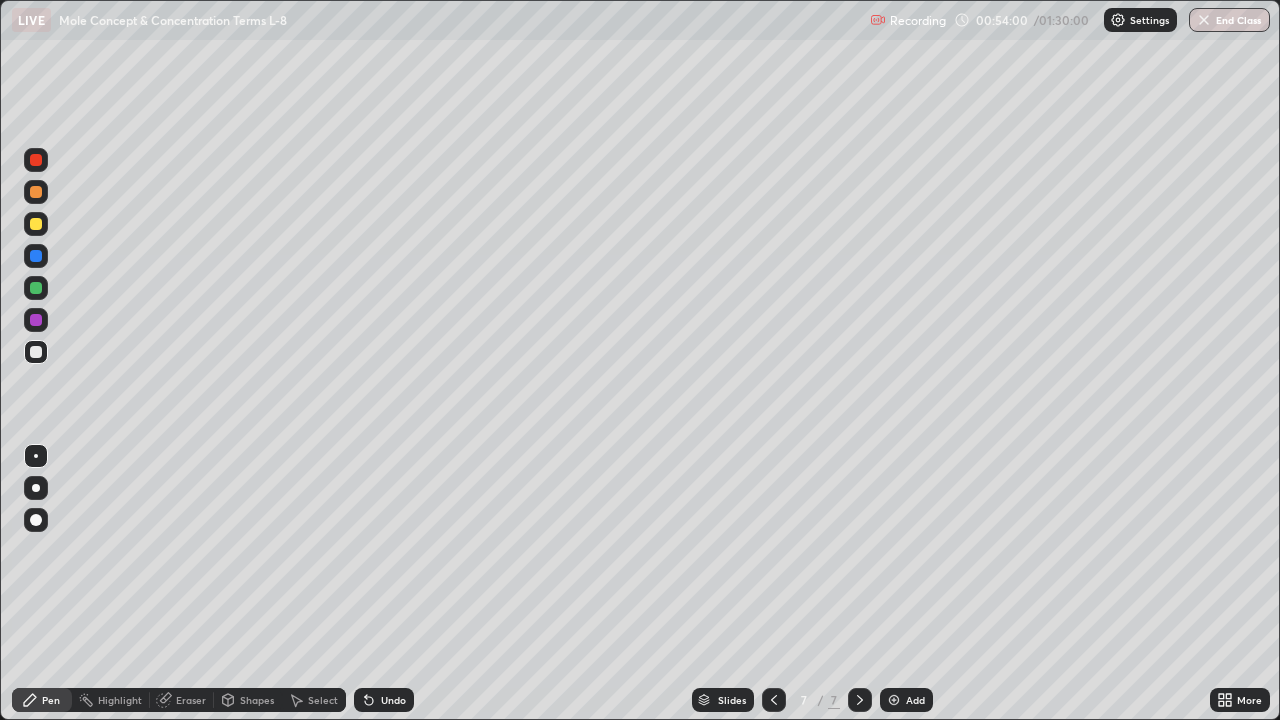 click 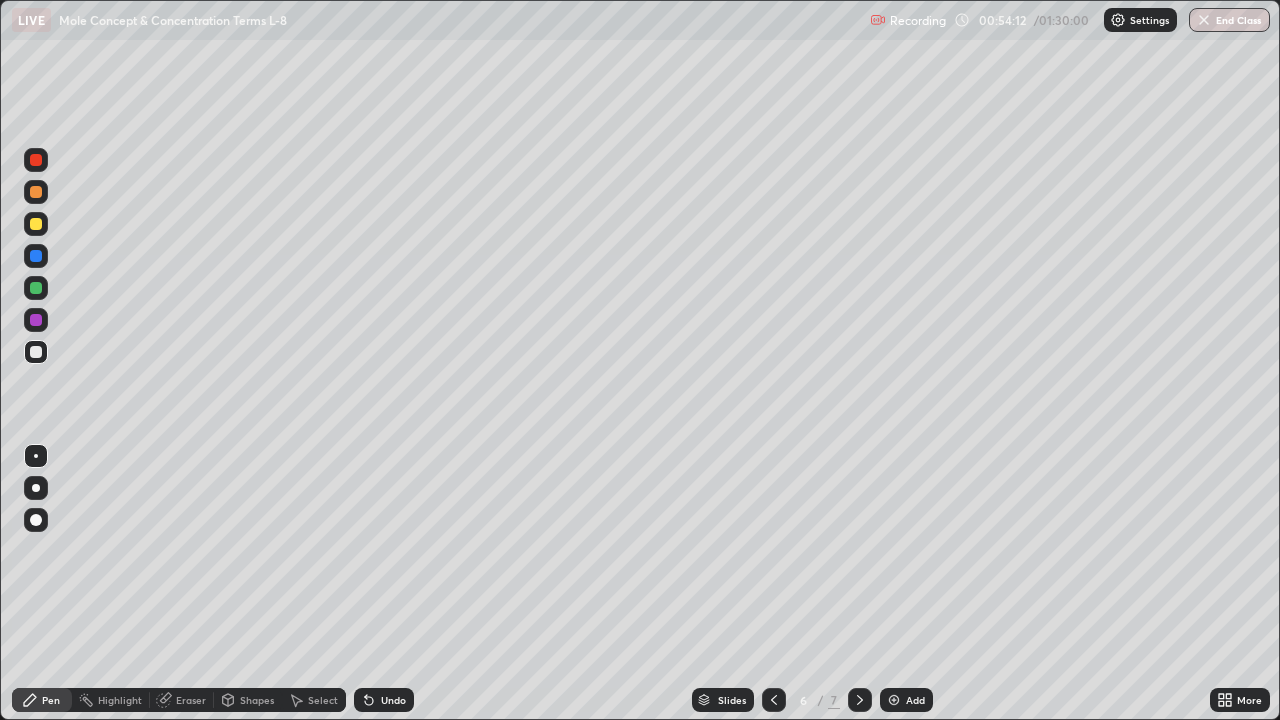 click 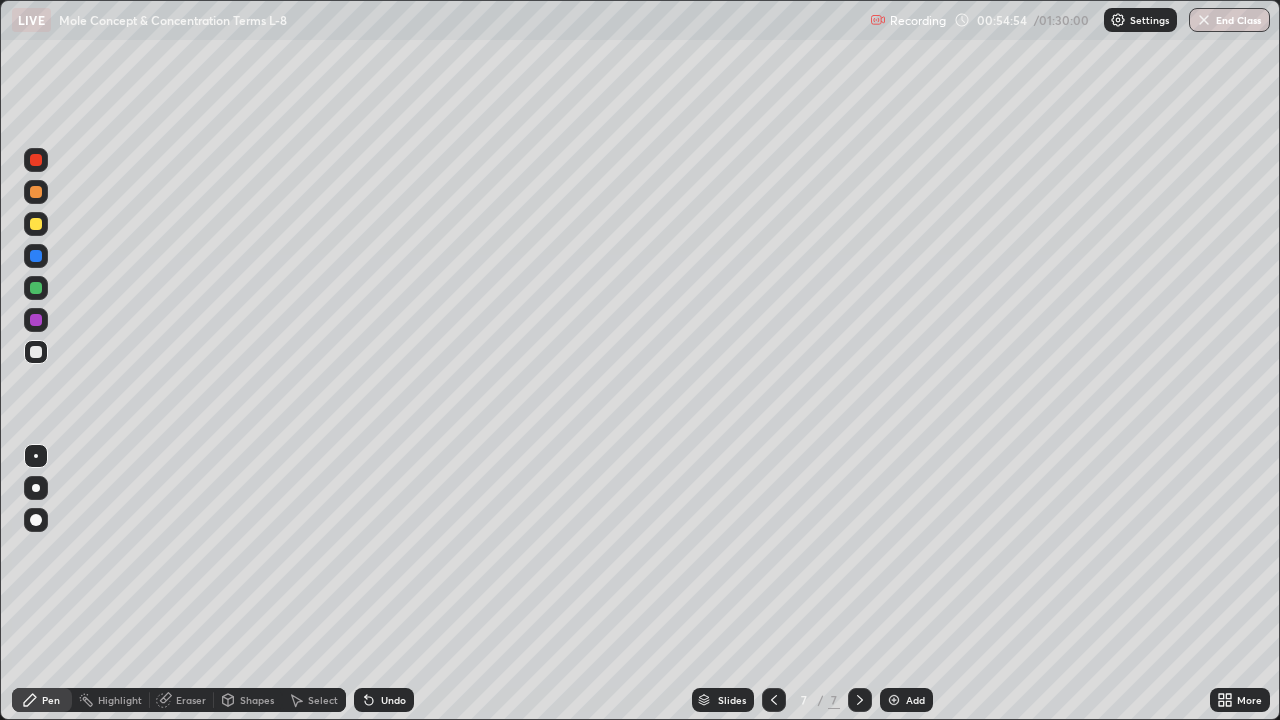 click at bounding box center (36, 352) 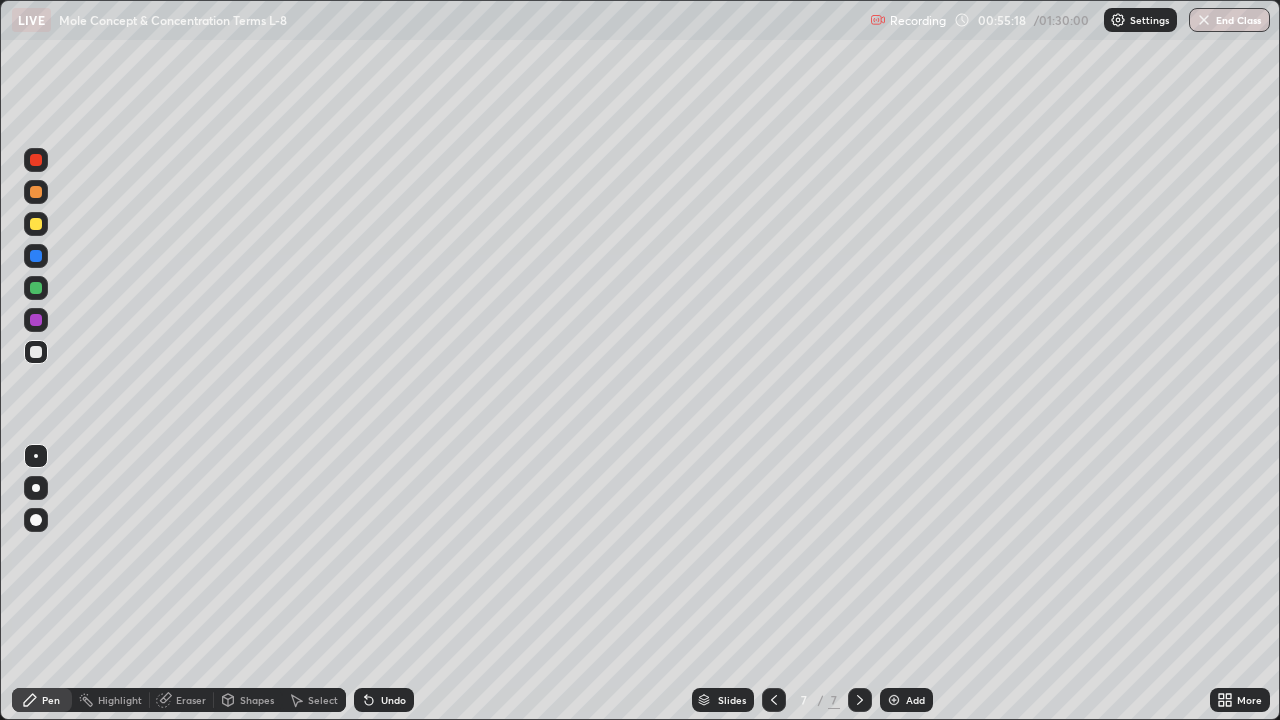 click at bounding box center [36, 224] 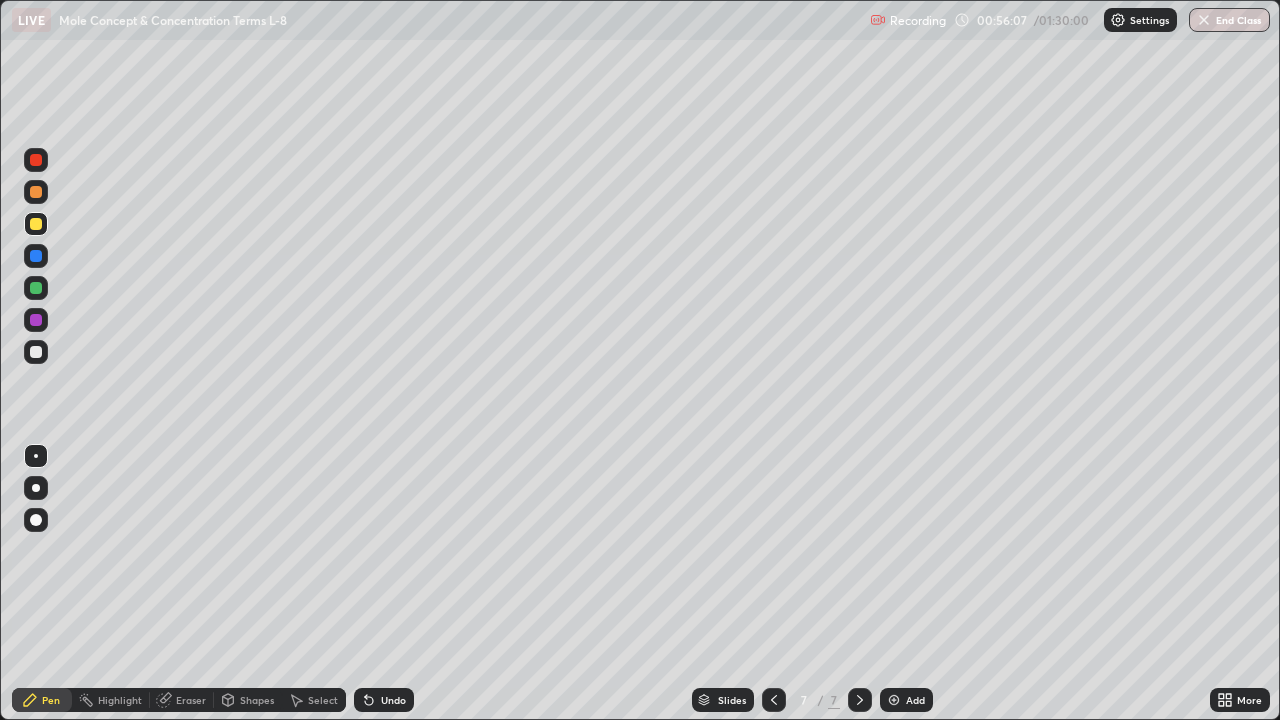 click 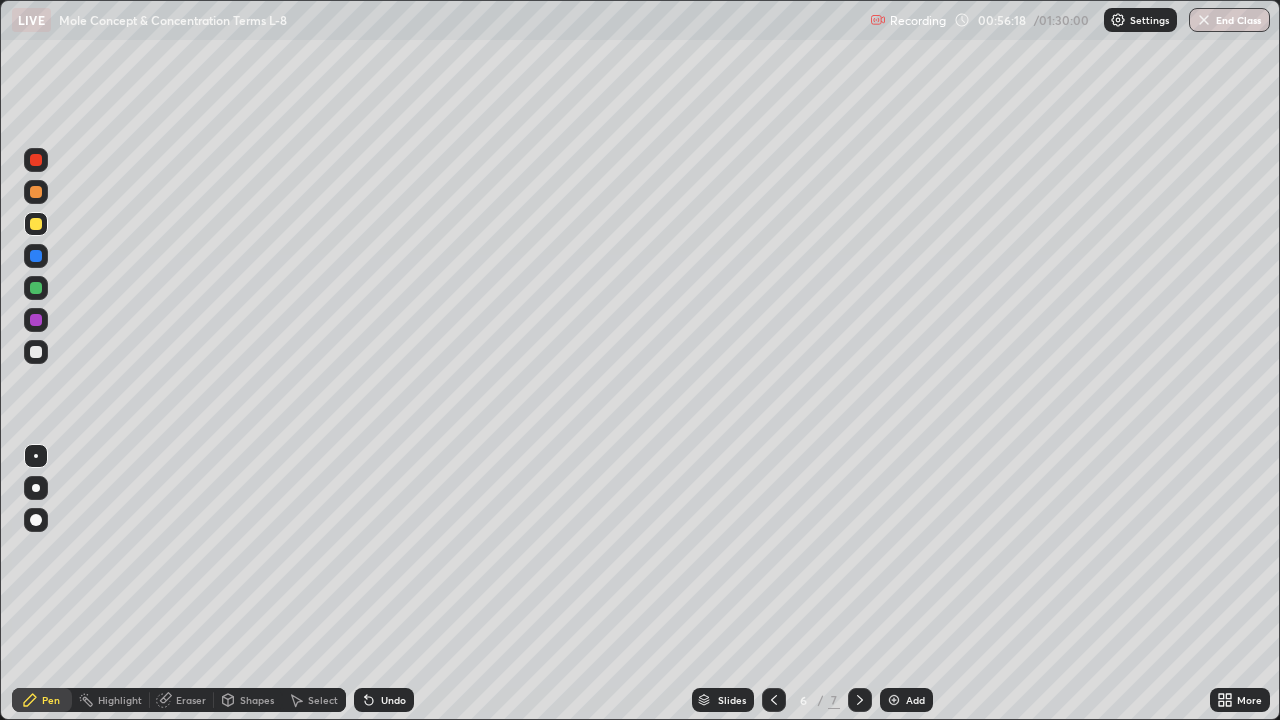 click 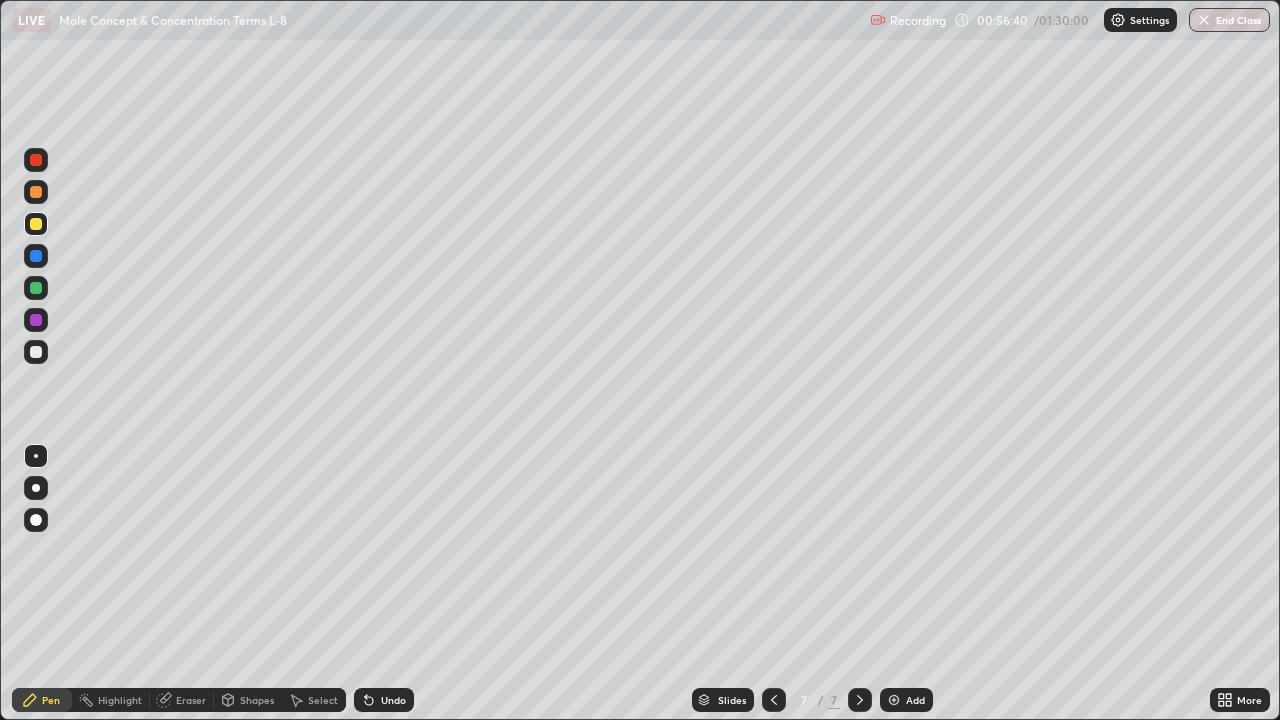 click at bounding box center (36, 352) 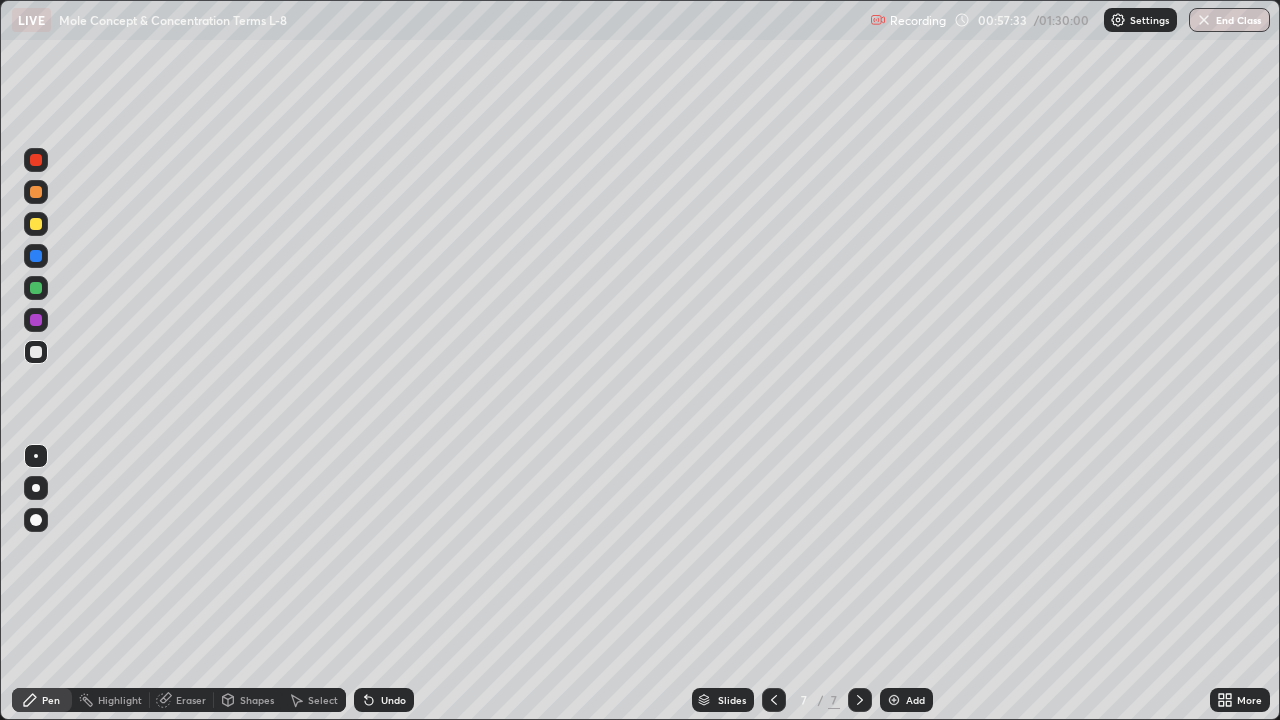 click at bounding box center (36, 224) 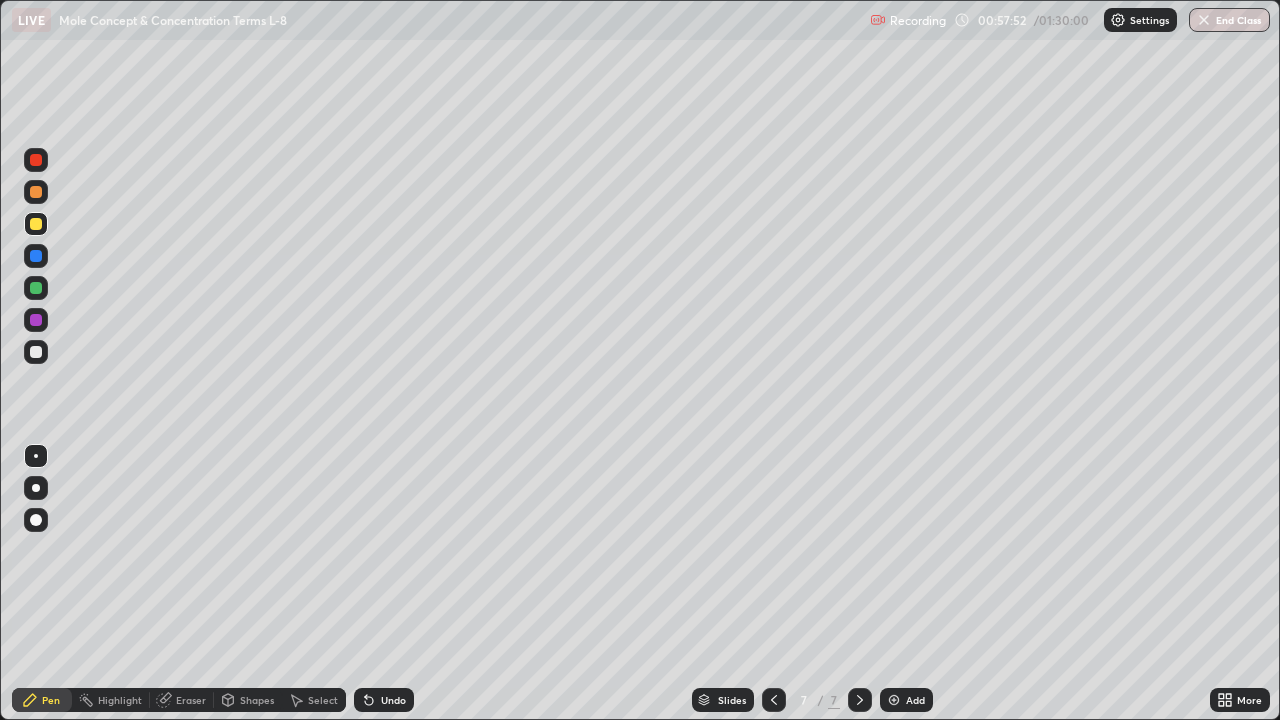click at bounding box center [774, 700] 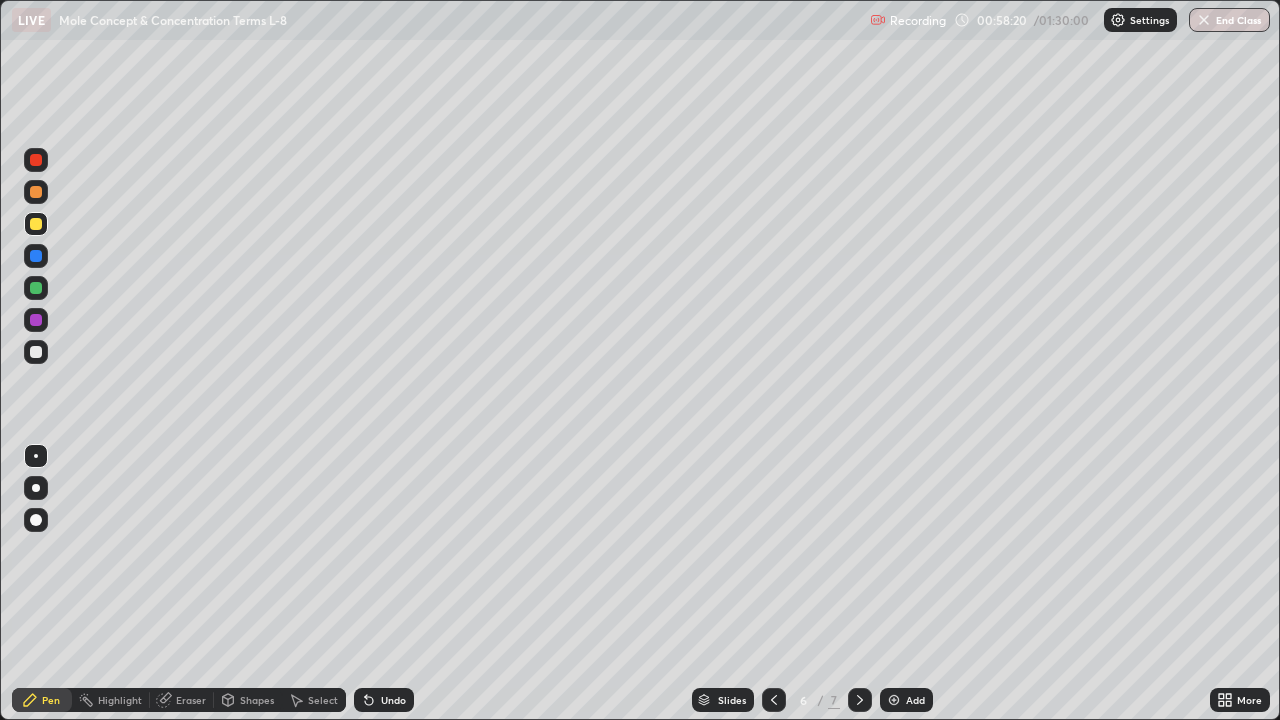 click 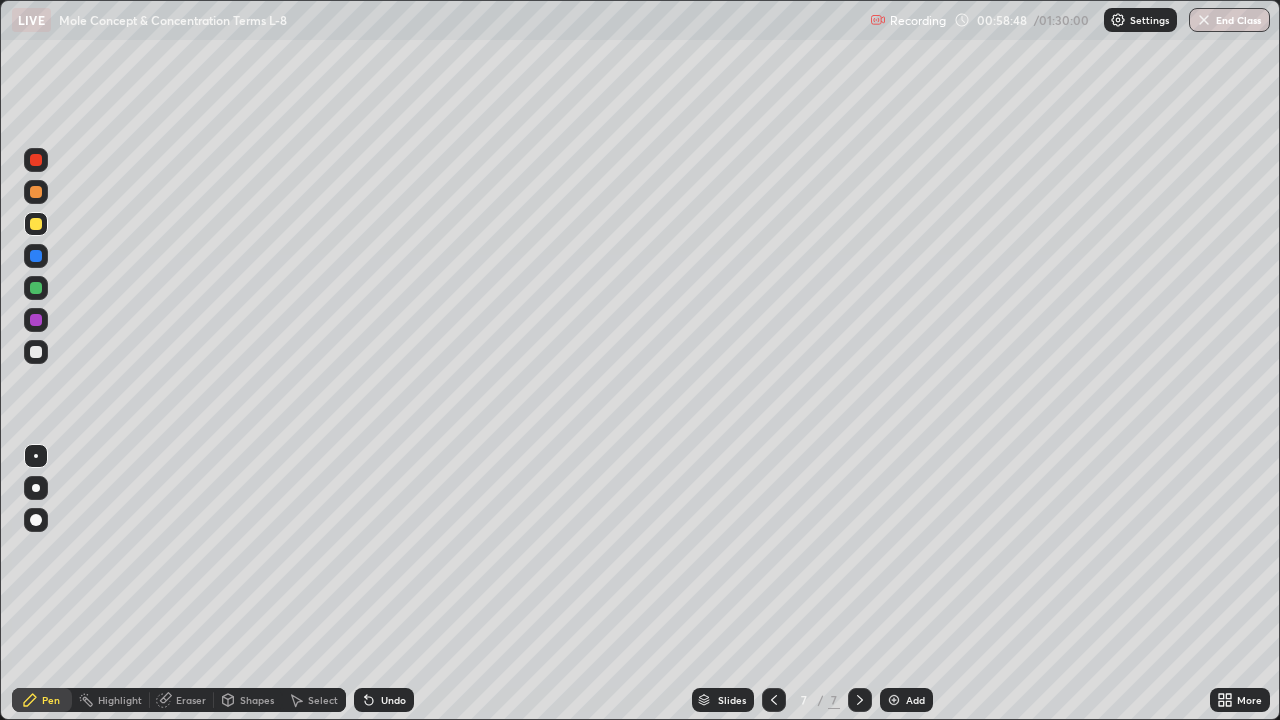 click at bounding box center [36, 352] 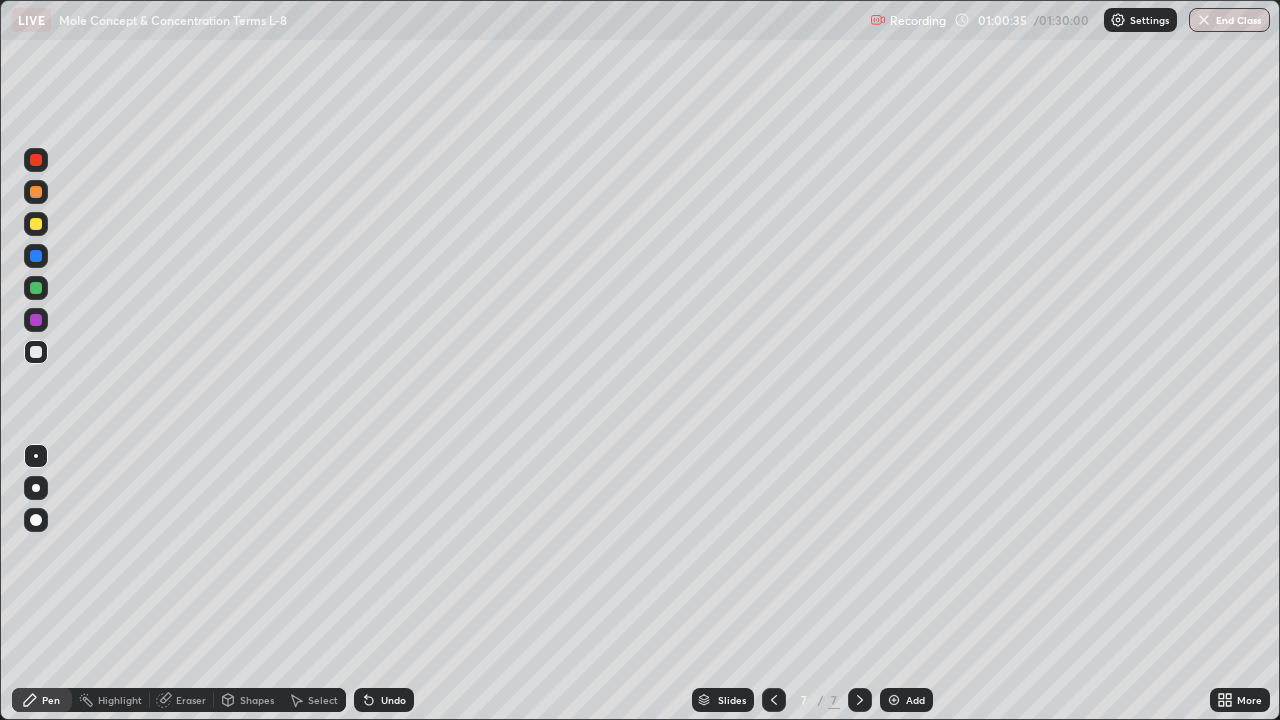 click at bounding box center (36, 224) 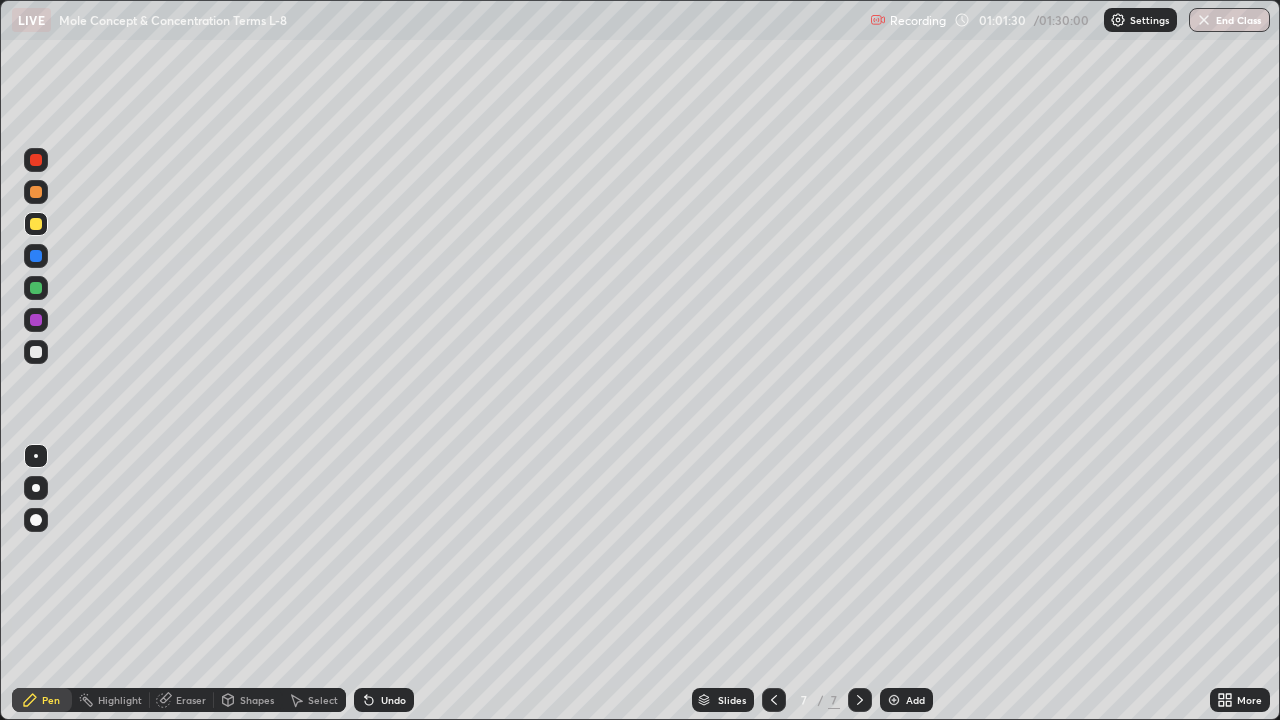 click on "Add" at bounding box center (906, 700) 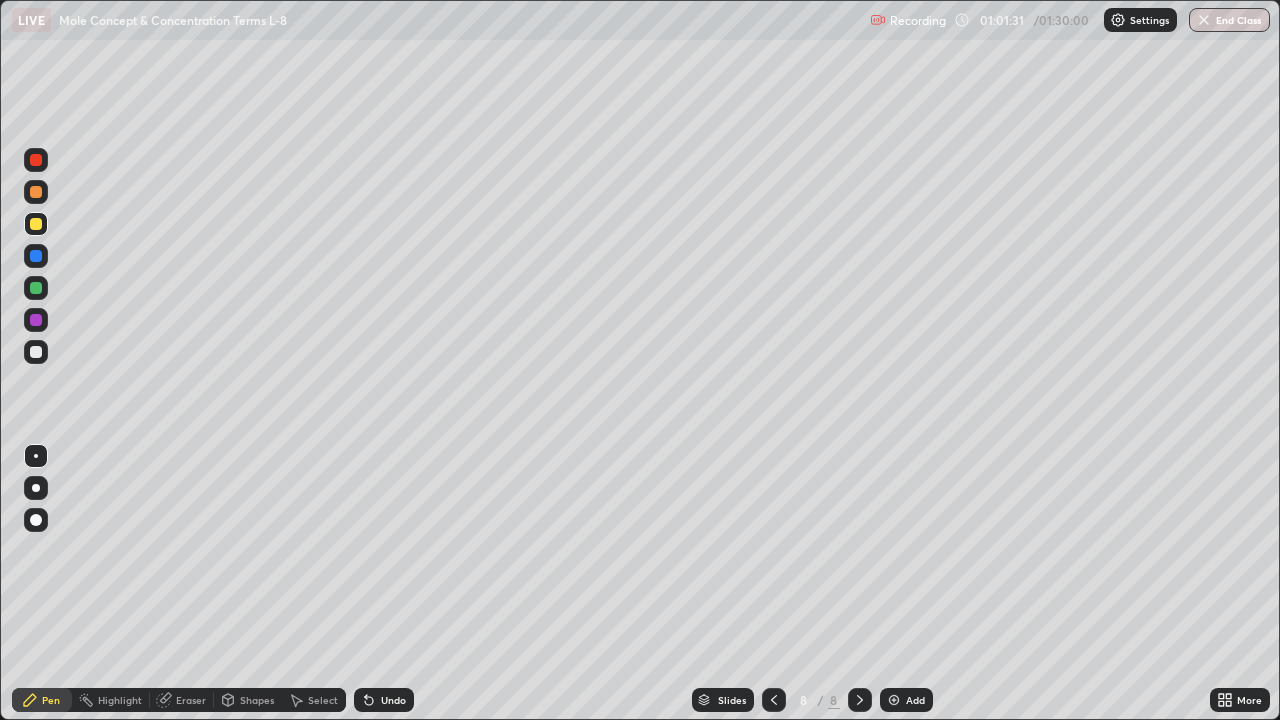 click on "Pen" at bounding box center (42, 700) 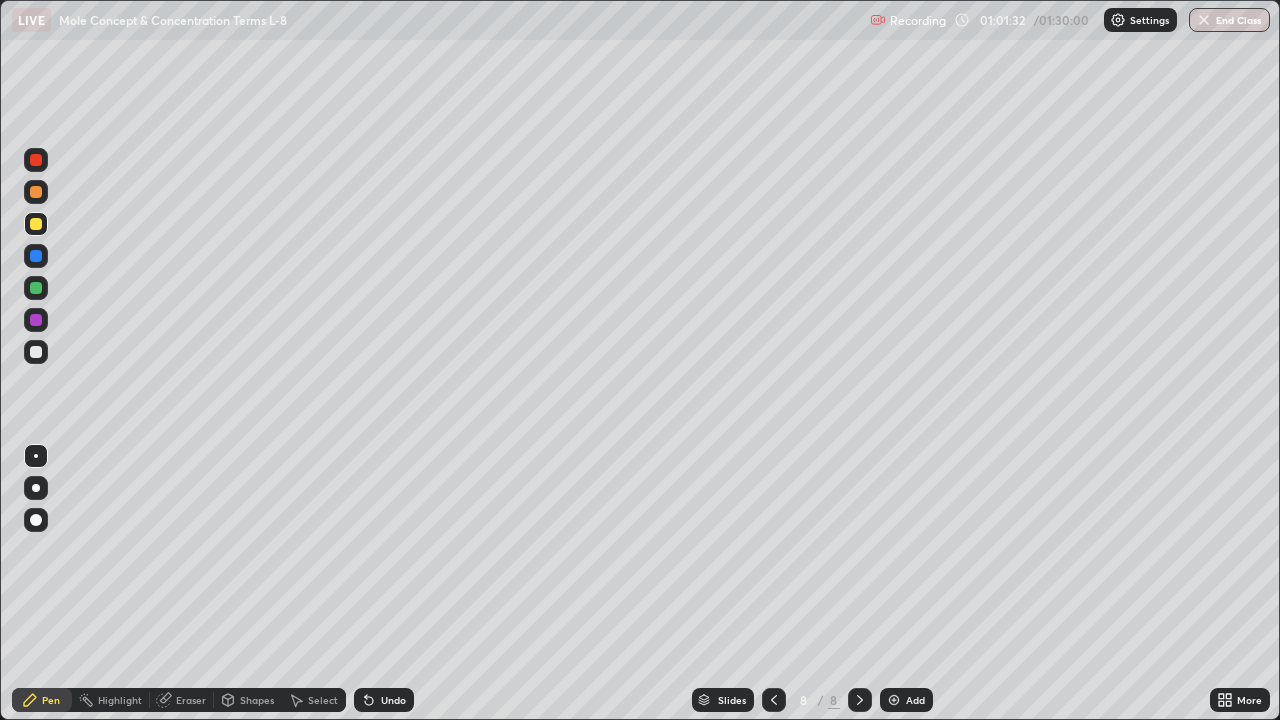 click at bounding box center [36, 352] 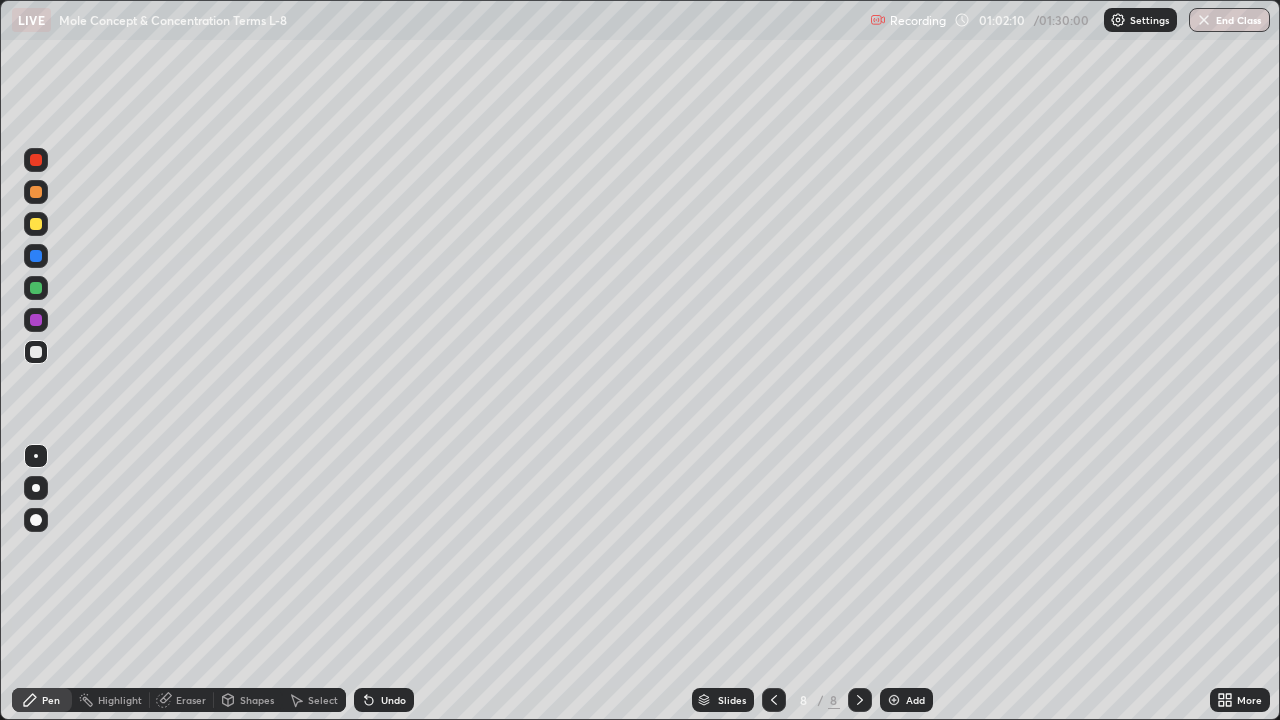 click at bounding box center [36, 224] 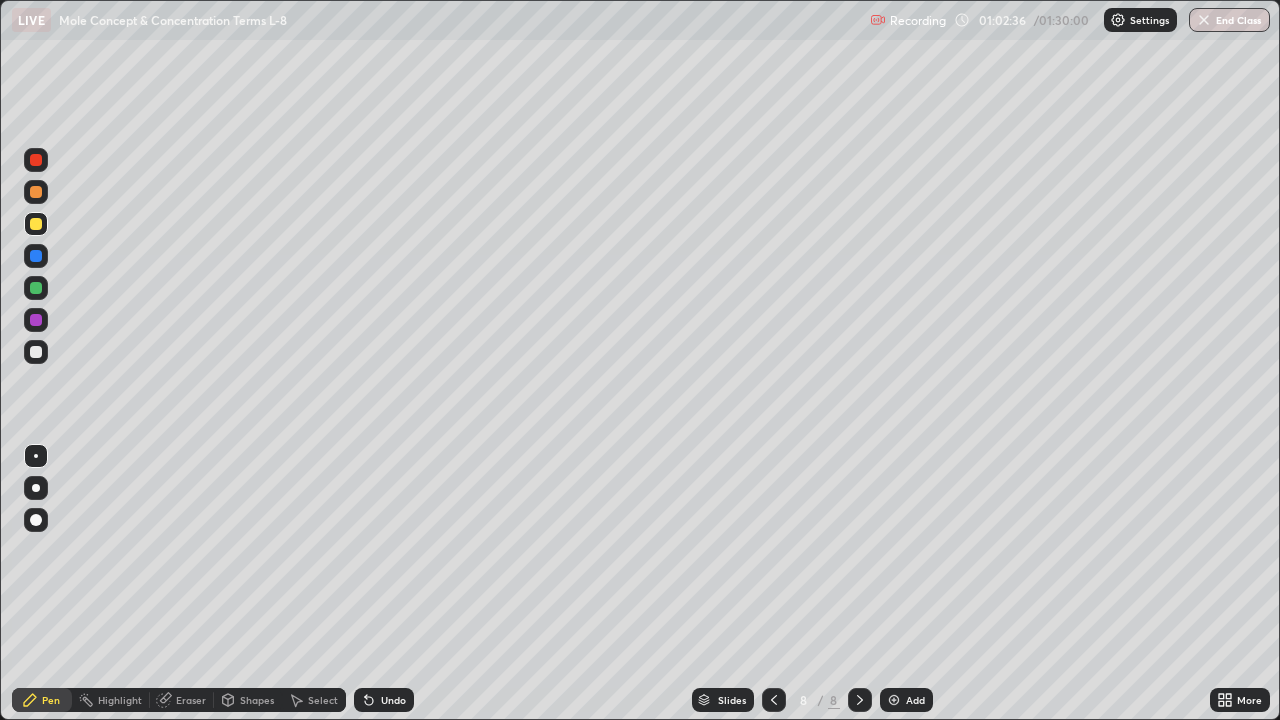 click at bounding box center [36, 352] 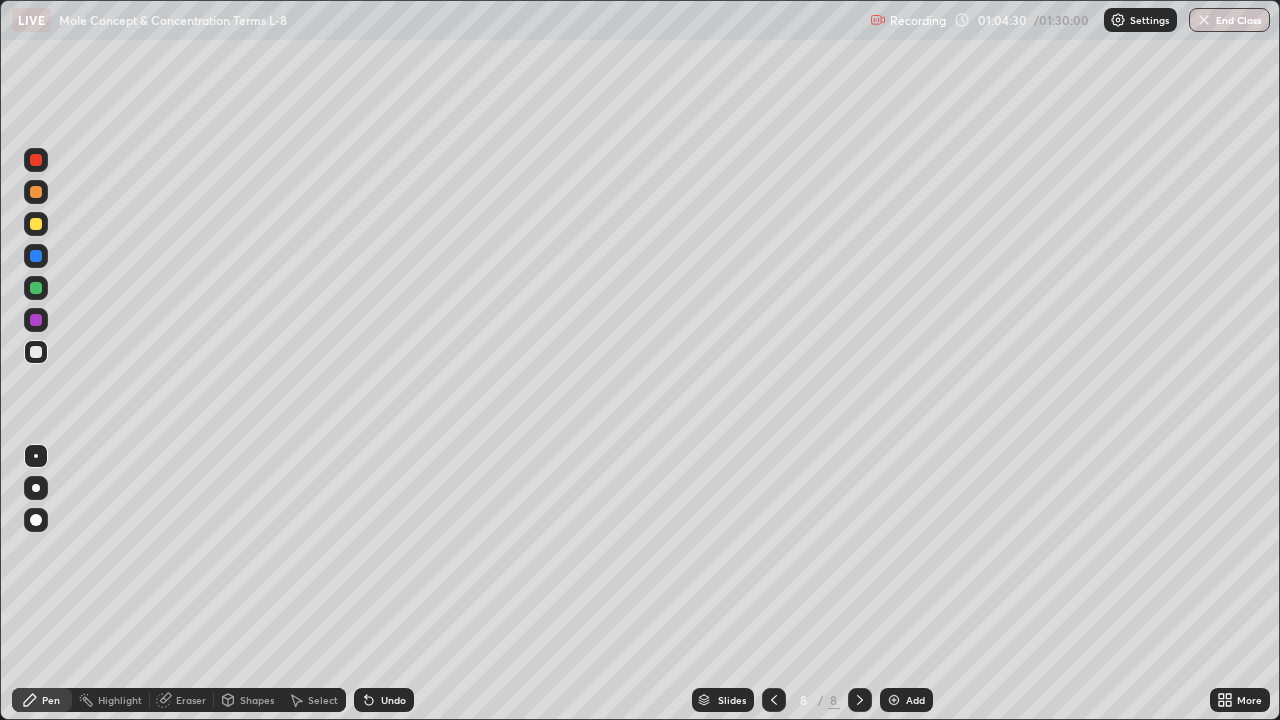 click at bounding box center [36, 224] 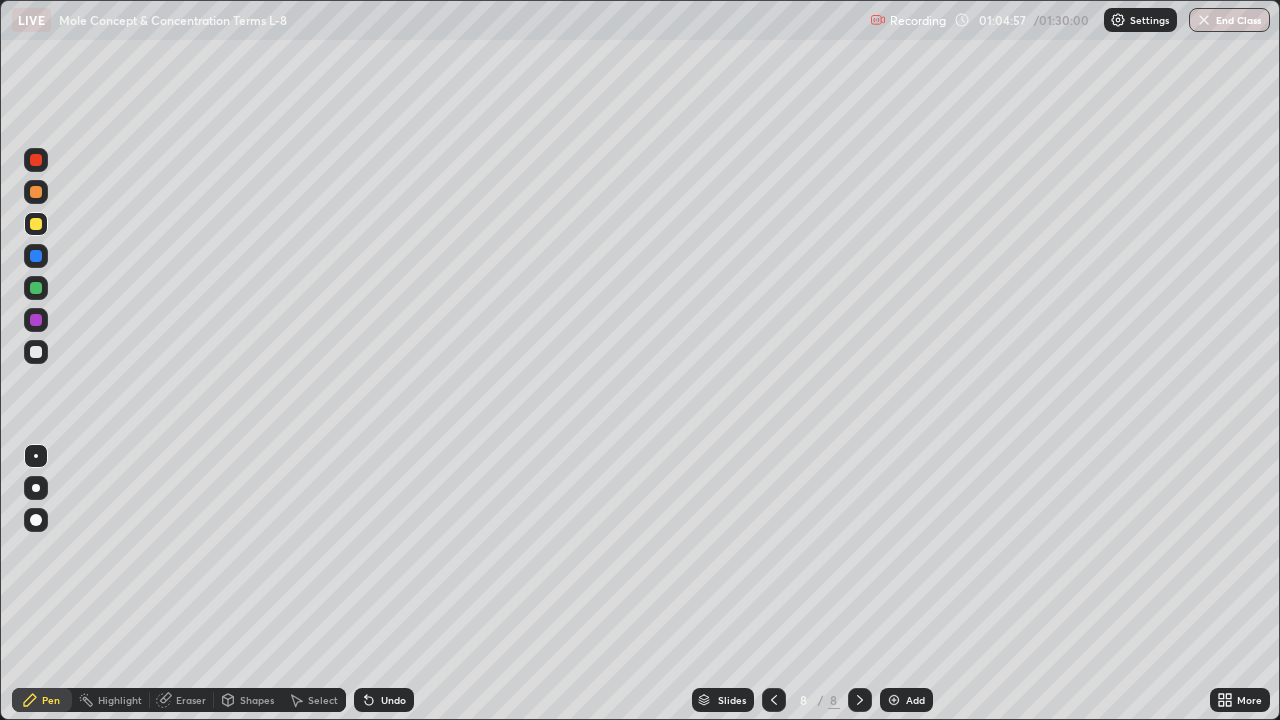click at bounding box center (36, 352) 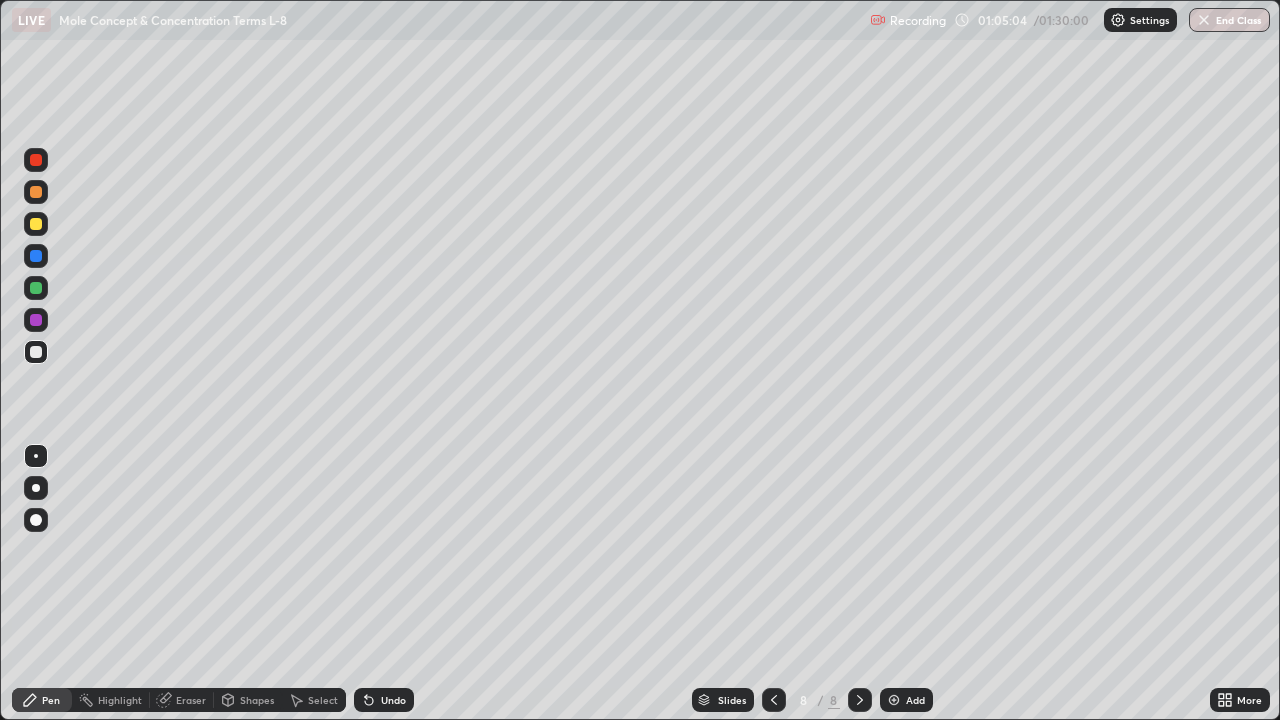 click on "Eraser" at bounding box center [191, 700] 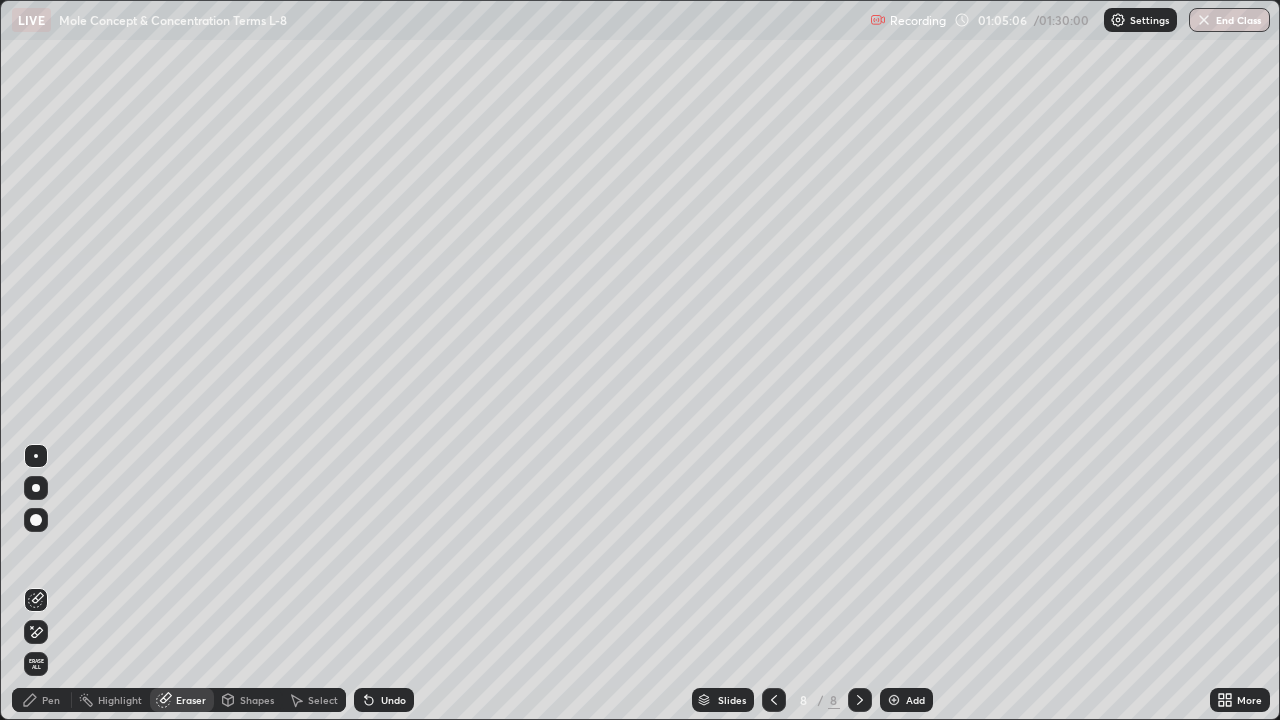 click on "Pen" at bounding box center [51, 700] 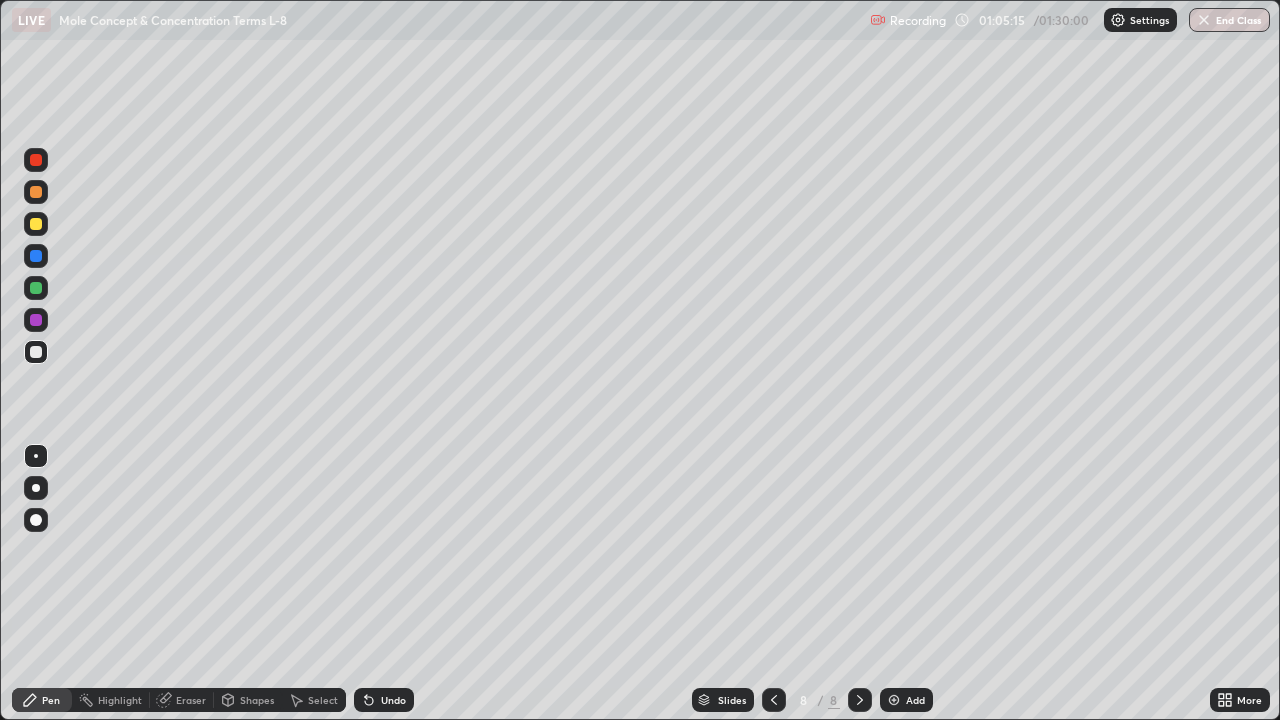 click at bounding box center (36, 224) 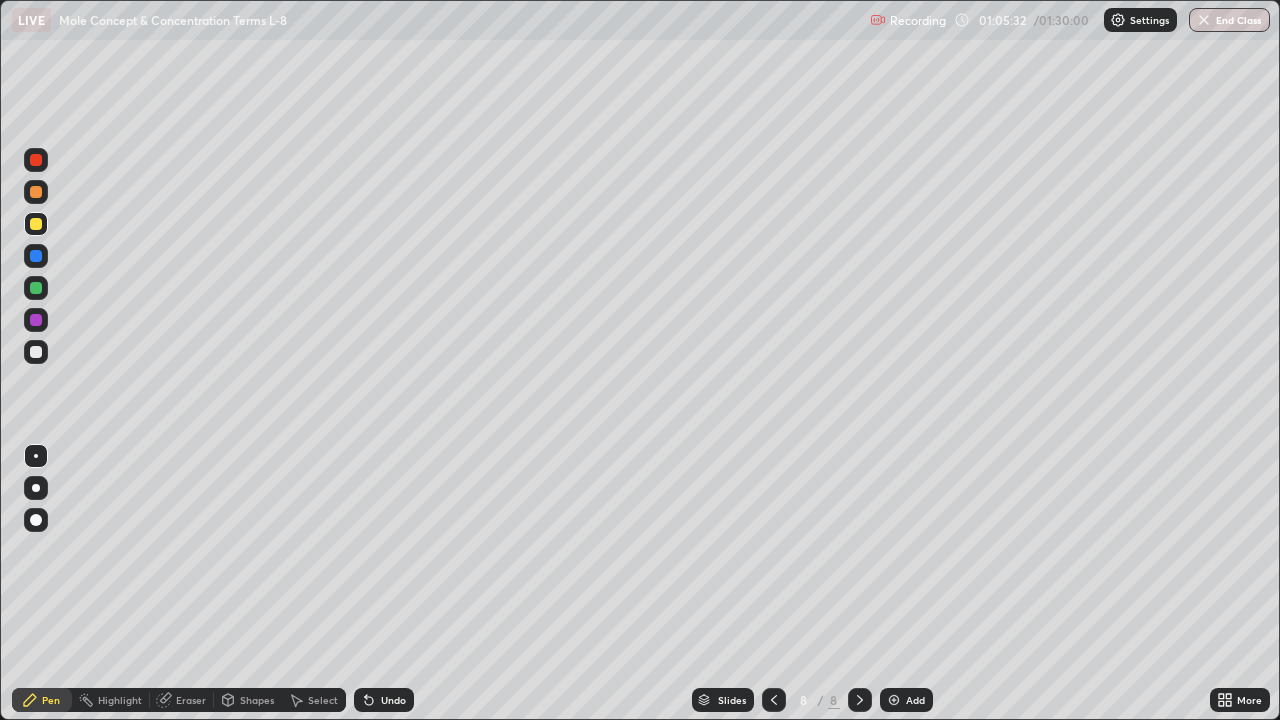 click at bounding box center (36, 352) 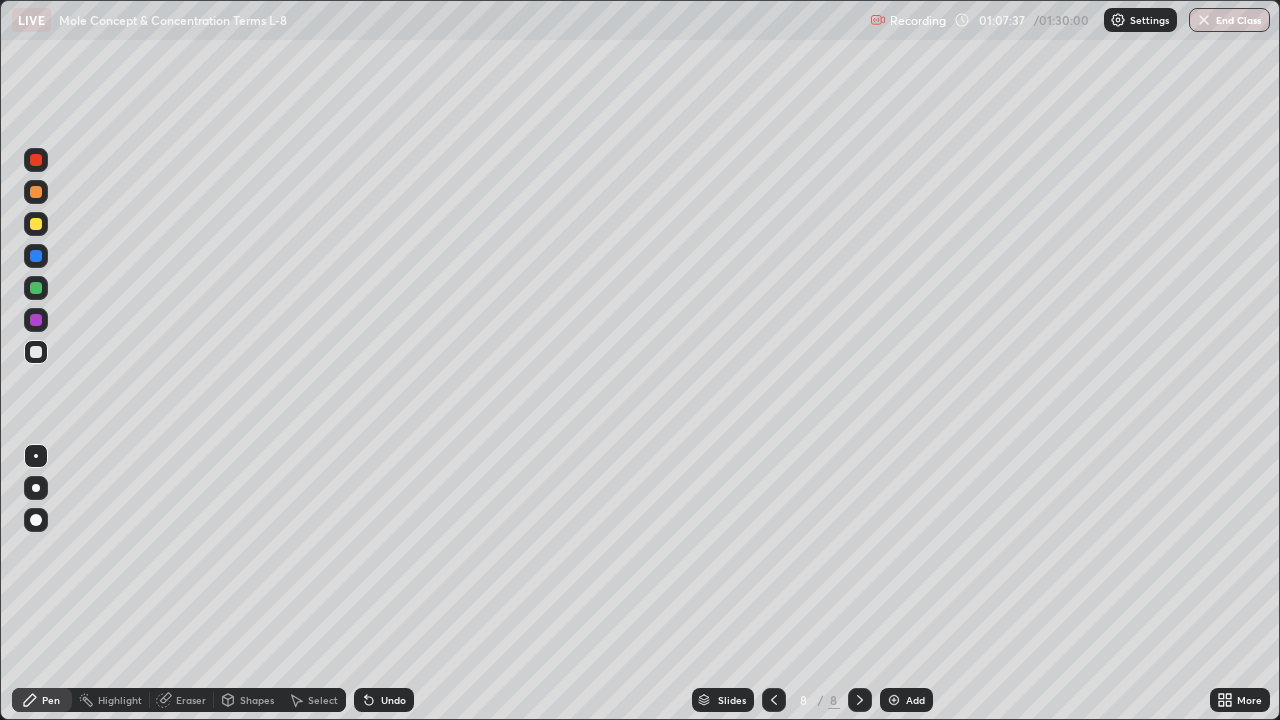 click at bounding box center (36, 224) 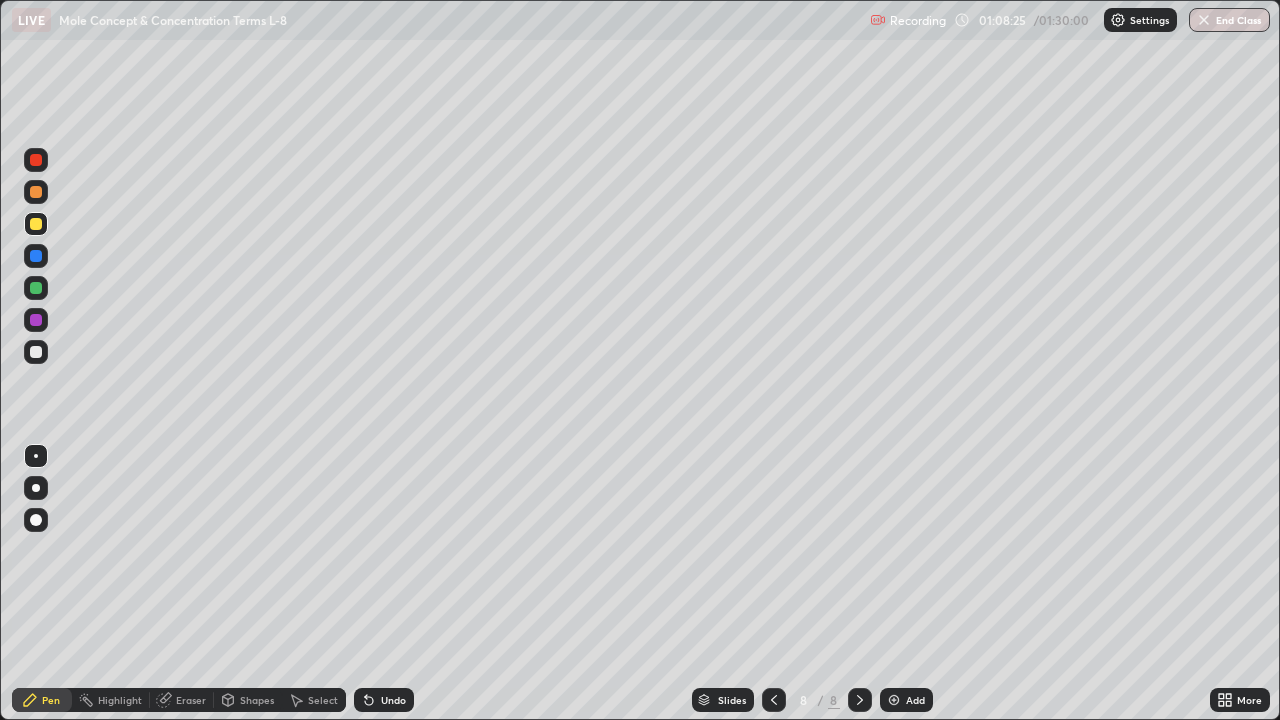 click at bounding box center [894, 700] 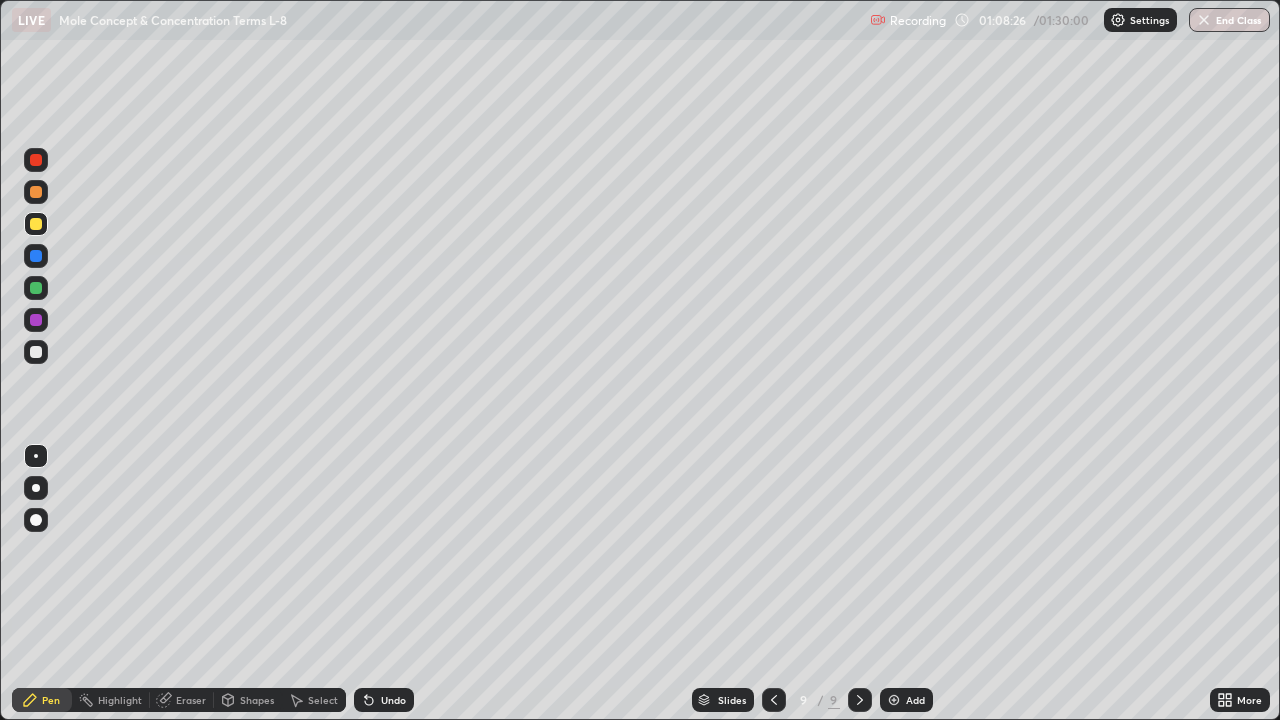 click at bounding box center (36, 352) 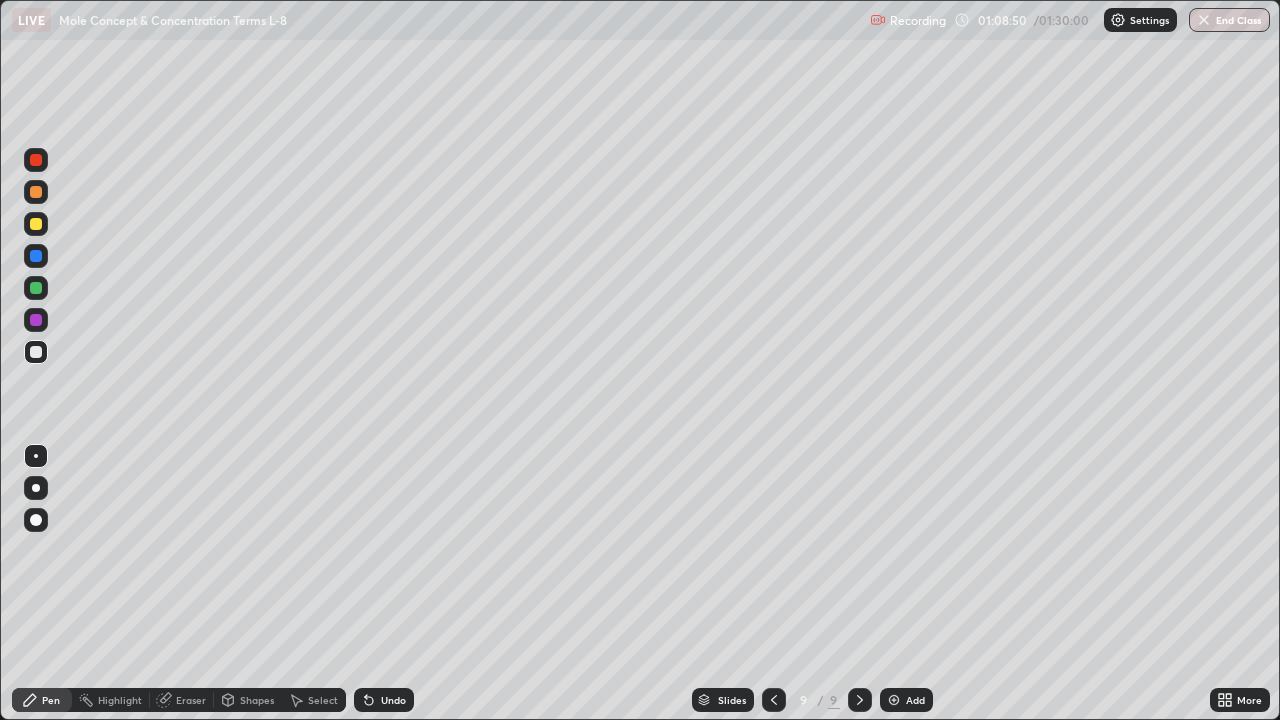 click at bounding box center (36, 224) 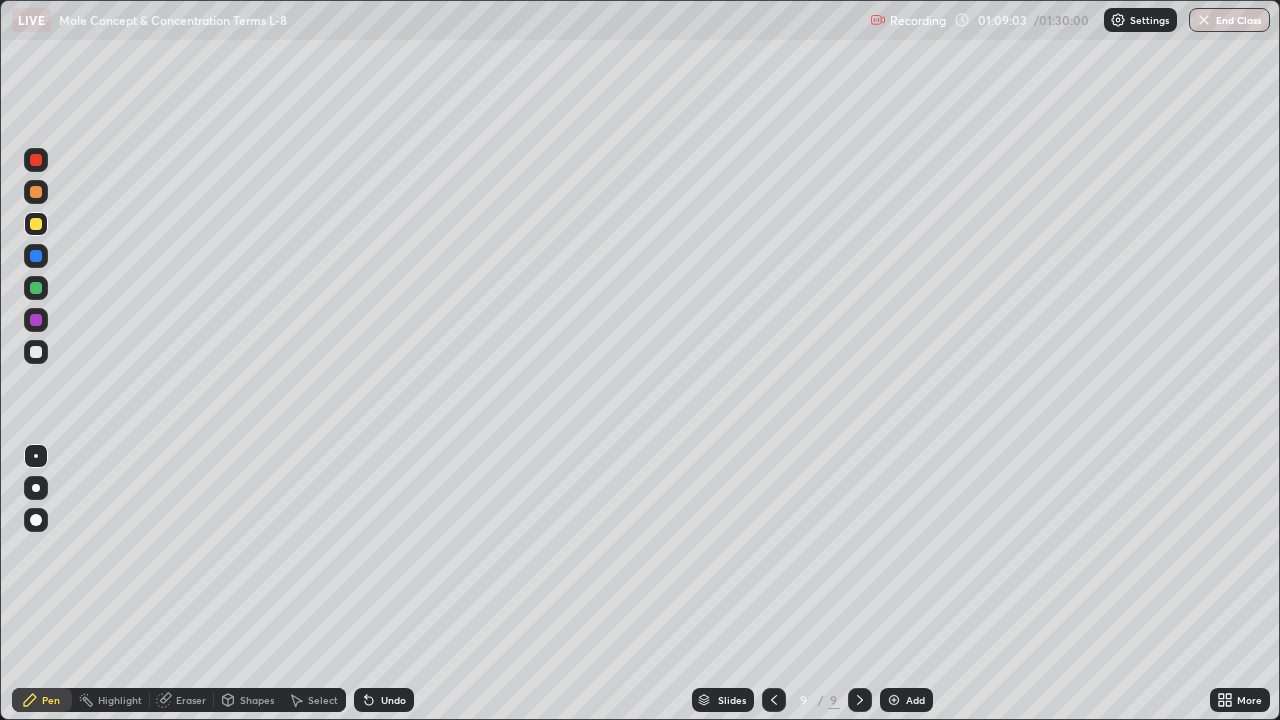 click at bounding box center (36, 352) 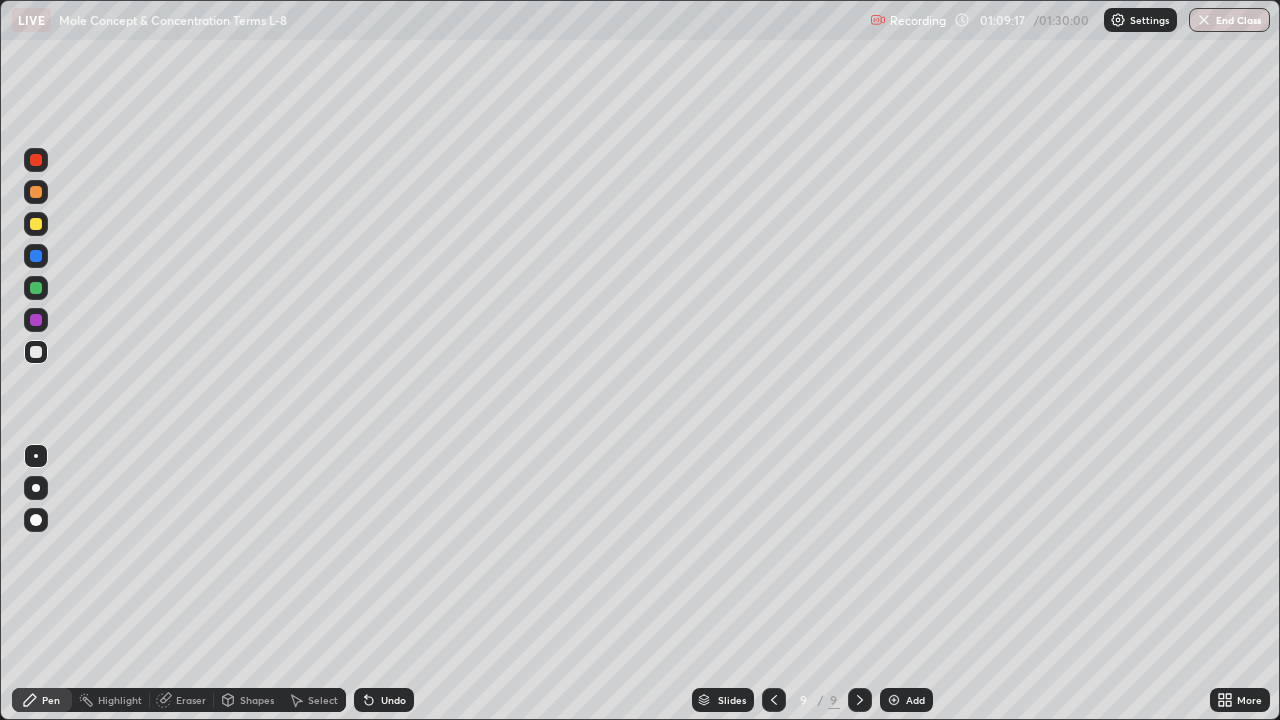 click at bounding box center (36, 224) 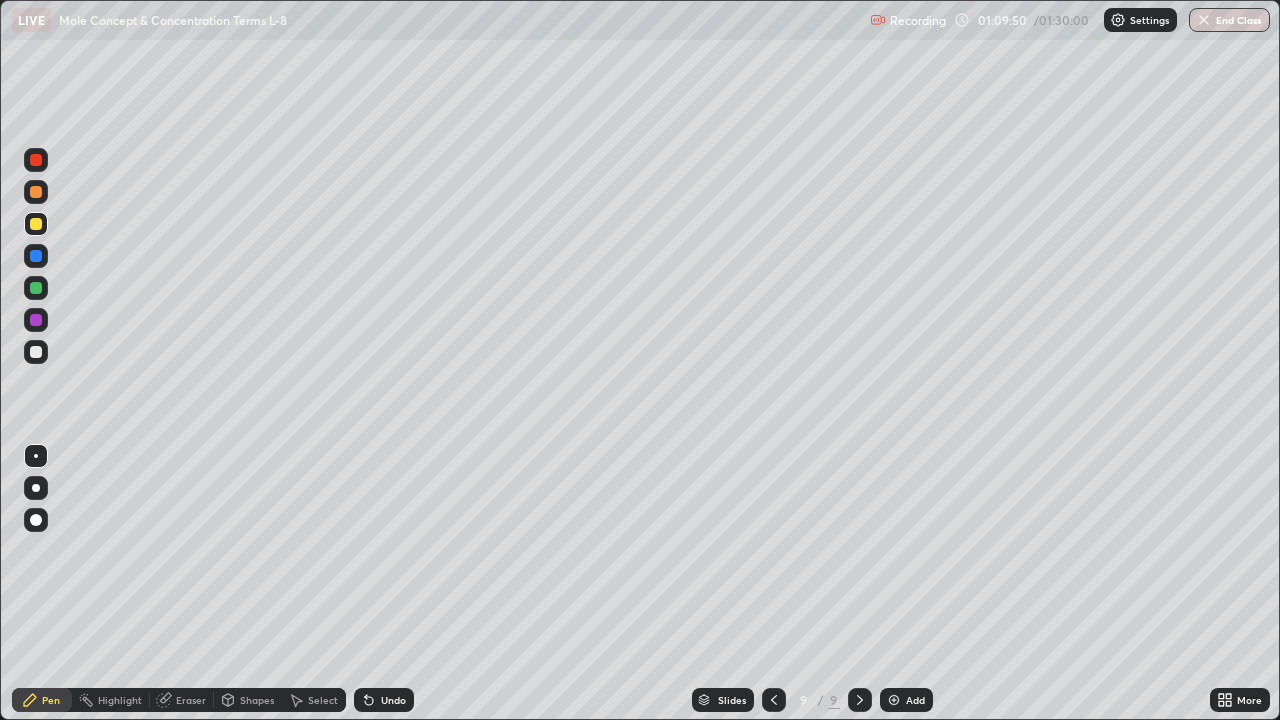 click at bounding box center (36, 352) 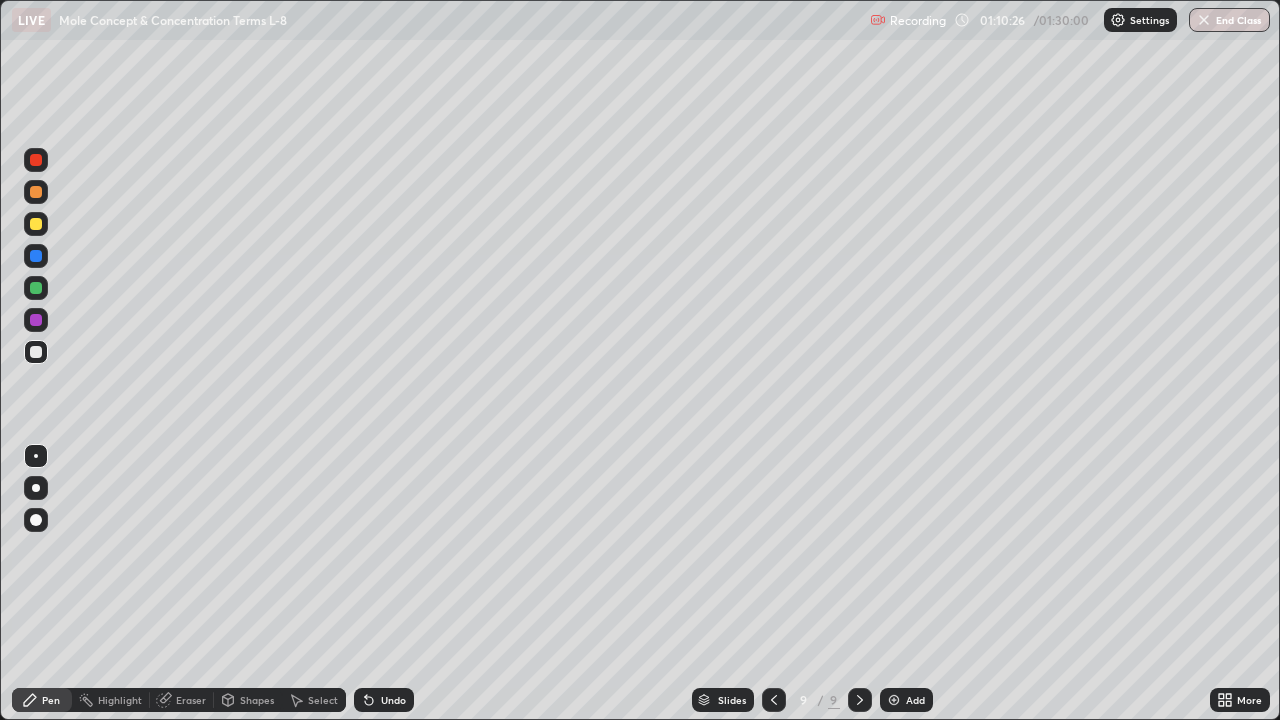 click at bounding box center (36, 288) 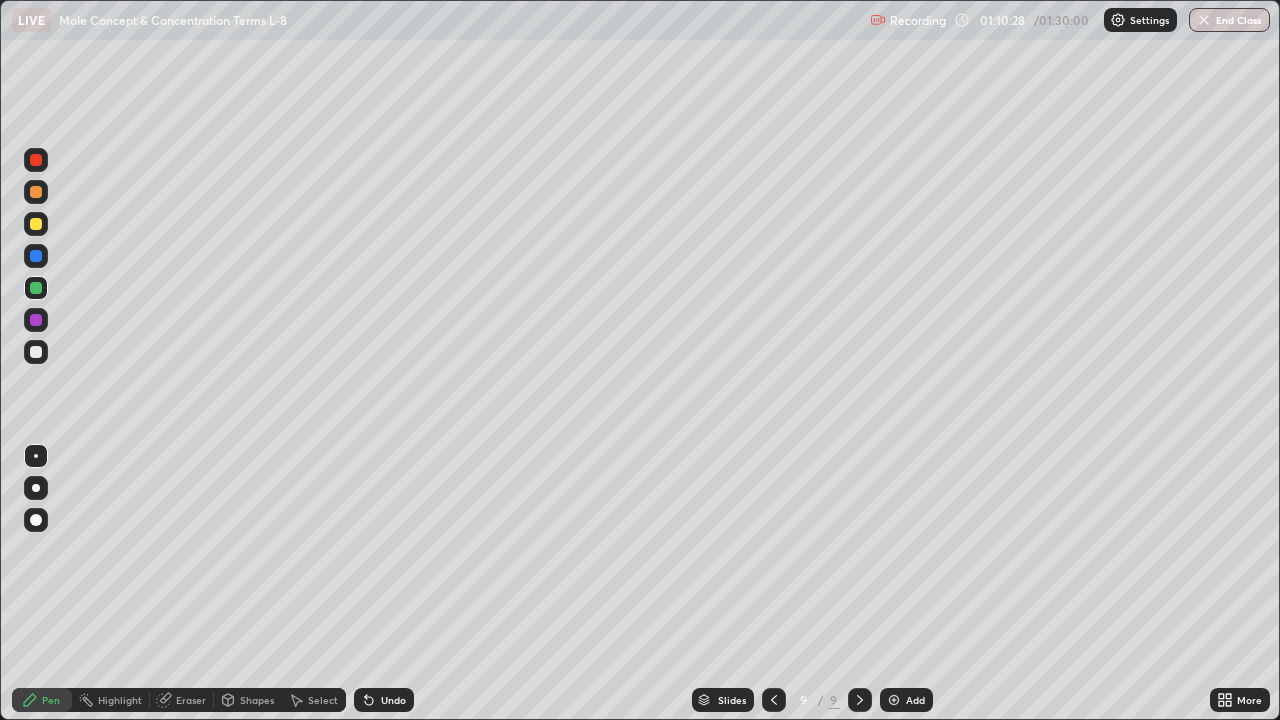 click at bounding box center (36, 192) 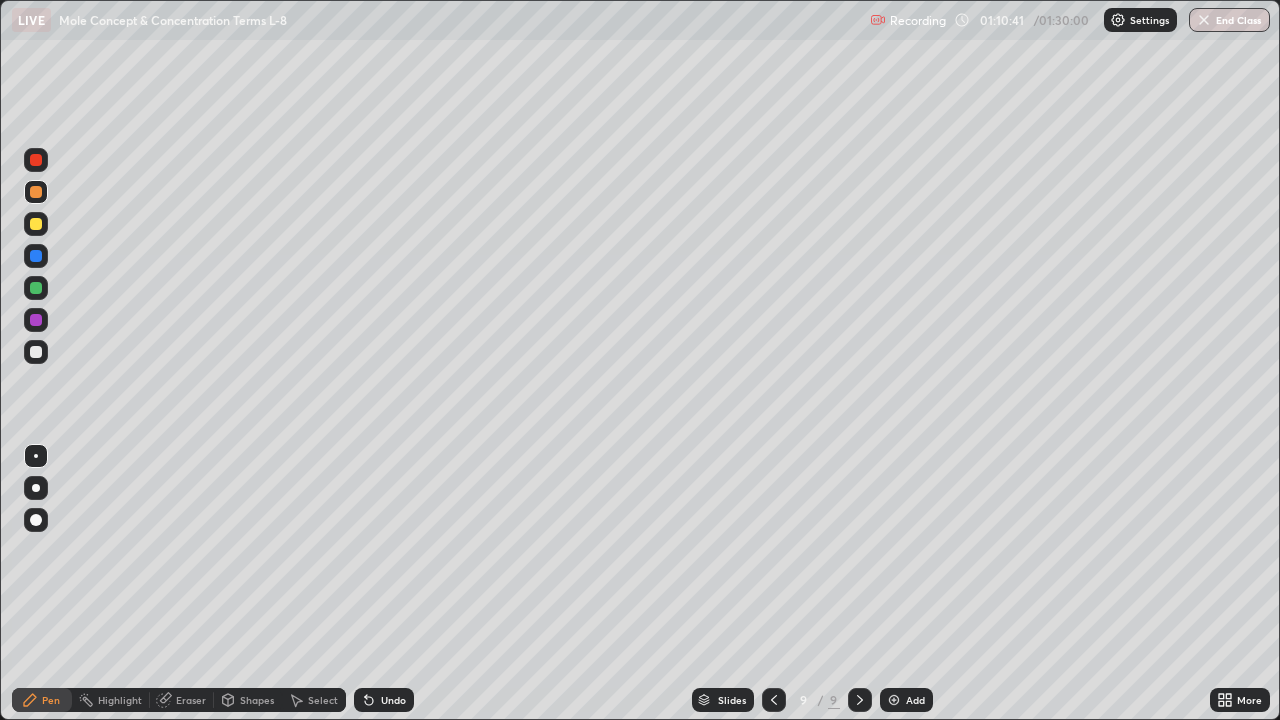 click on "Eraser" at bounding box center (191, 700) 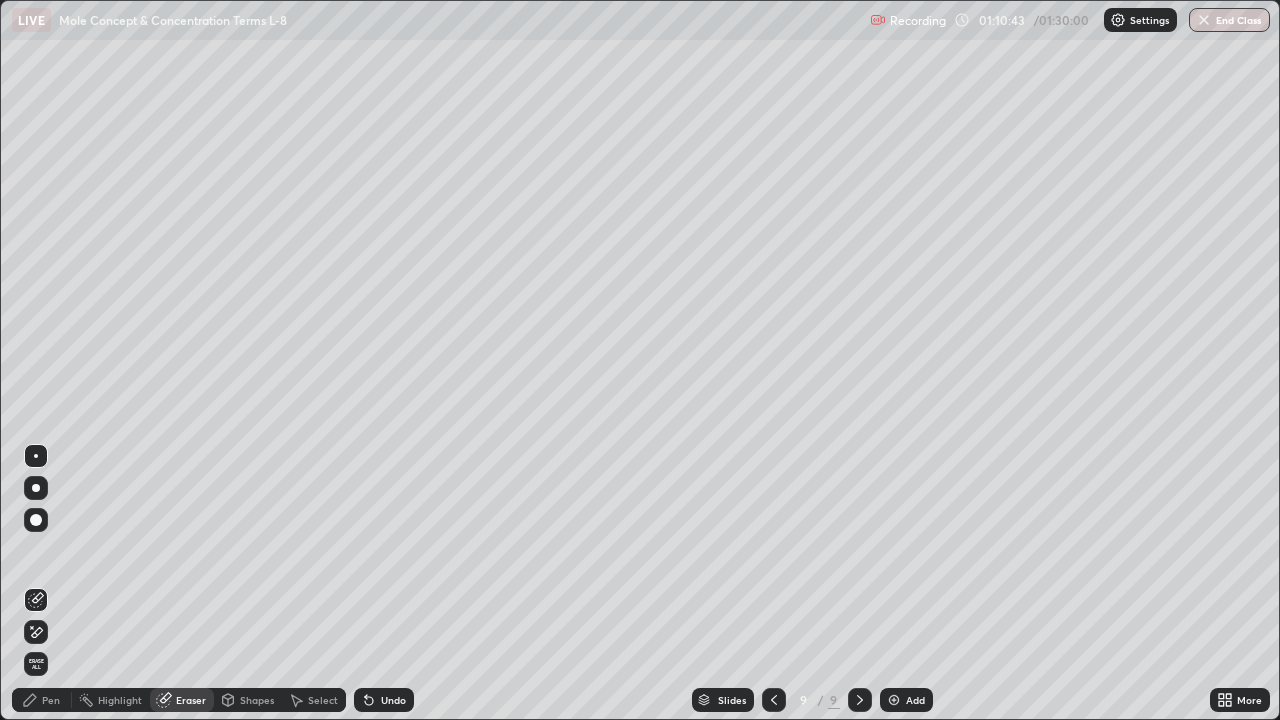click on "Pen" at bounding box center [51, 700] 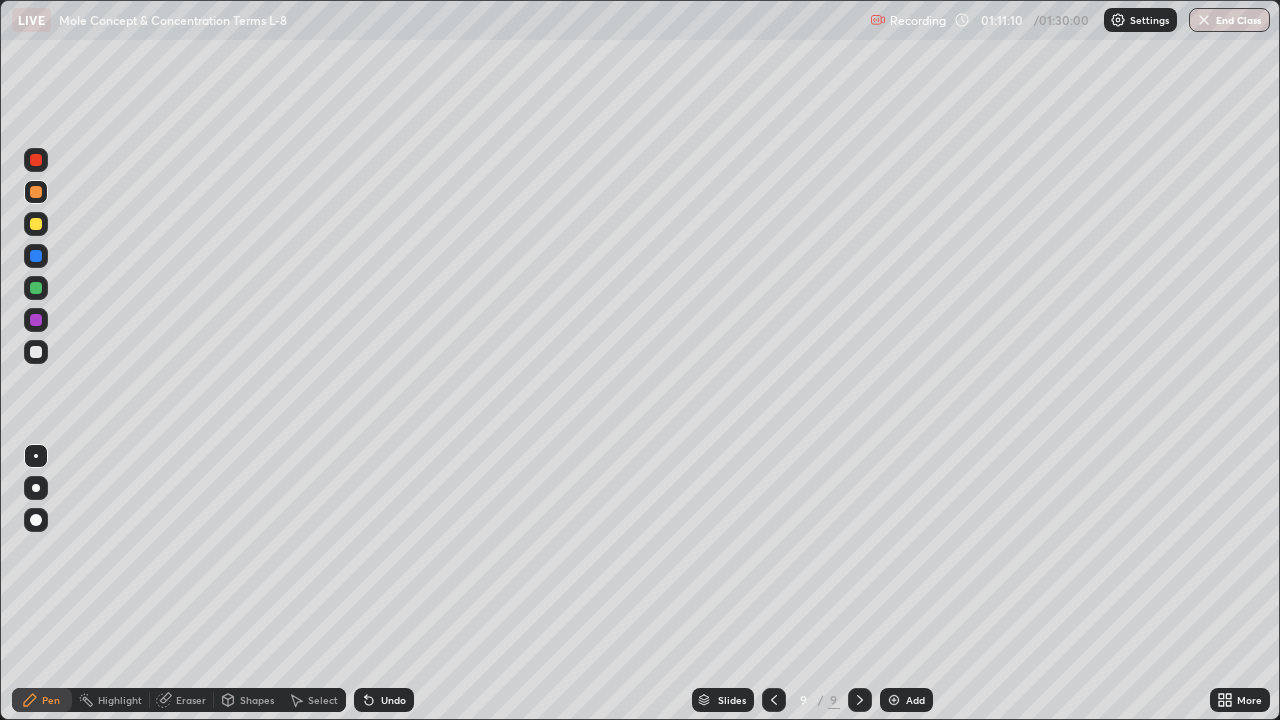 click at bounding box center (36, 224) 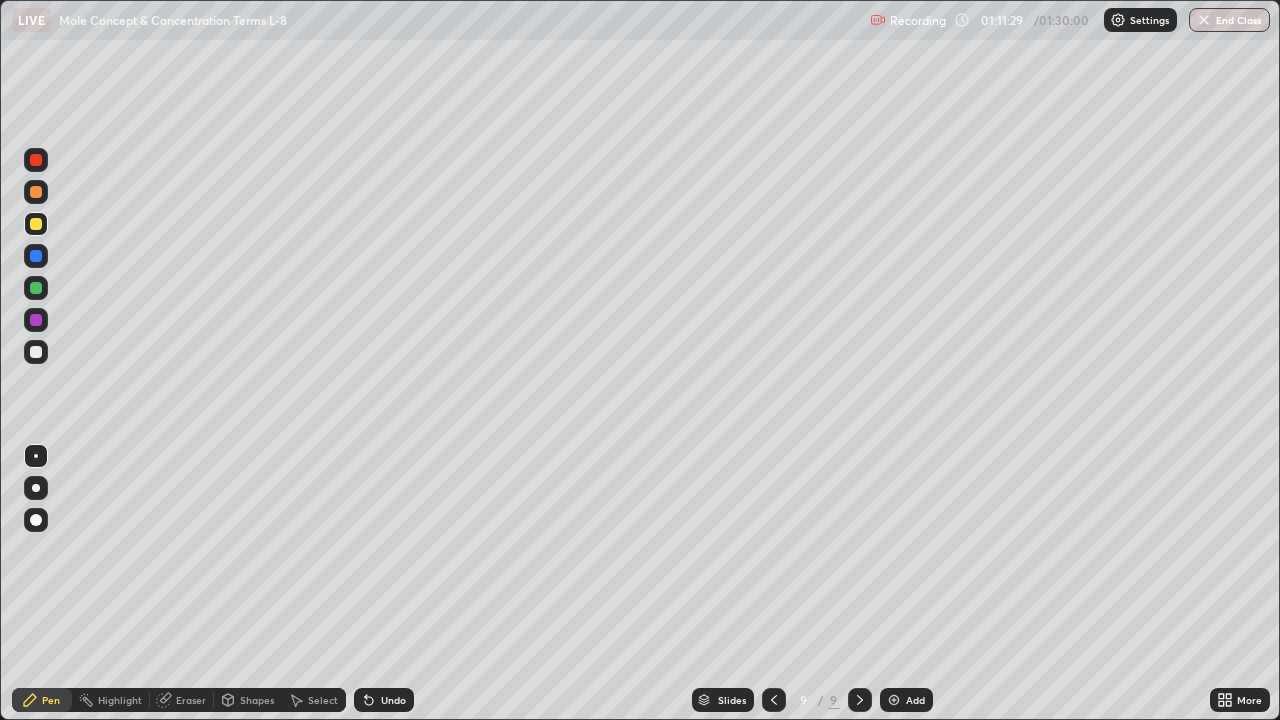 click at bounding box center (894, 700) 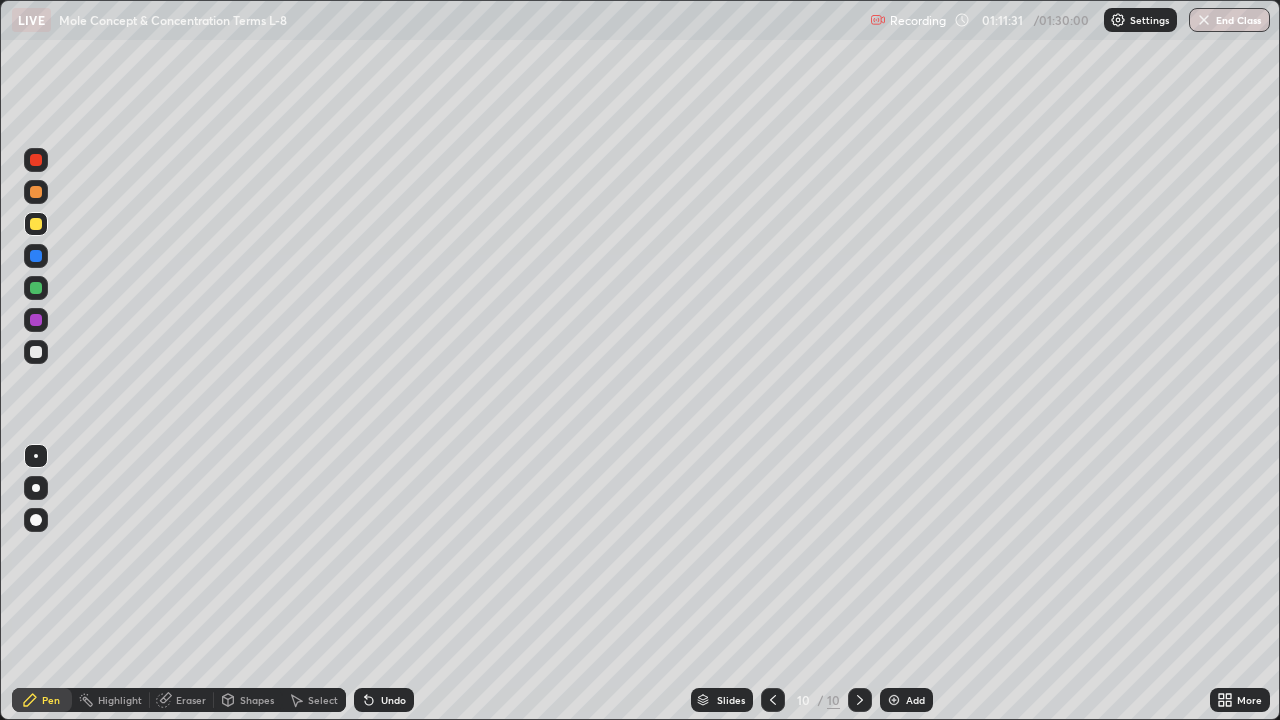 click at bounding box center [36, 352] 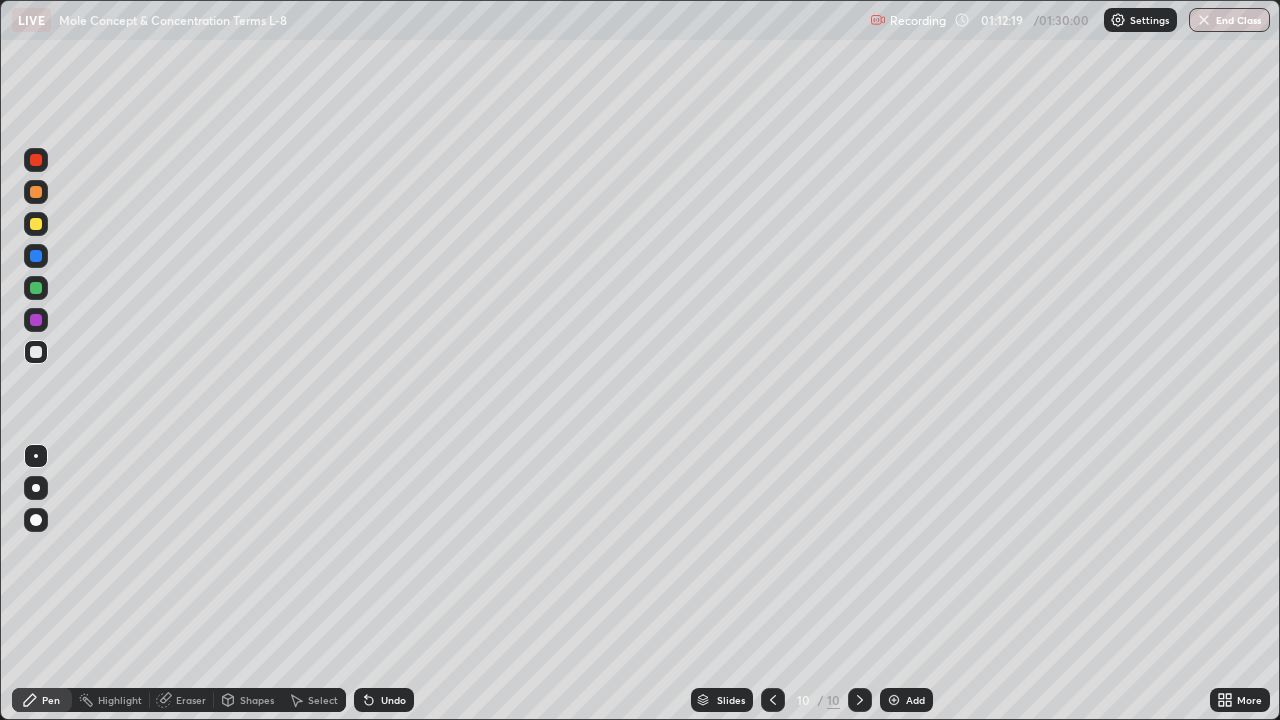 click at bounding box center [36, 224] 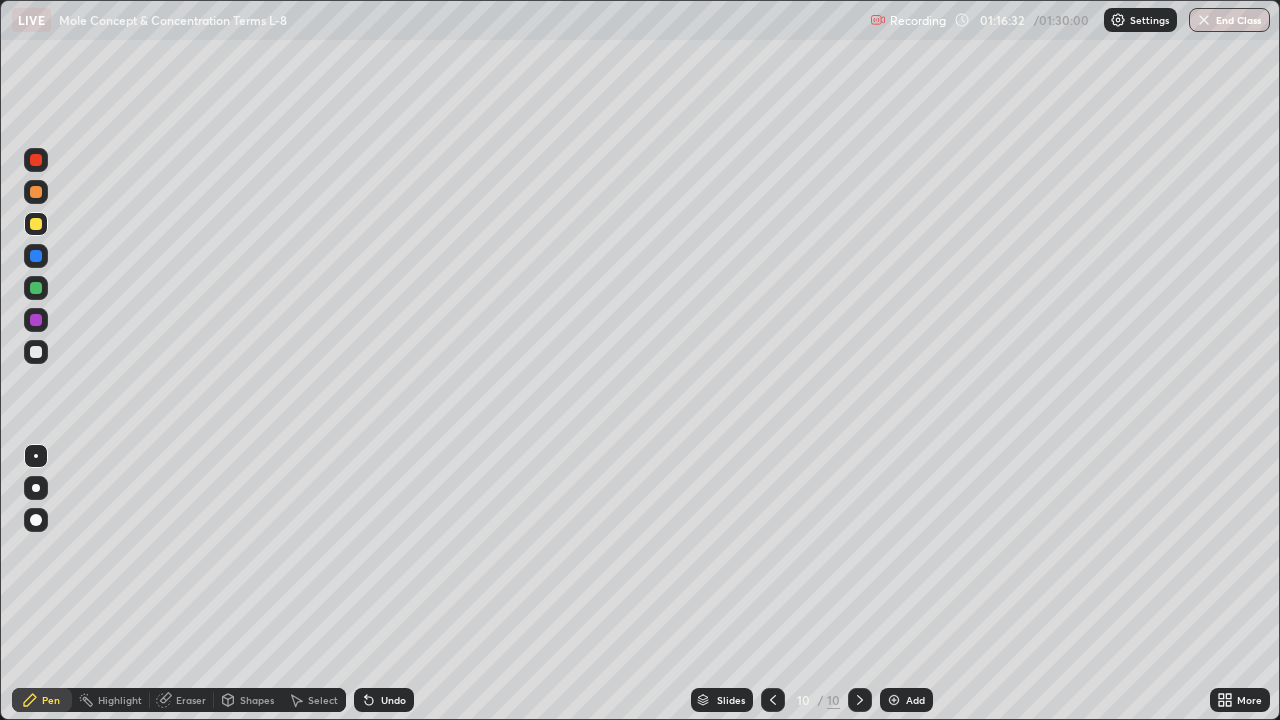 click at bounding box center [894, 700] 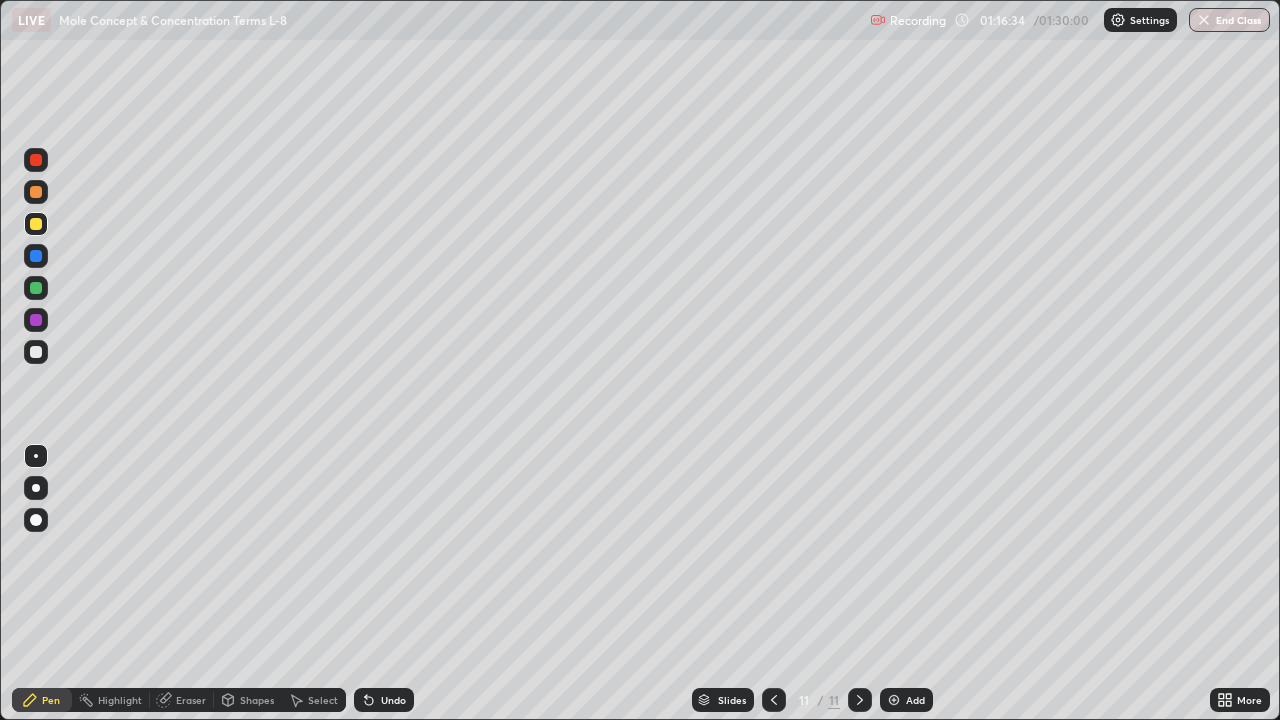 click at bounding box center [36, 352] 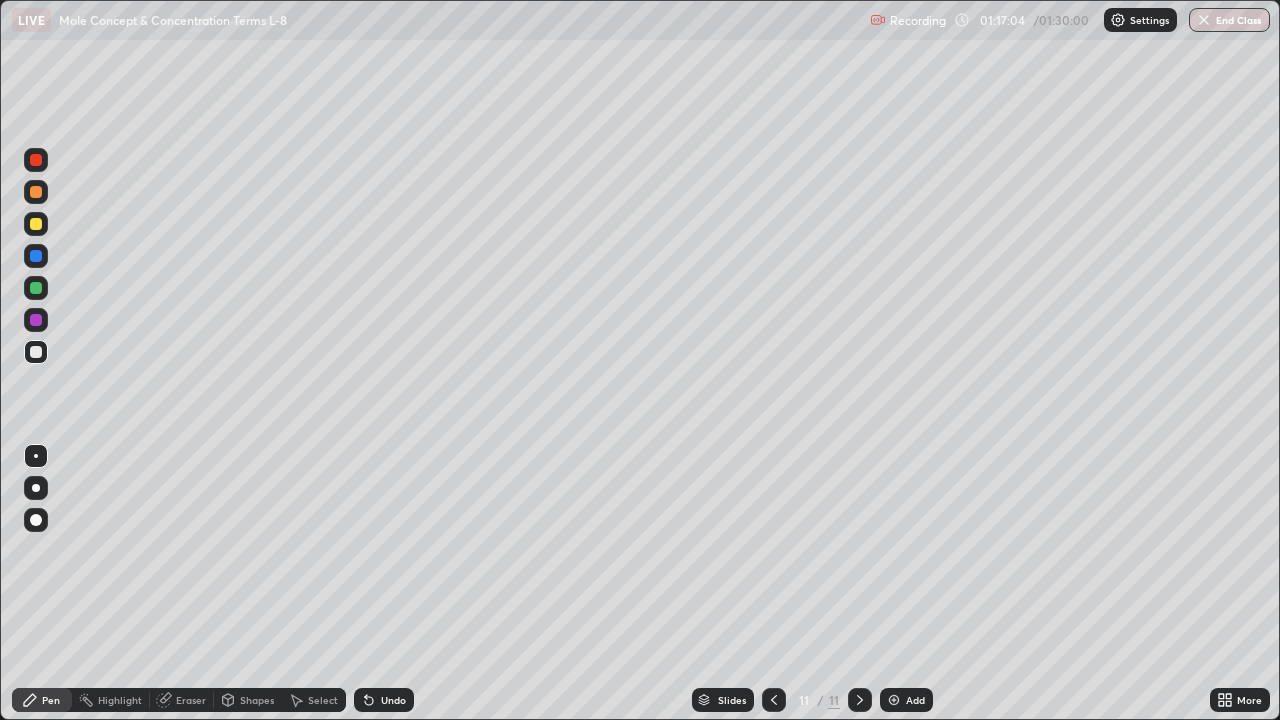 click on "Eraser" at bounding box center (191, 700) 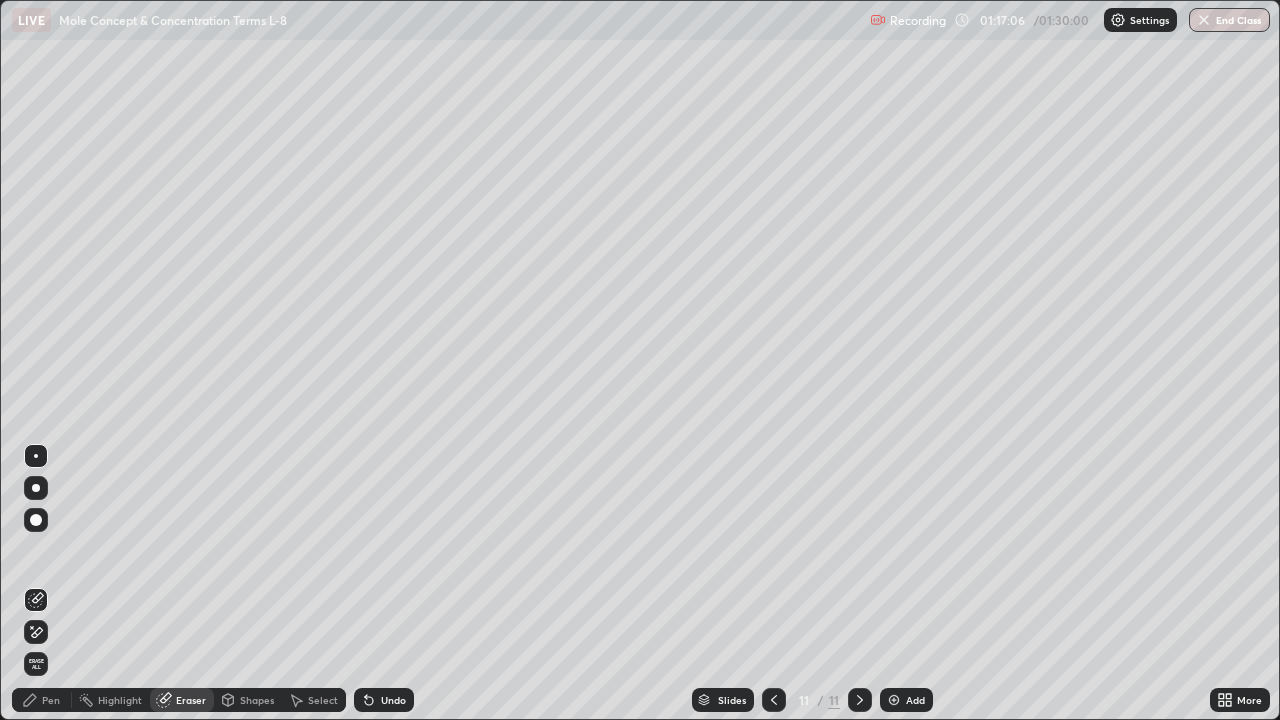 click on "Pen" at bounding box center [51, 700] 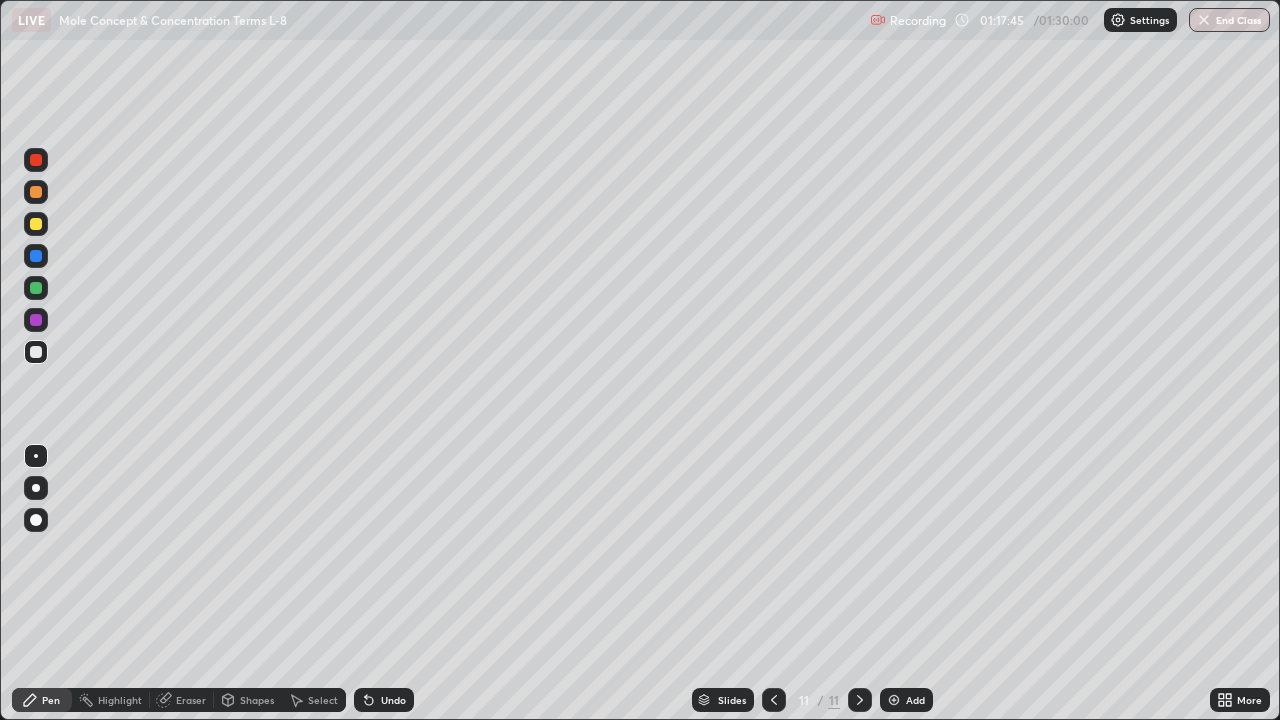 click at bounding box center [36, 224] 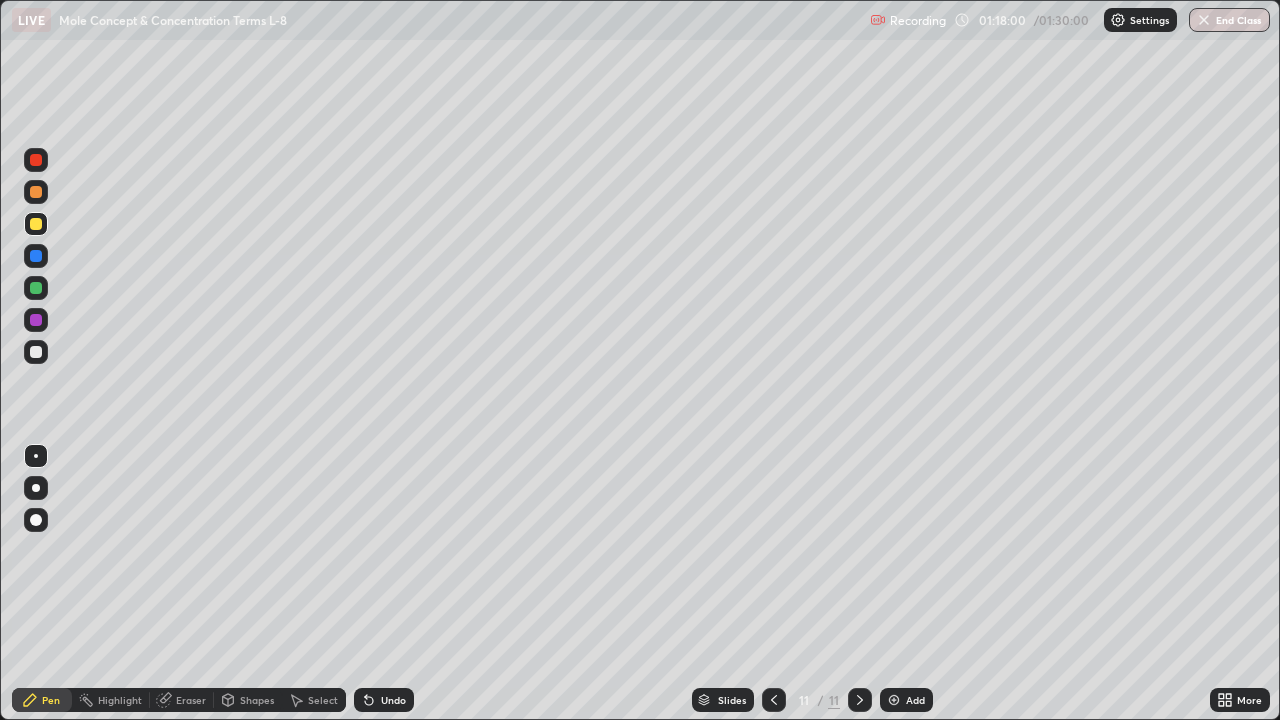 click at bounding box center (36, 352) 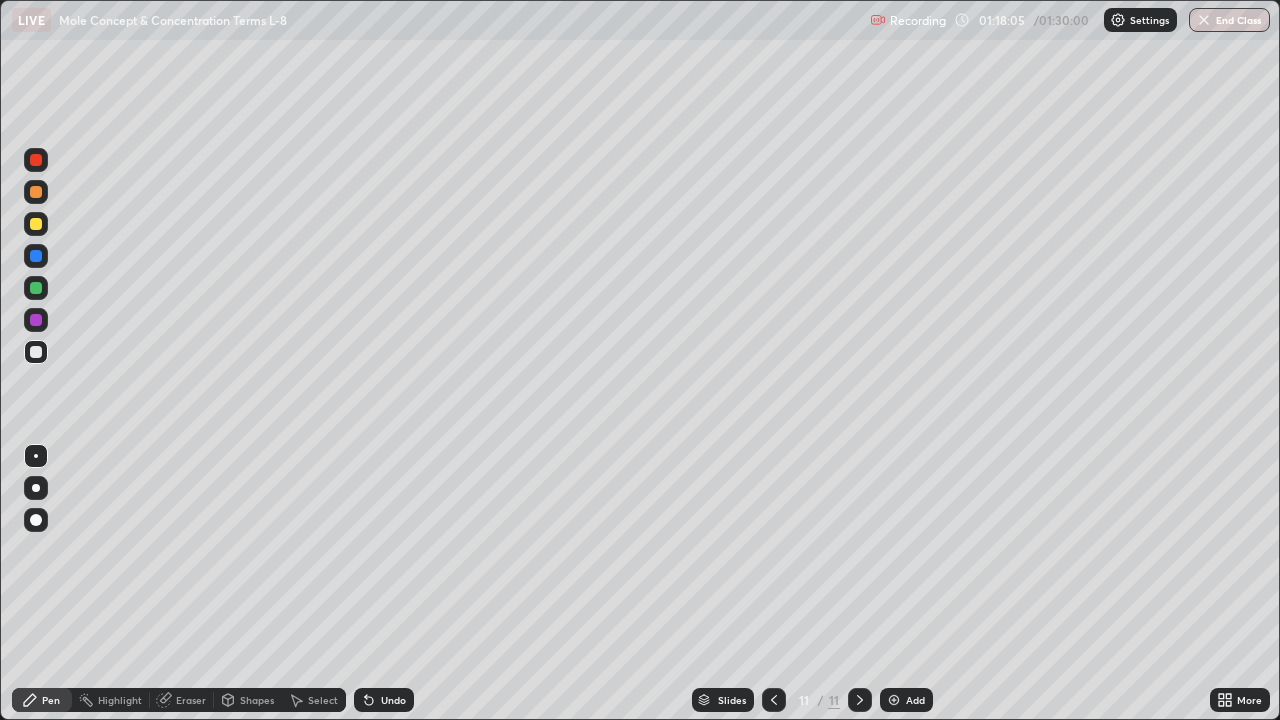 click at bounding box center [36, 224] 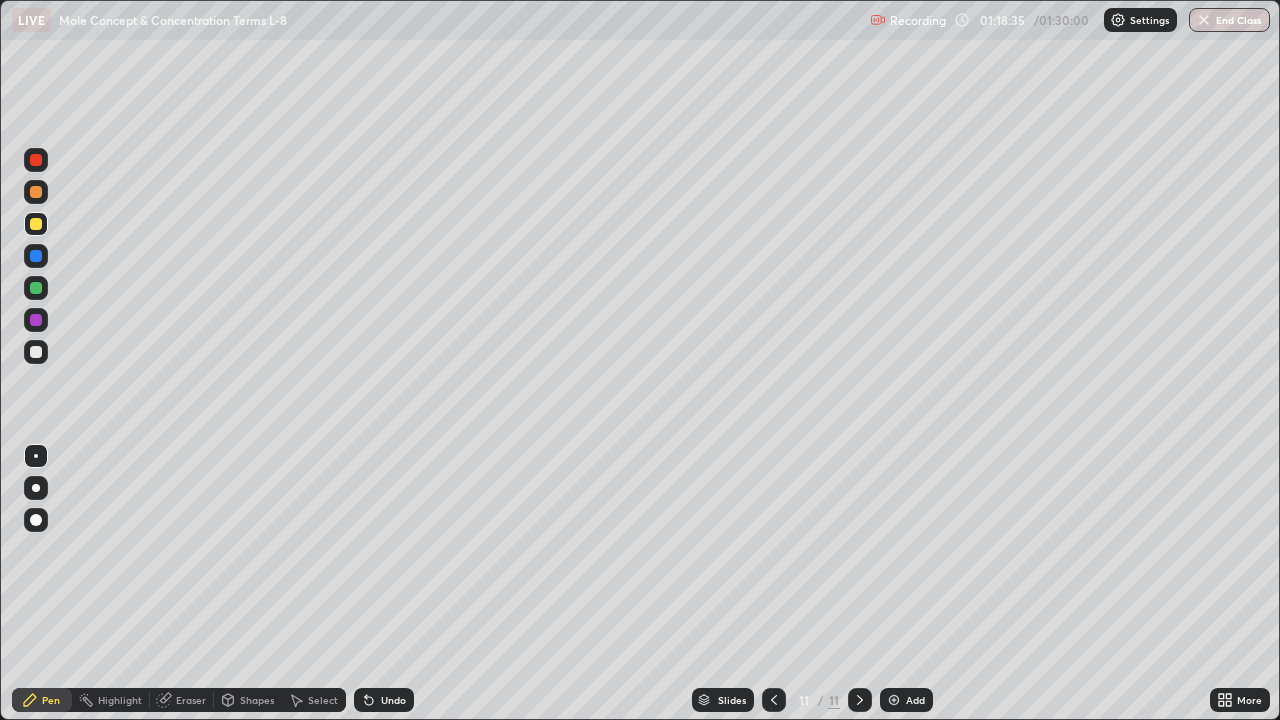 click at bounding box center (36, 192) 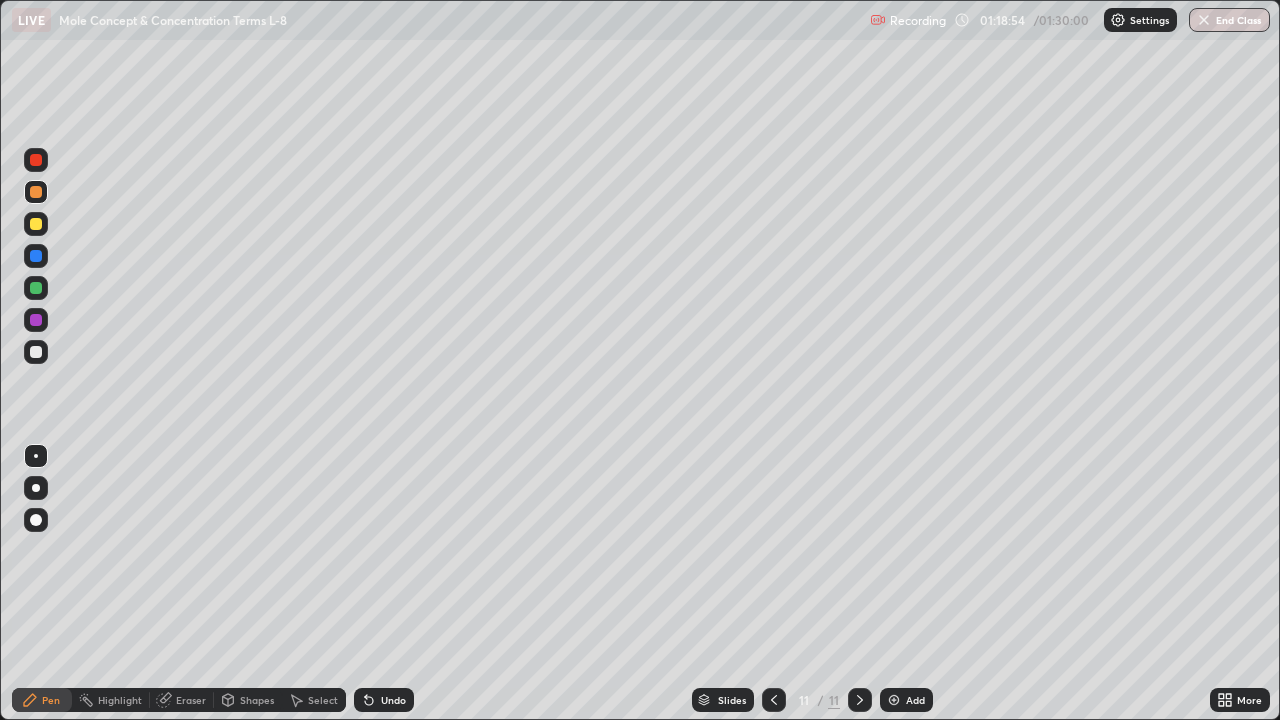 click at bounding box center (36, 352) 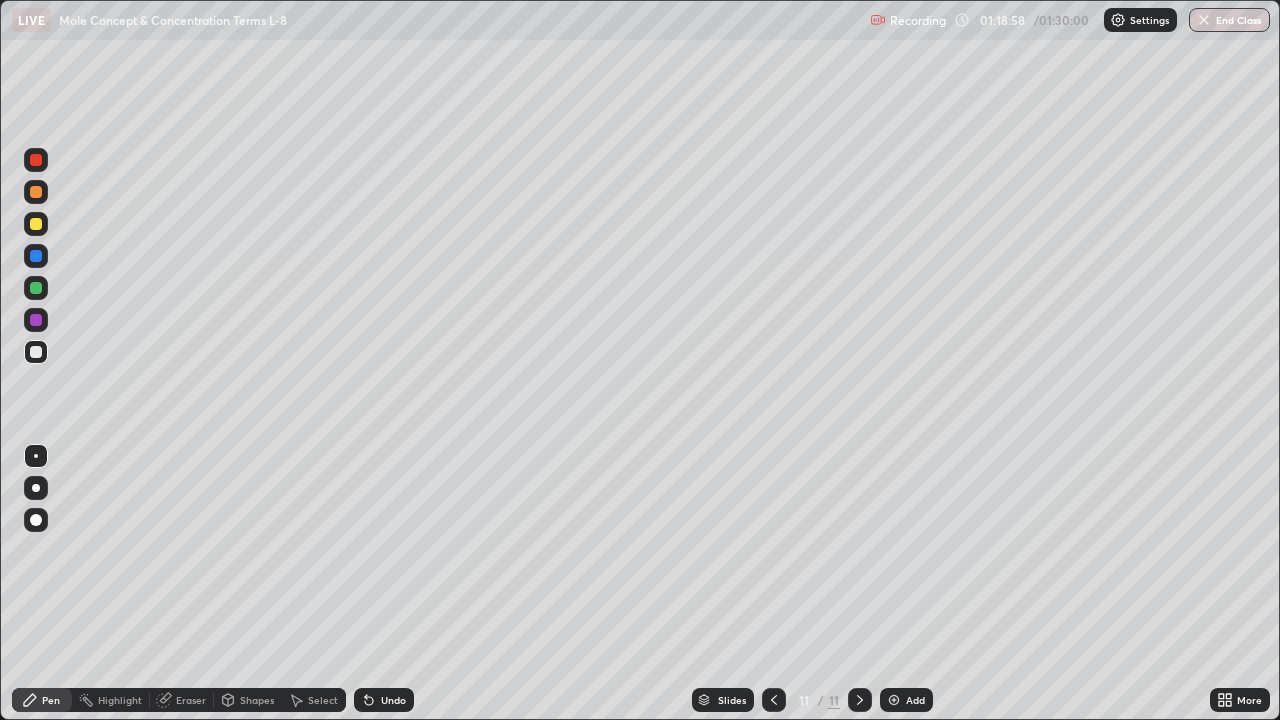 click on "Eraser" at bounding box center [191, 700] 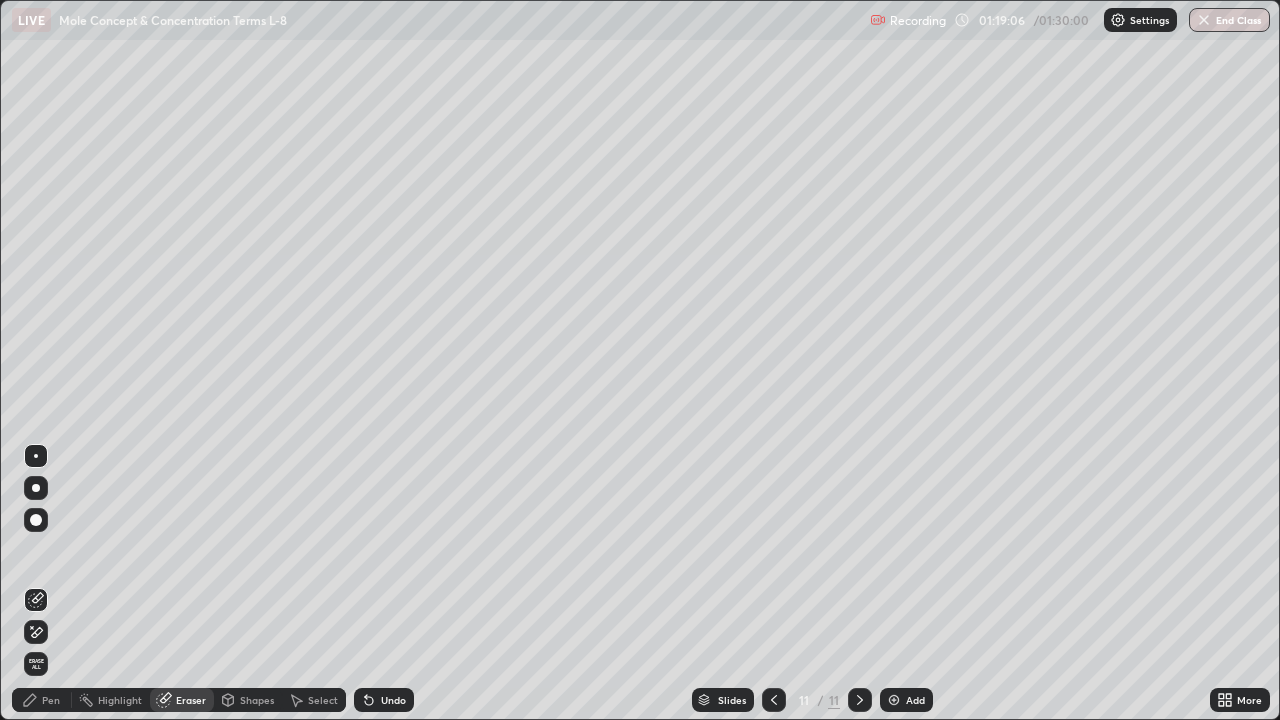 click on "Eraser" at bounding box center [191, 700] 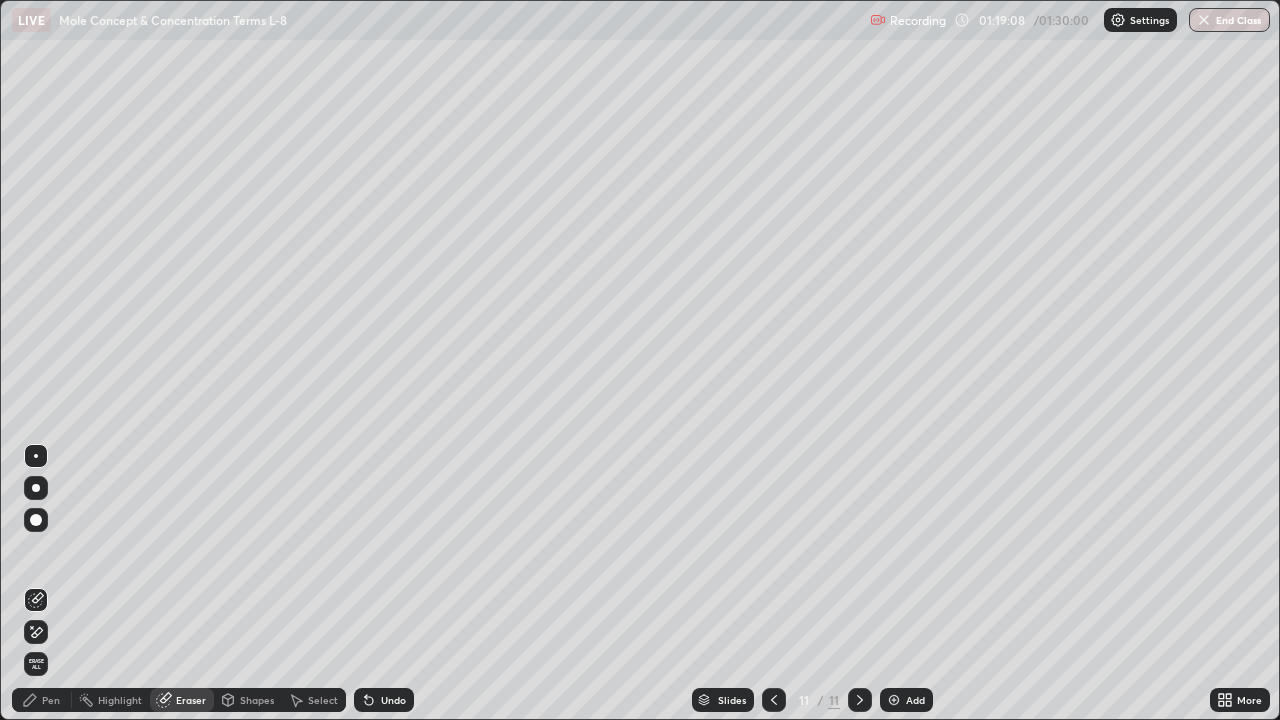 click on "Pen" at bounding box center (51, 700) 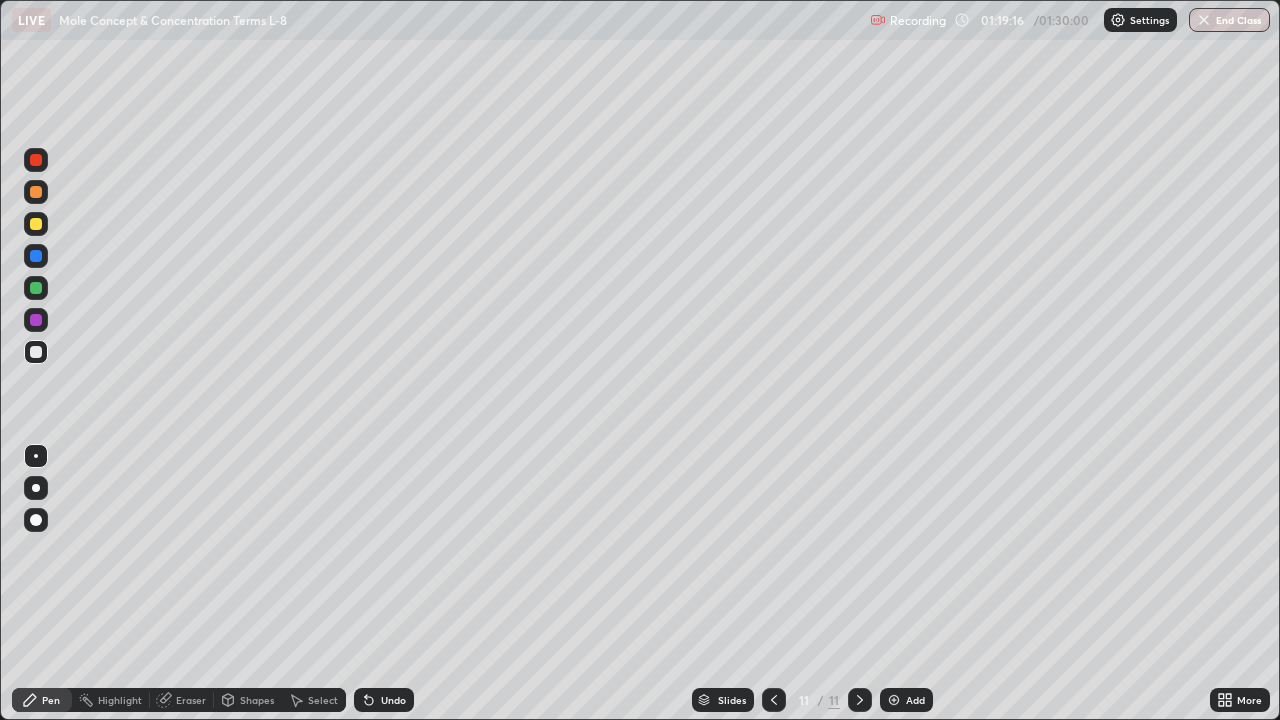 click at bounding box center [36, 224] 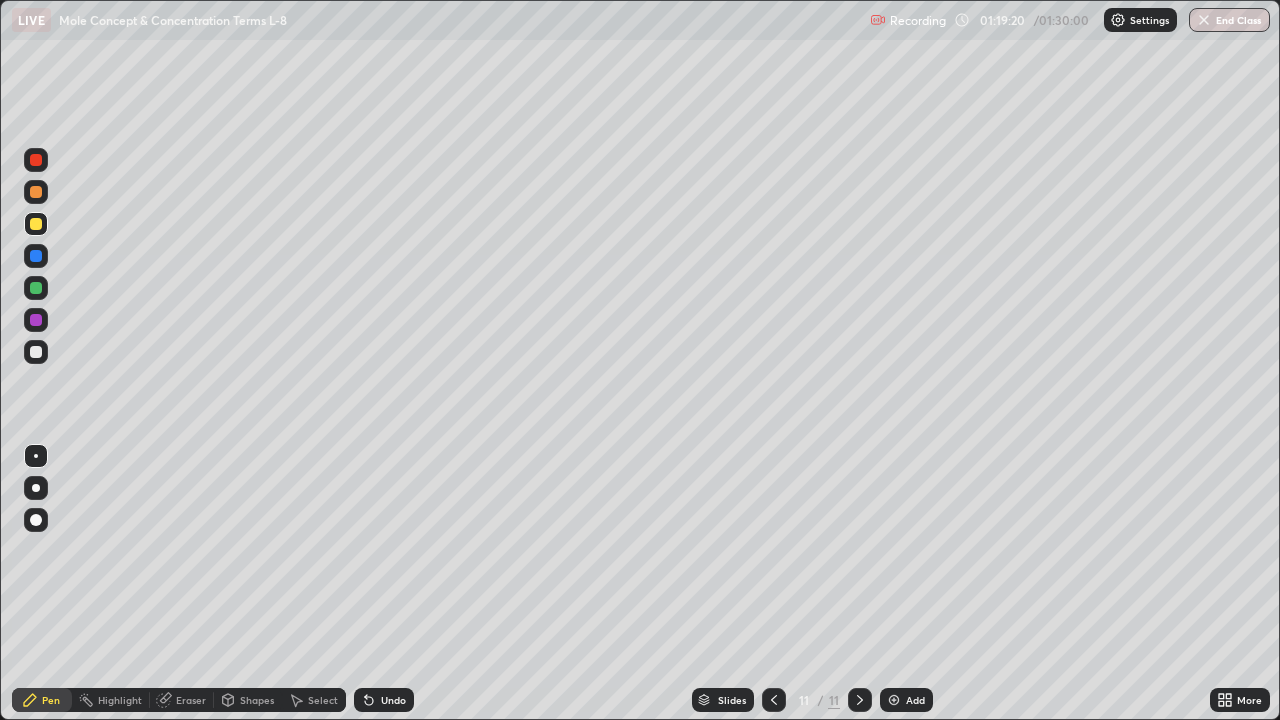 click at bounding box center (36, 192) 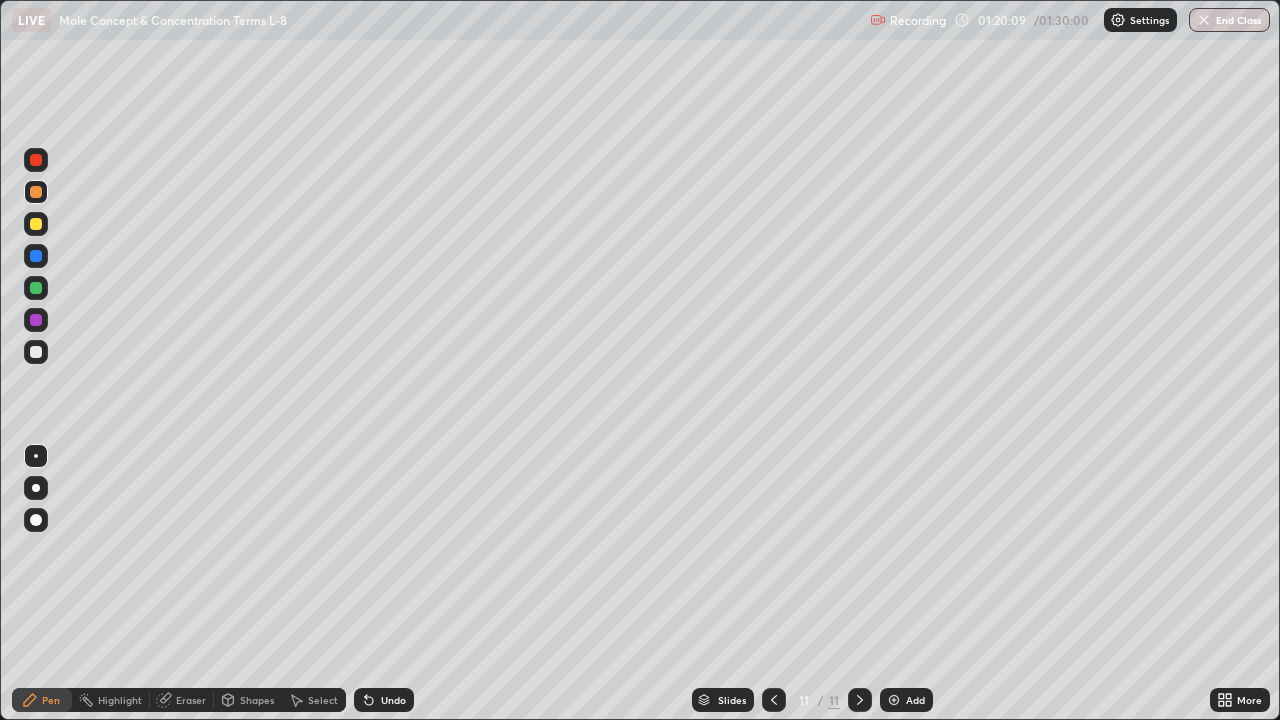 click at bounding box center [36, 224] 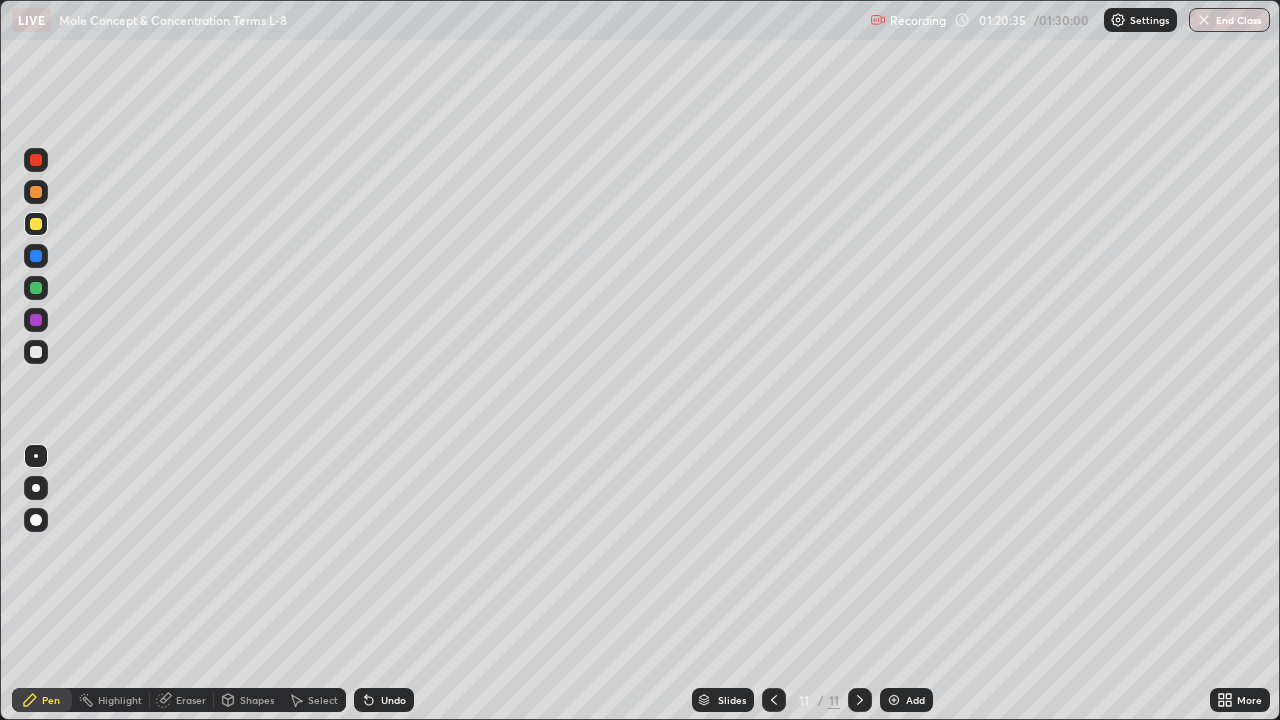 click on "Eraser" at bounding box center [191, 700] 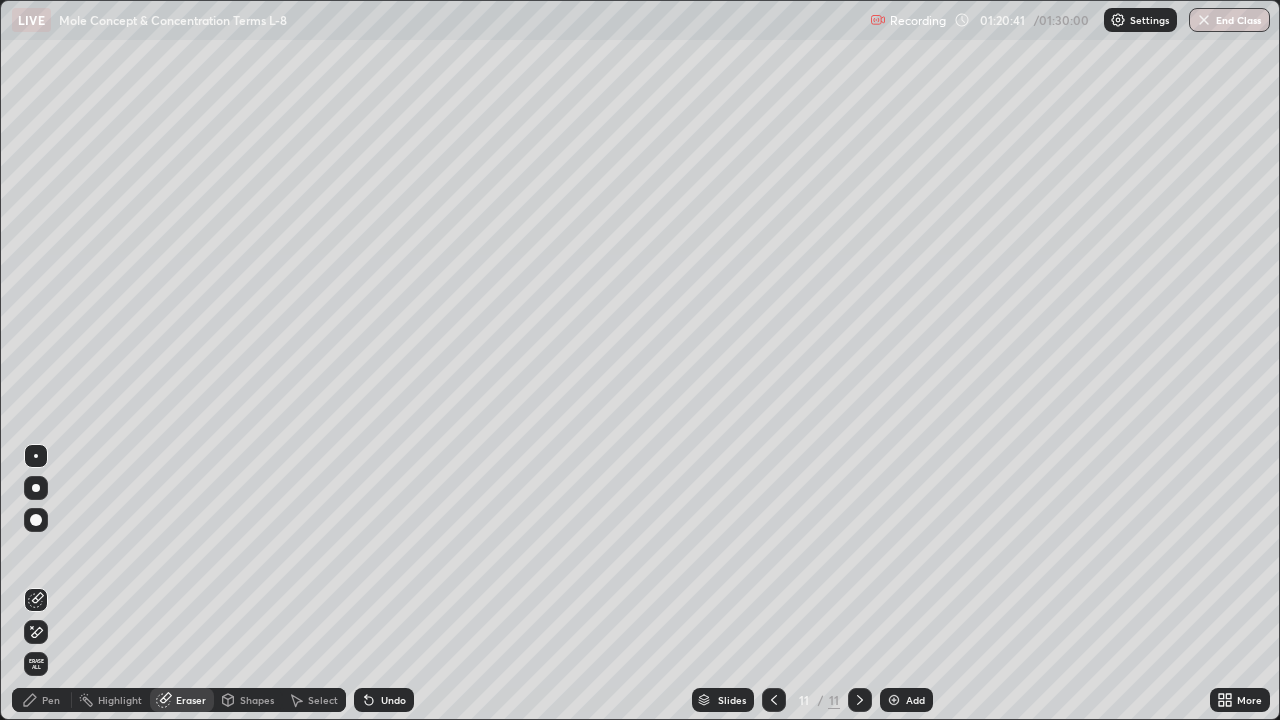 click on "Pen" at bounding box center (51, 700) 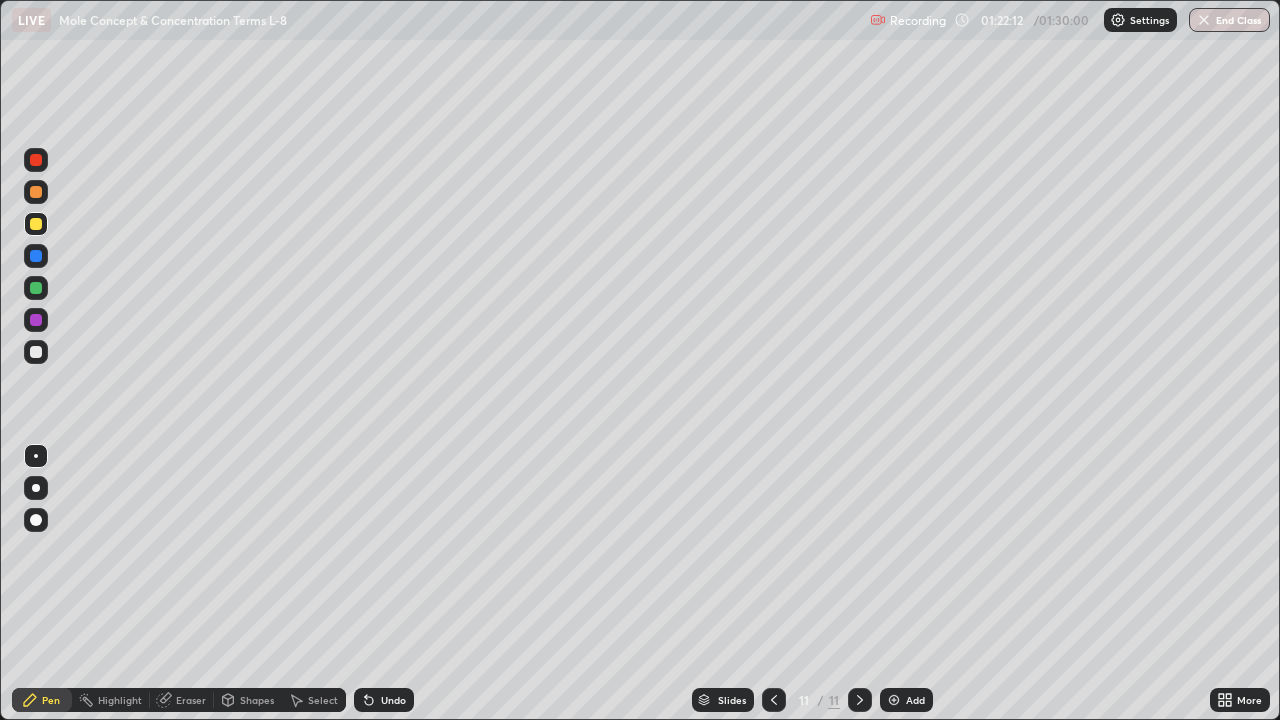 click at bounding box center [1204, 20] 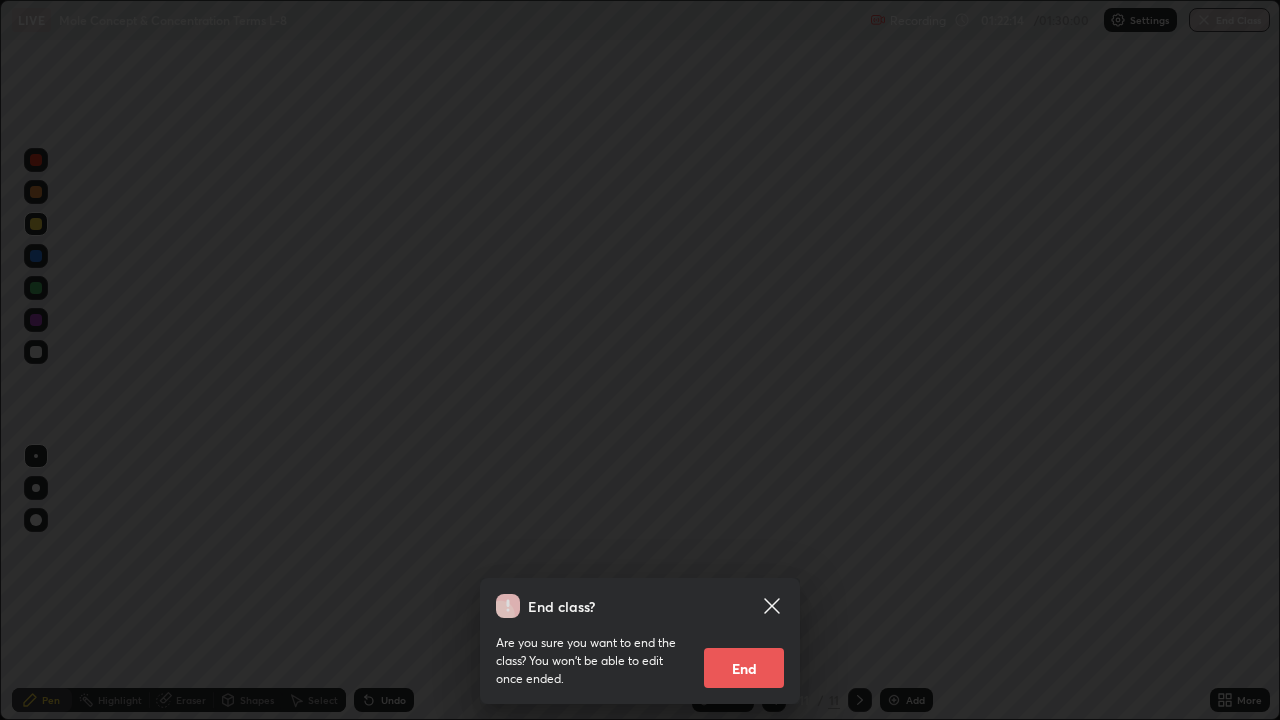 click on "End" at bounding box center [744, 668] 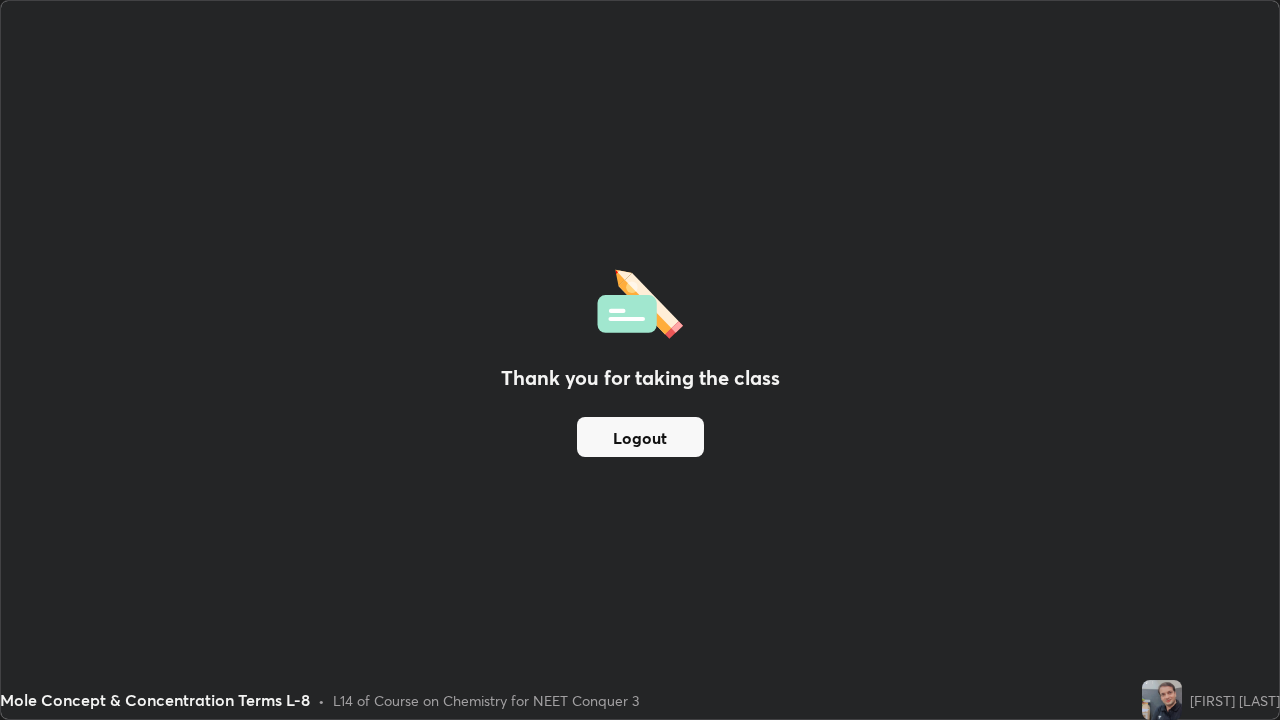 click on "Thank you for taking the class Logout" at bounding box center (640, 360) 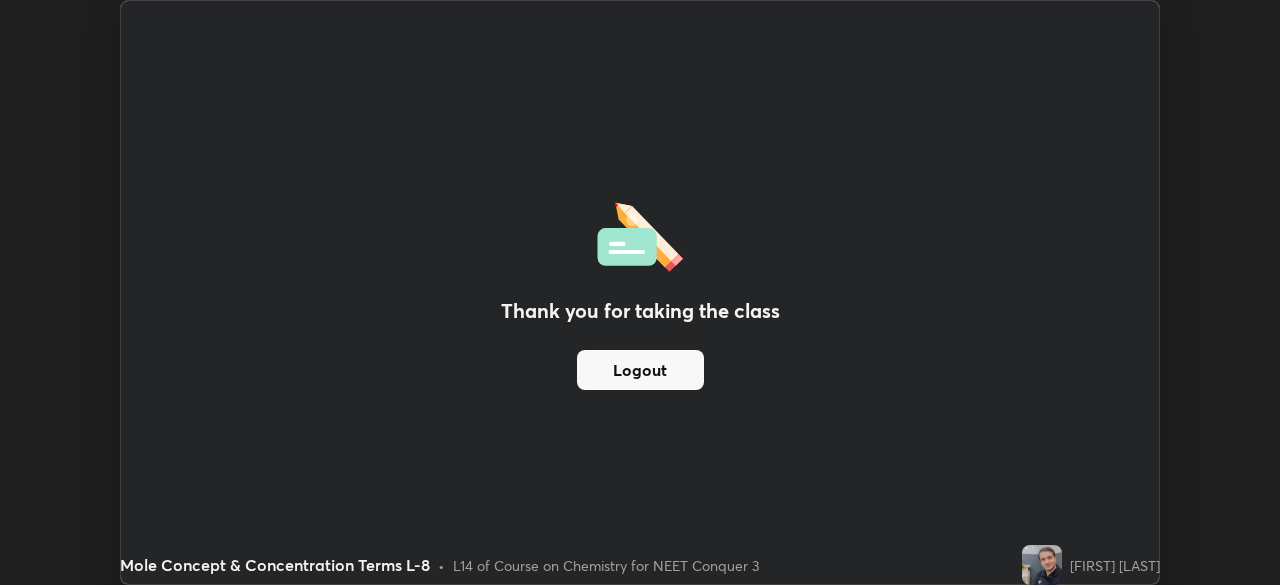 scroll, scrollTop: 585, scrollLeft: 1280, axis: both 